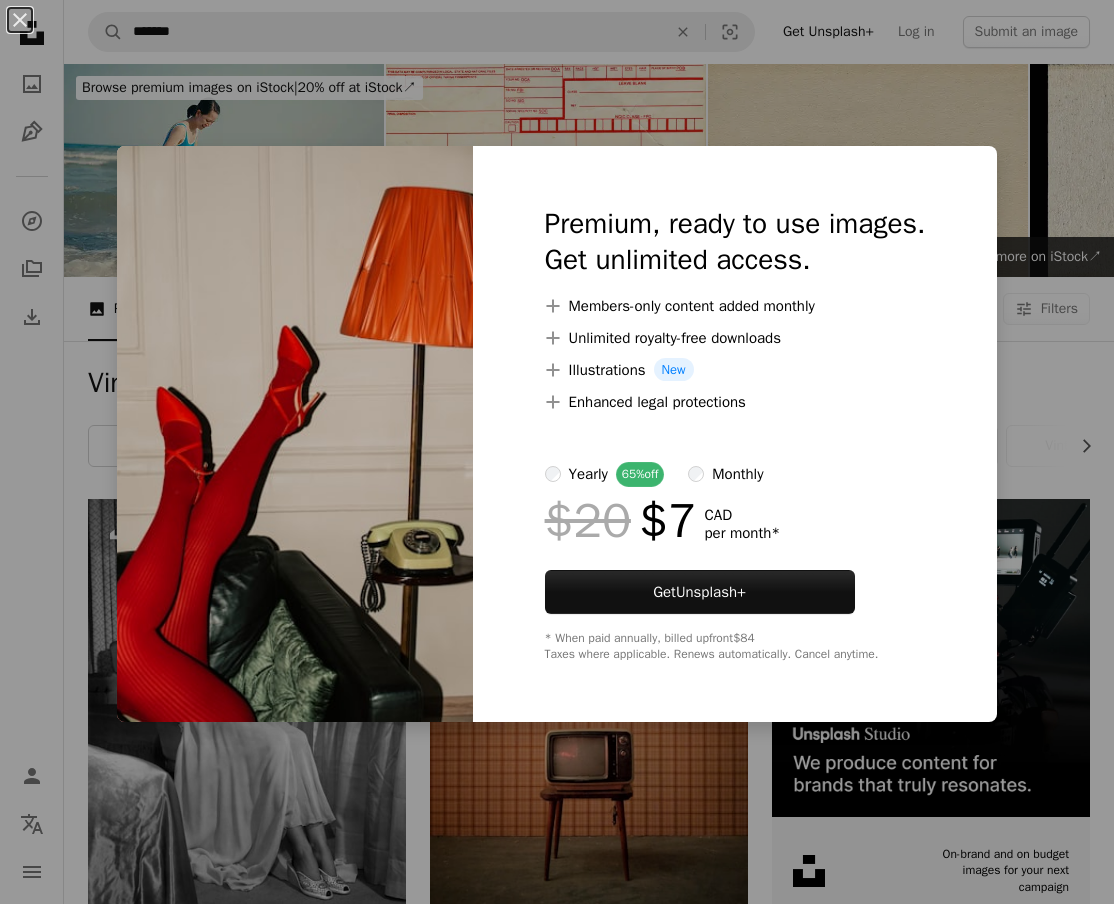 scroll, scrollTop: 605, scrollLeft: 0, axis: vertical 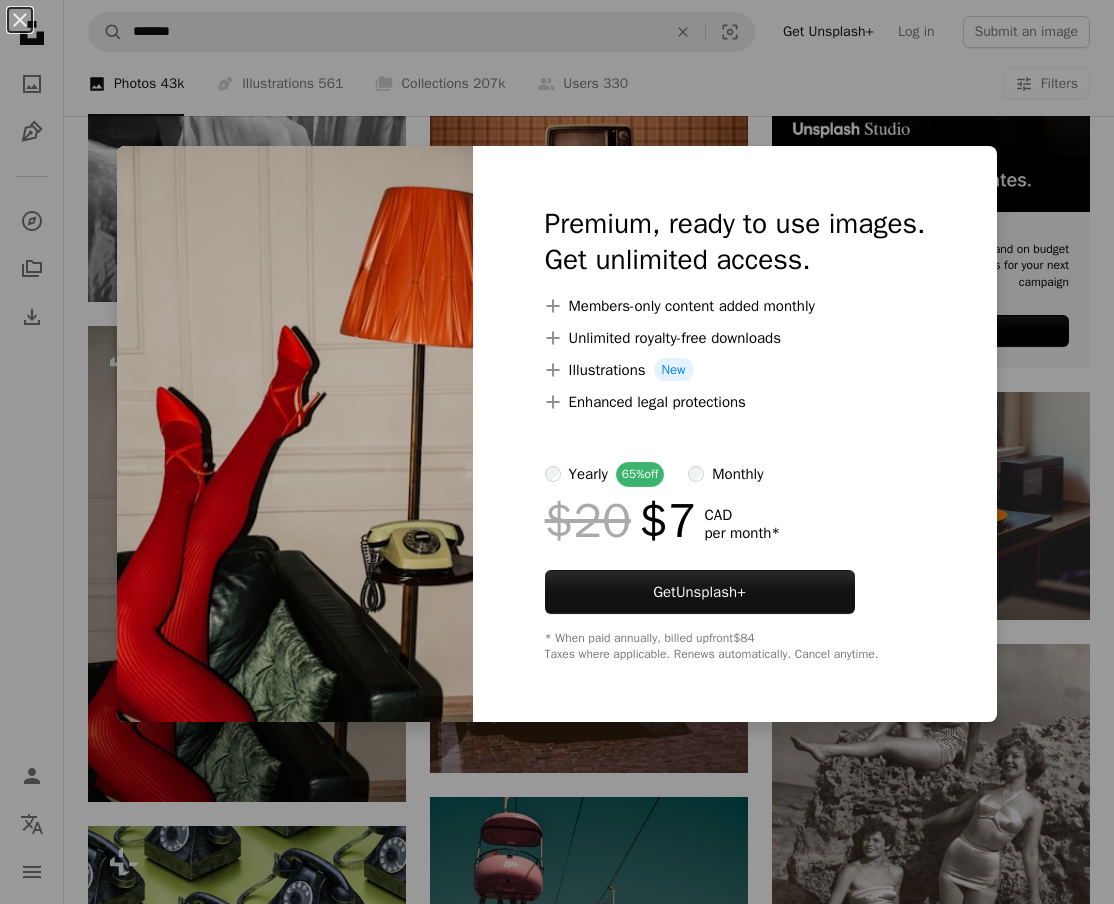 click on "An X shape Premium, ready to use images. Get unlimited access. A plus sign Members-only content added monthly A plus sign Unlimited royalty-free downloads A plus sign Illustrations  New A plus sign Enhanced legal protections yearly 65%  off monthly $20   $7 CAD per month * Get  Unsplash+ * When paid annually, billed upfront  $84 Taxes where applicable. Renews automatically. Cancel anytime." at bounding box center [557, 452] 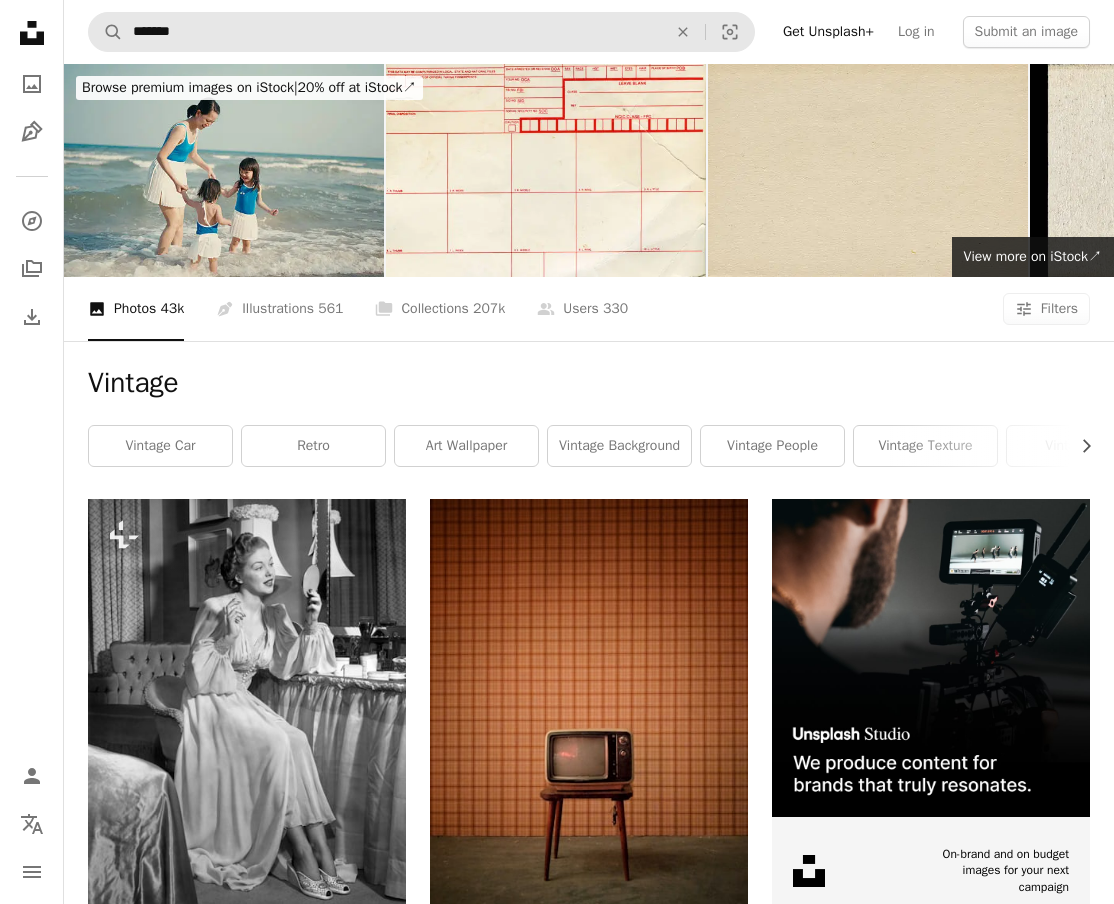 scroll, scrollTop: 0, scrollLeft: 0, axis: both 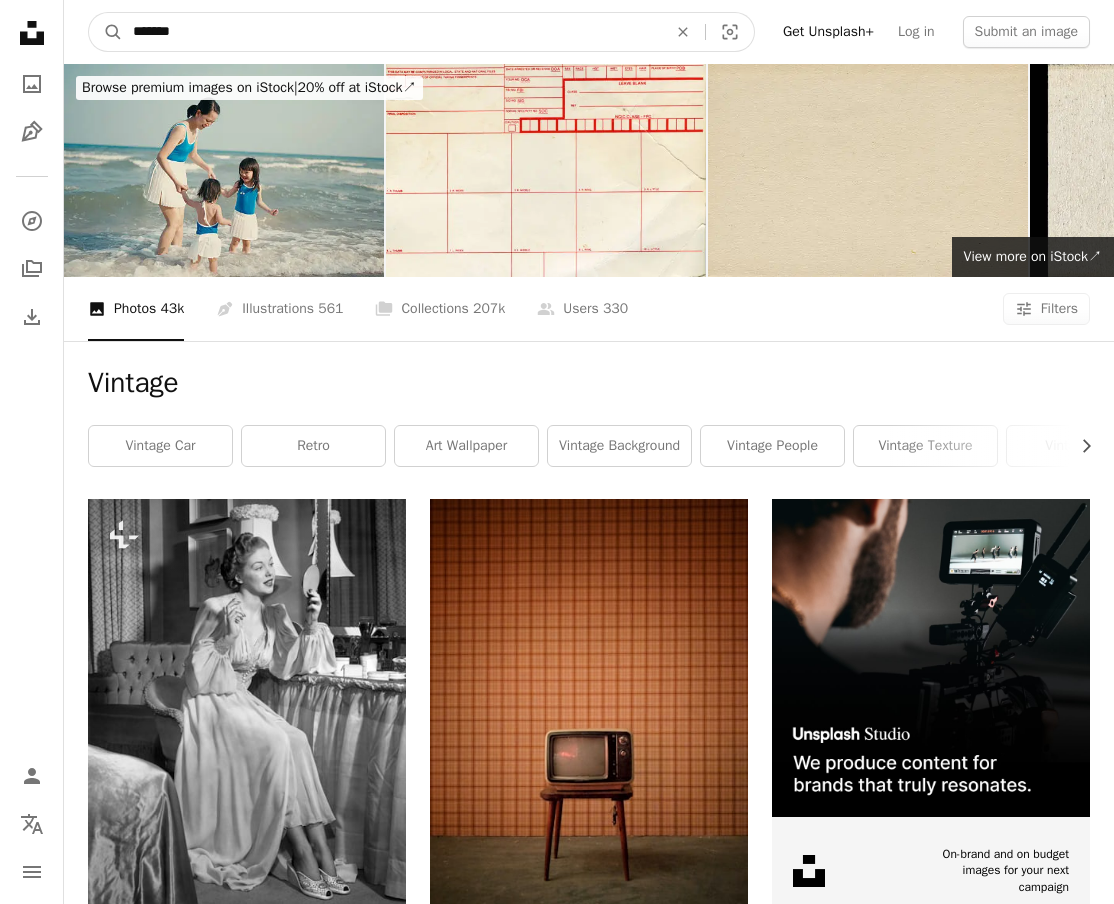 click on "*******" at bounding box center (392, 32) 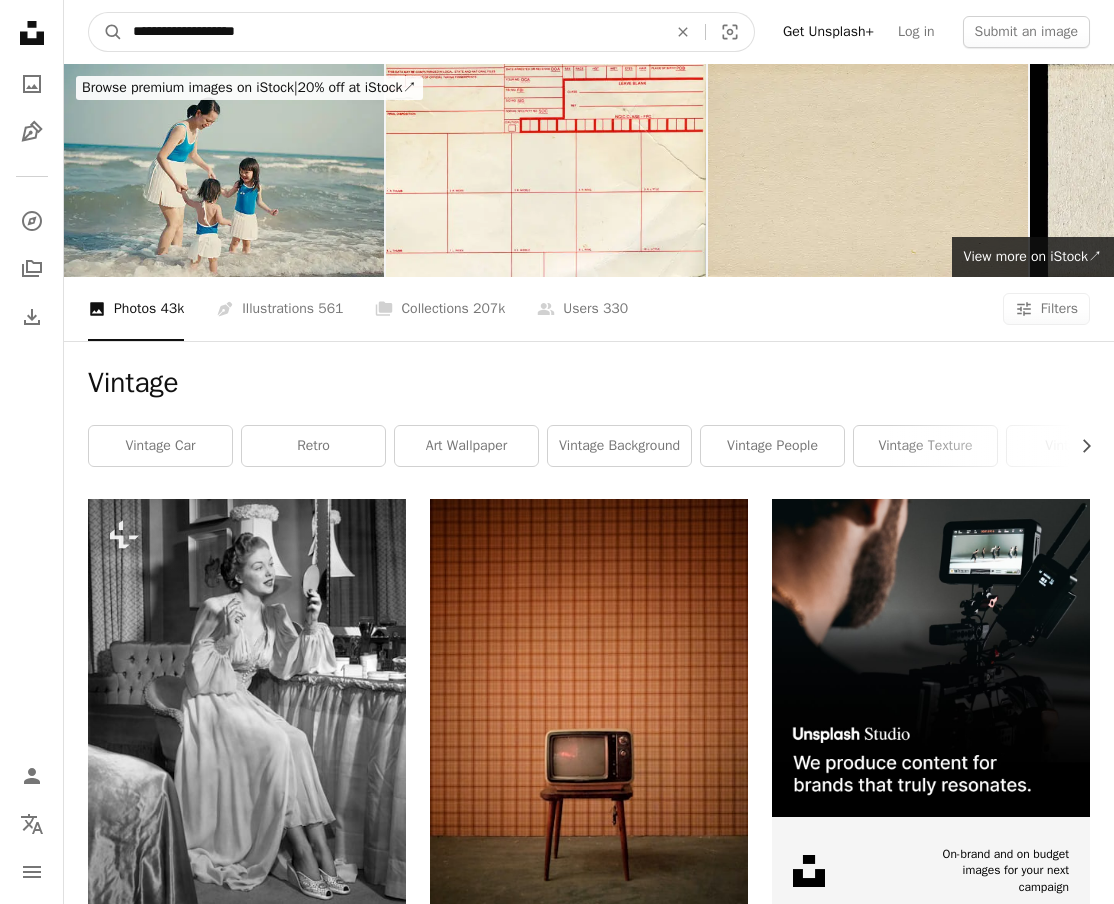 type on "**********" 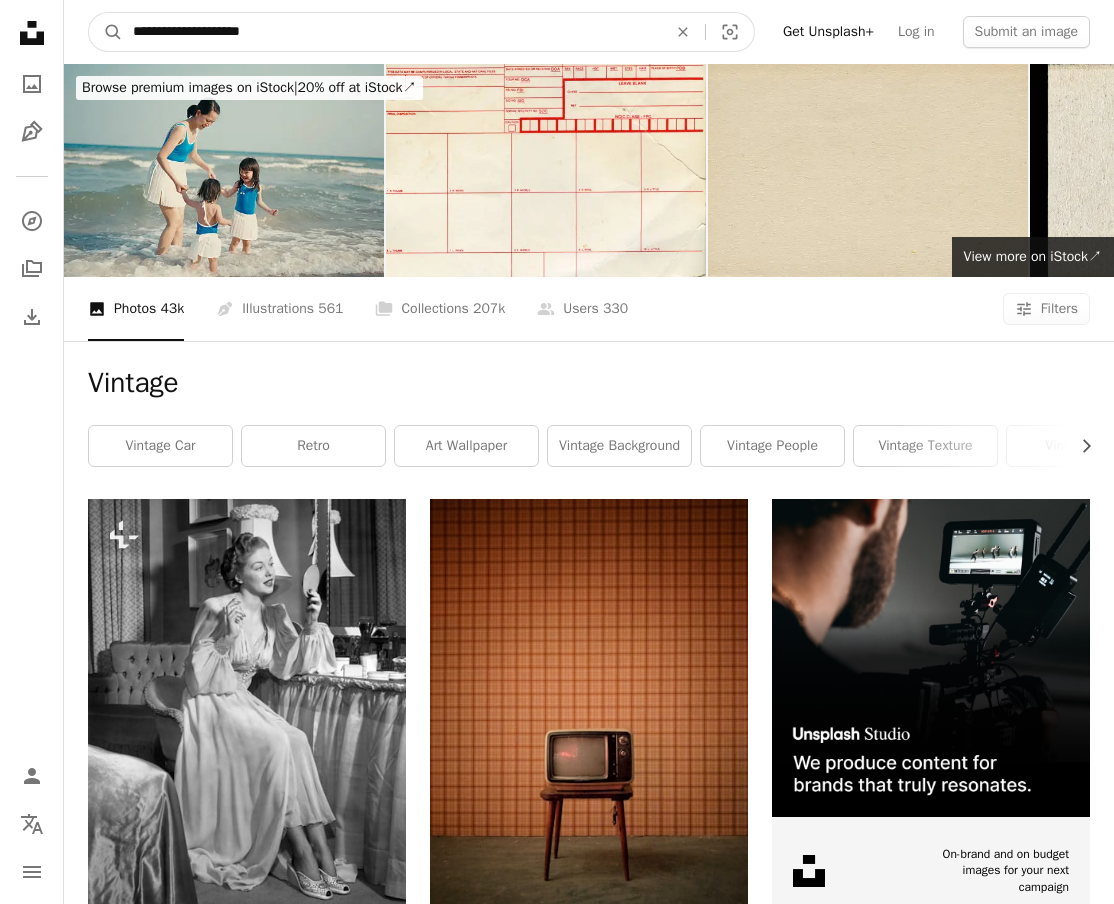 click on "A magnifying glass" at bounding box center [106, 32] 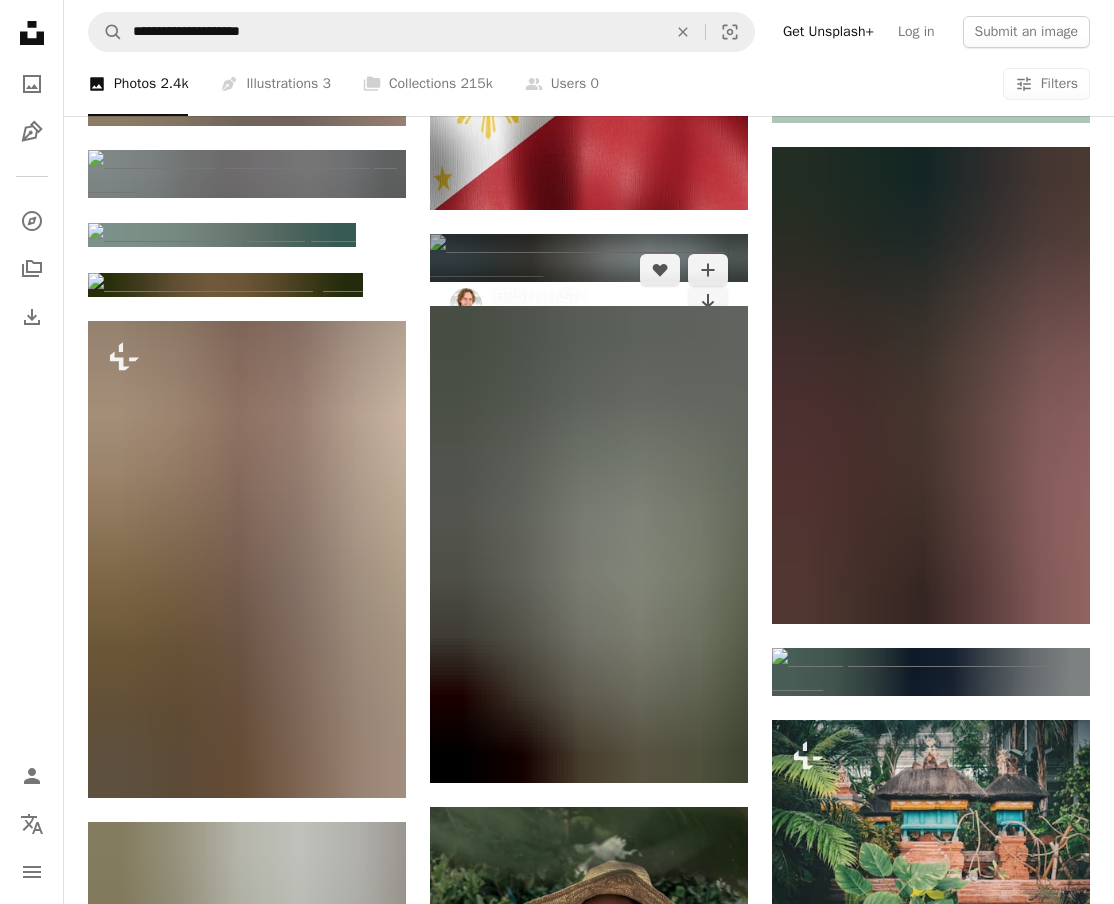 scroll, scrollTop: 856, scrollLeft: 0, axis: vertical 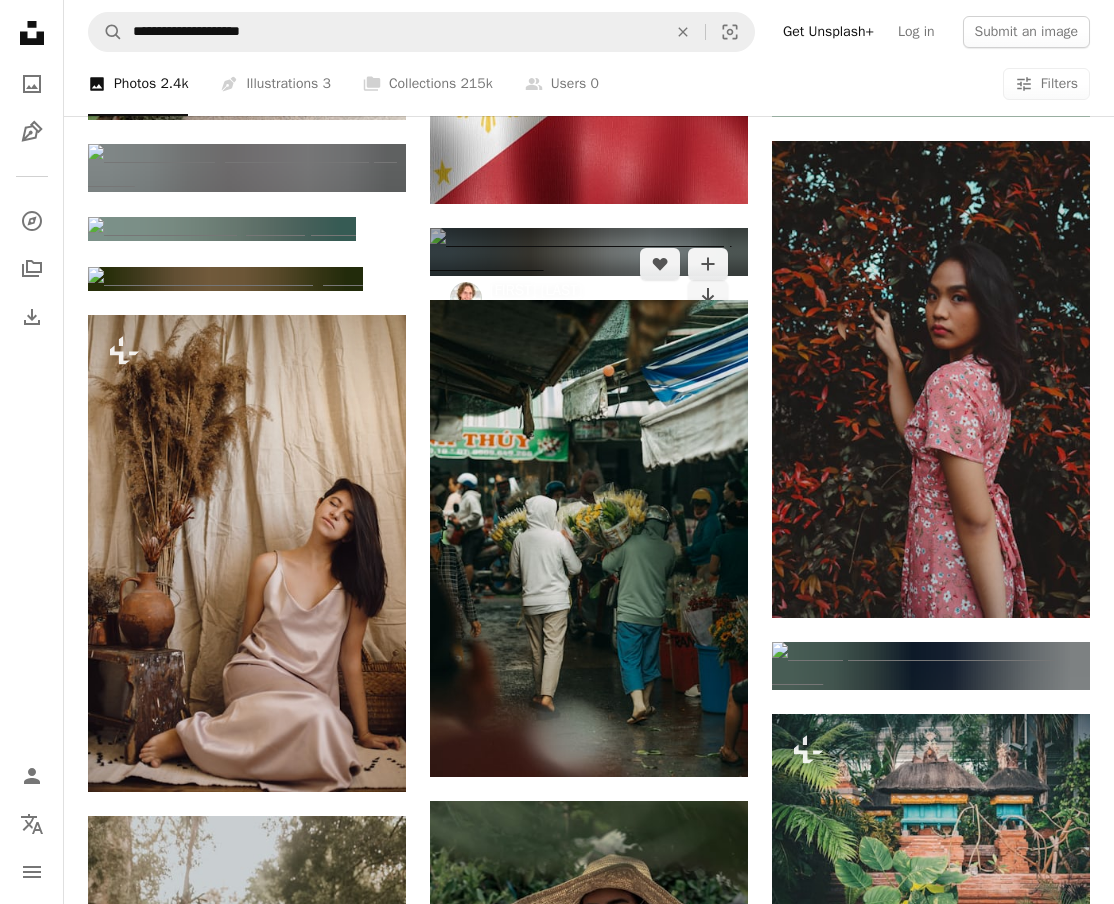 click at bounding box center (589, 252) 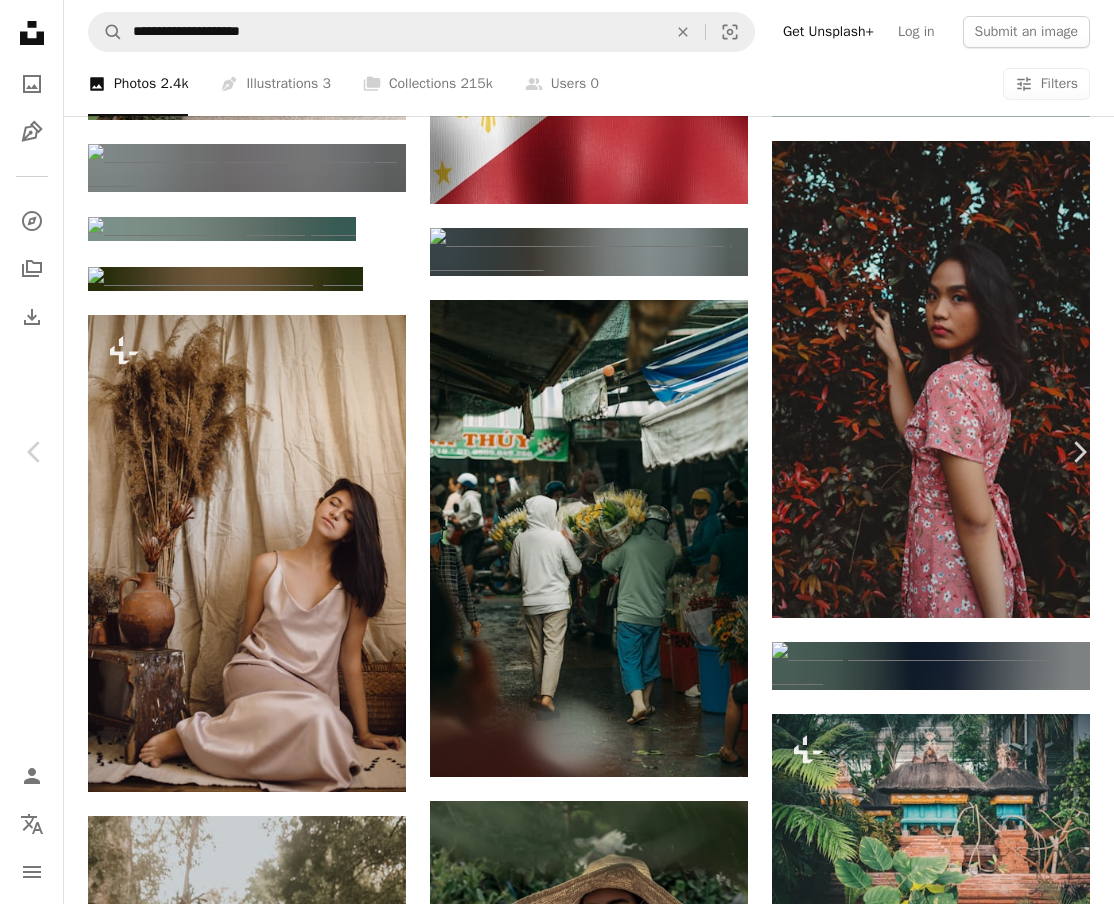 click on "[FIRST] [LAST]" at bounding box center (557, 3597) 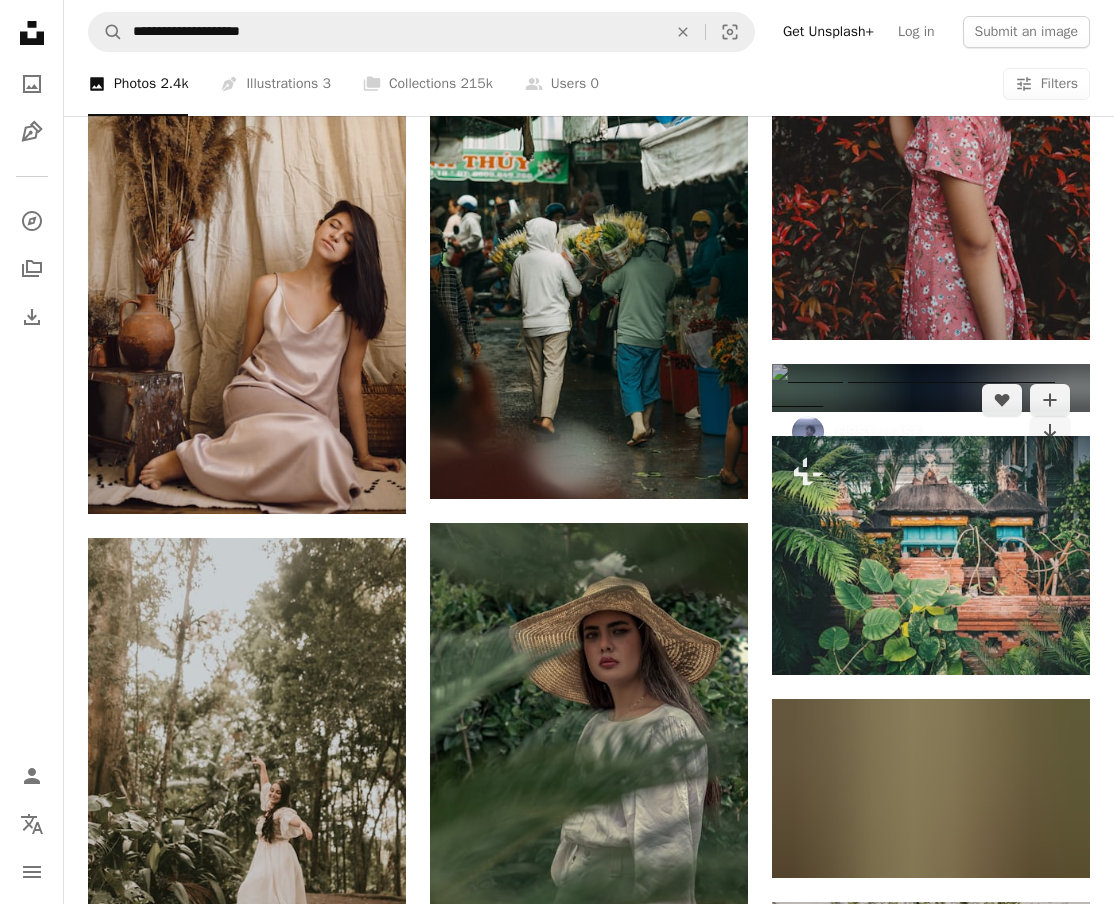 scroll, scrollTop: 1136, scrollLeft: 0, axis: vertical 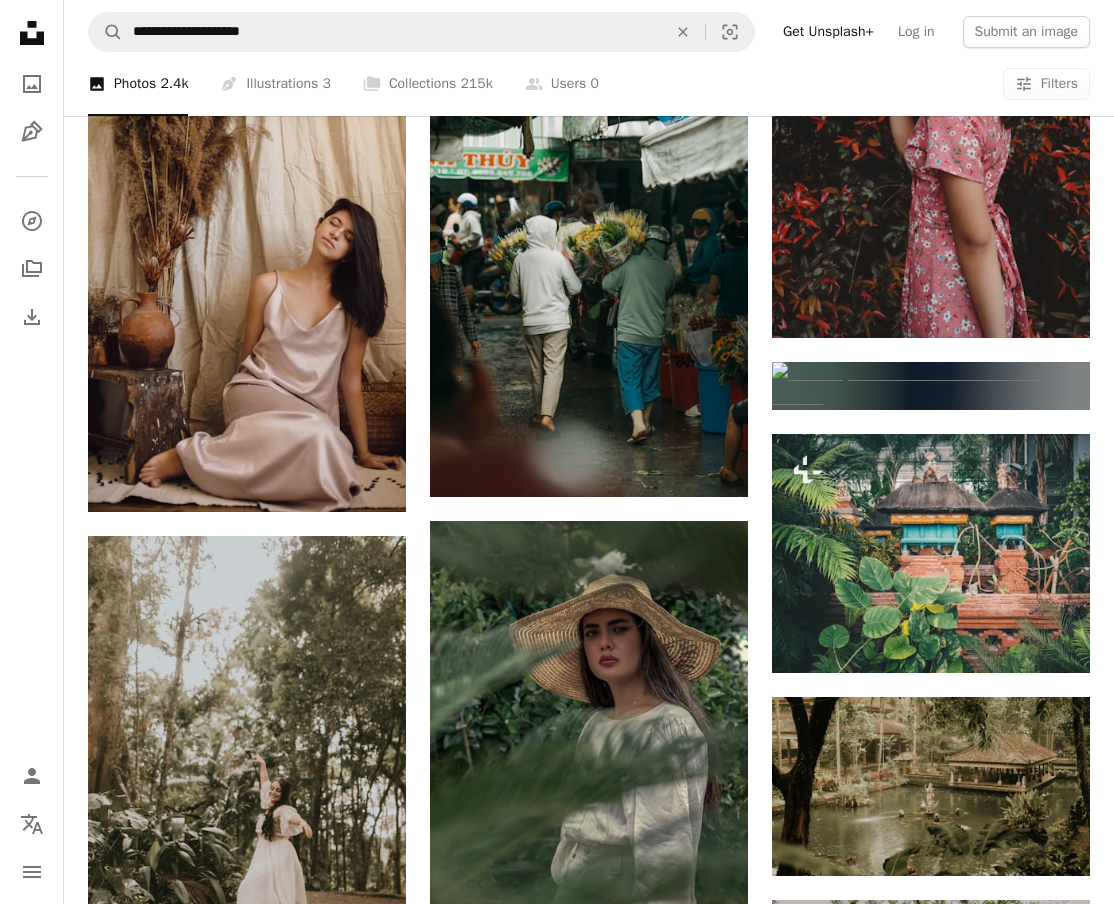click at bounding box center (222, -51) 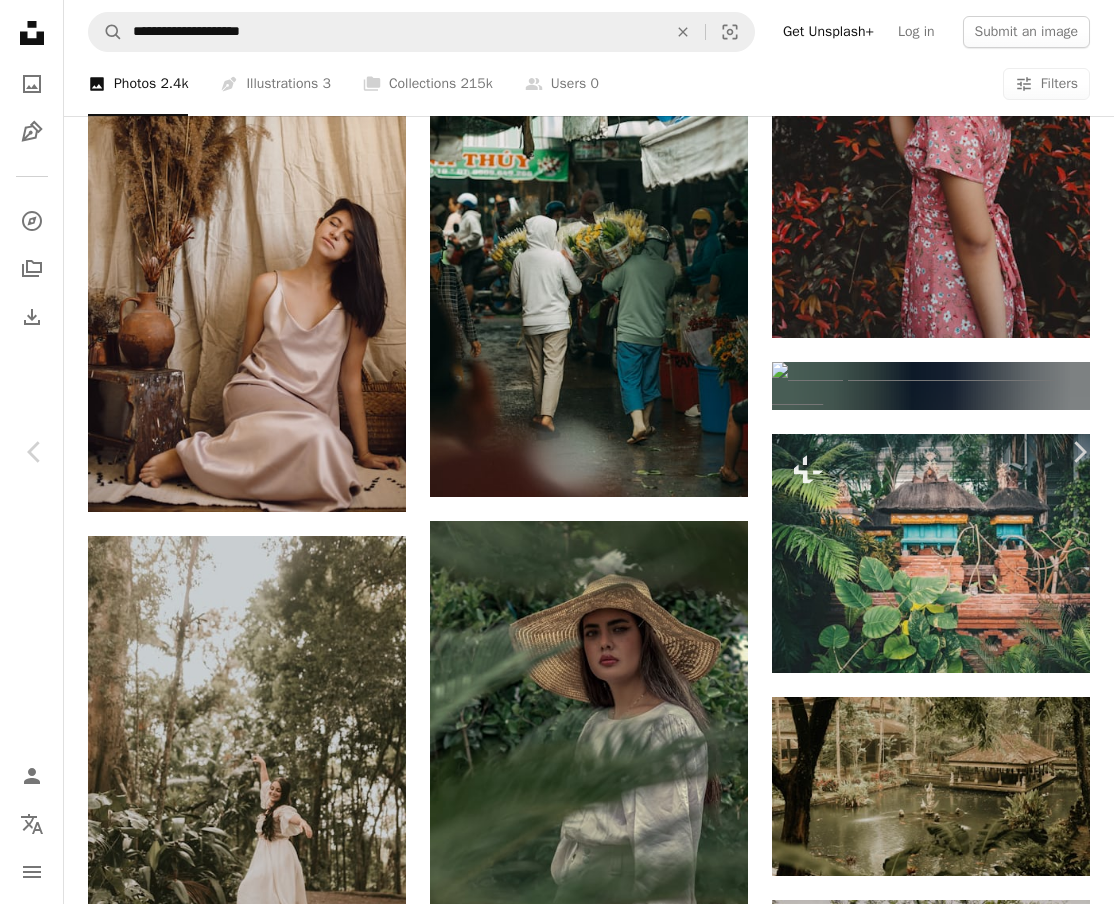 click on "An X shape Chevron left Chevron right [FIRST] [LAST] A heart A plus sign Download free Chevron down Zoom in Views 28,899 Downloads 105 A forward-right arrow Share Info icon Info More Actions A map marker [STREET], [STREET], [NEIGHBORHOOD], [CITY] [REGION], [COUNTRY] Calendar outlined Published on [MONTH] [DAY], [YEAR] Camera SONY, ILCE-7M2 Safety Free to use under the Unsplash License travel city art fashion architecture street urban [COUNTRY] street photography street art streetwear [CITY] city life [CITY] streetstyle [CITY] woman Creative Commons images Browse premium related images on iStock | Save 20% with code UNSPLASH20 View more on iStock ↗ Related images A heart A plus sign [FIRST] [LAST] Available for hire A checkmark inside of a circle Arrow pointing down A heart A plus sign [FIRST] [LAST] Arrow pointing down A heart A plus sign [FIRST] [LAST] Arrow pointing down A heart A plus sign [FIRST] [LAST] For" at bounding box center [557, 3317] 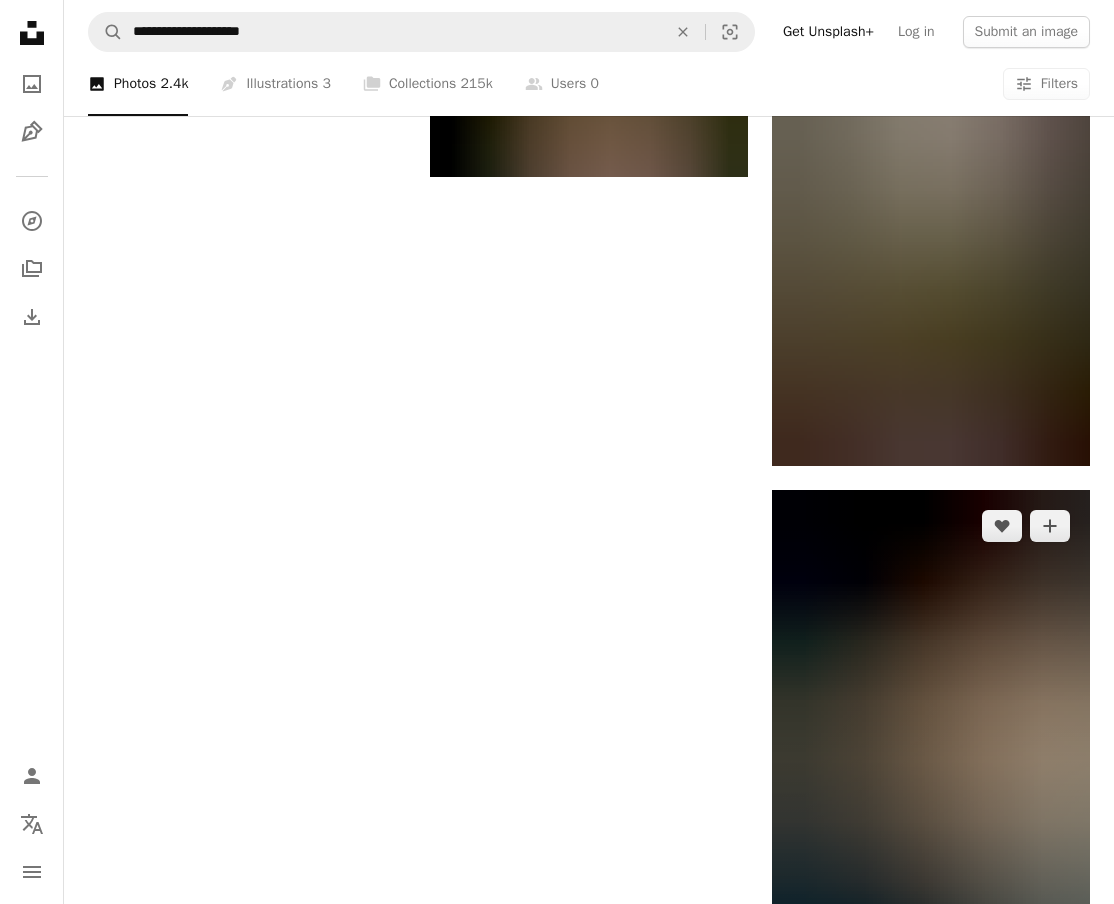 scroll, scrollTop: 2191, scrollLeft: 0, axis: vertical 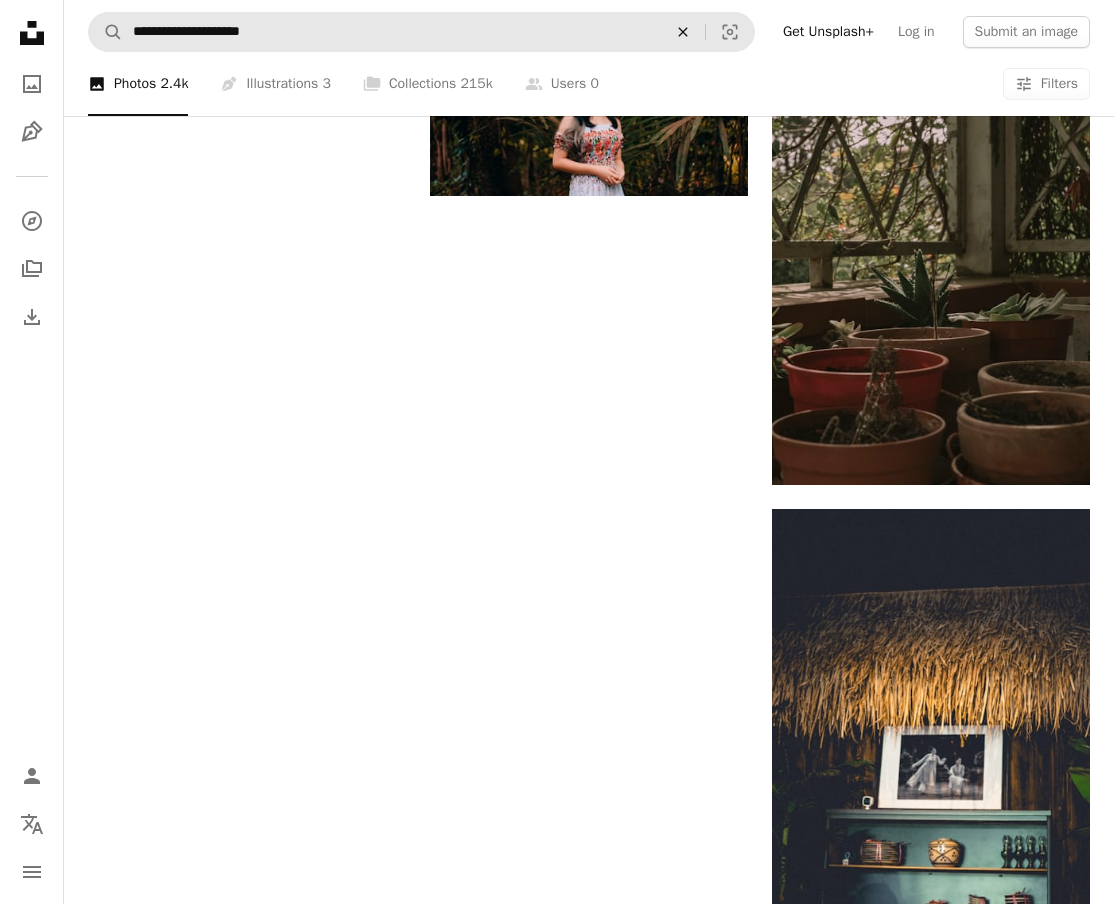 click on "An X shape" 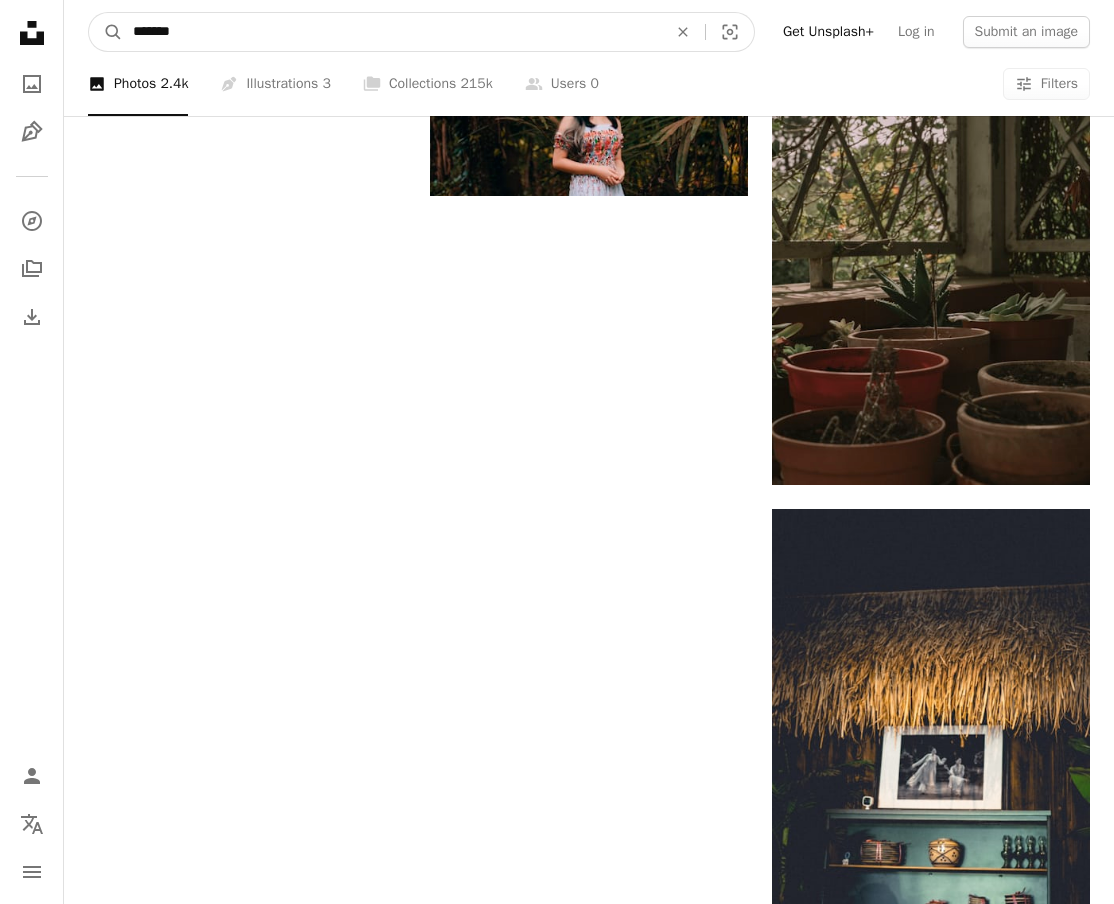 type on "********" 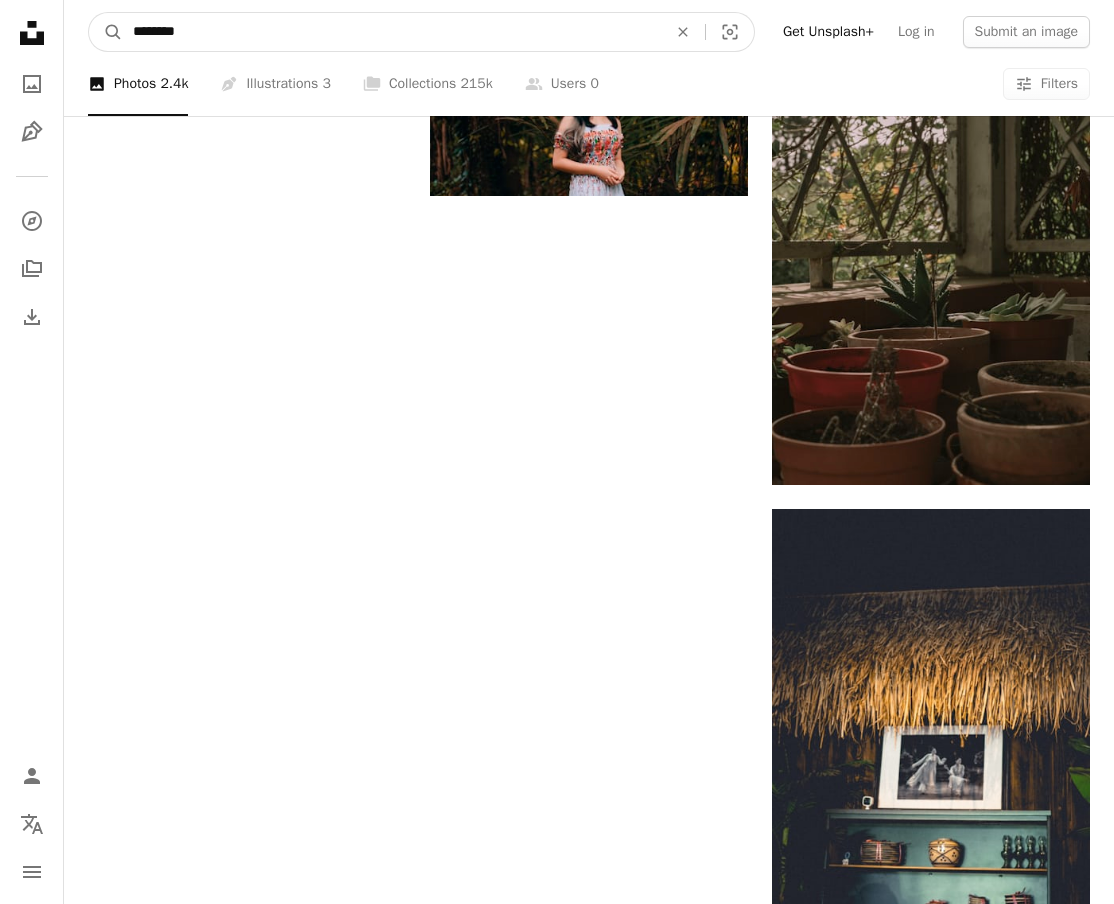 click on "A magnifying glass" at bounding box center (106, 32) 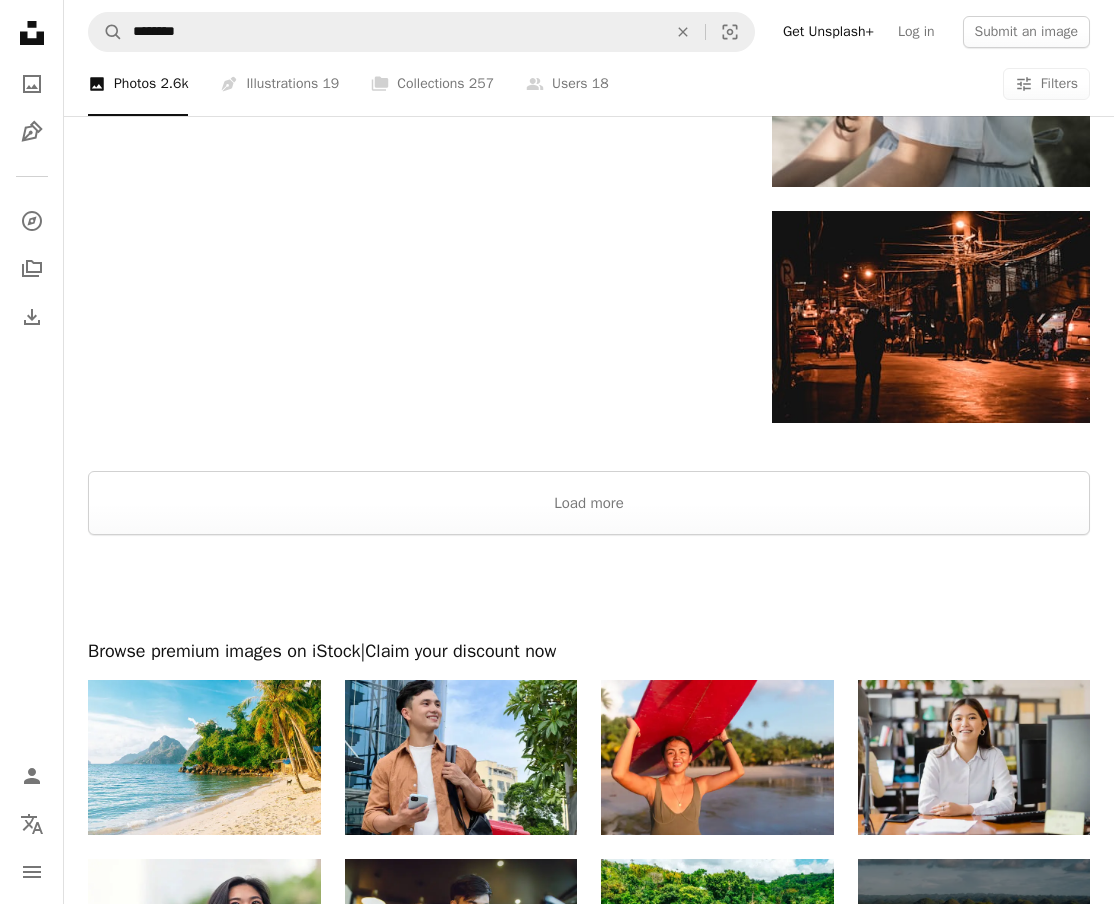 scroll, scrollTop: 2648, scrollLeft: 0, axis: vertical 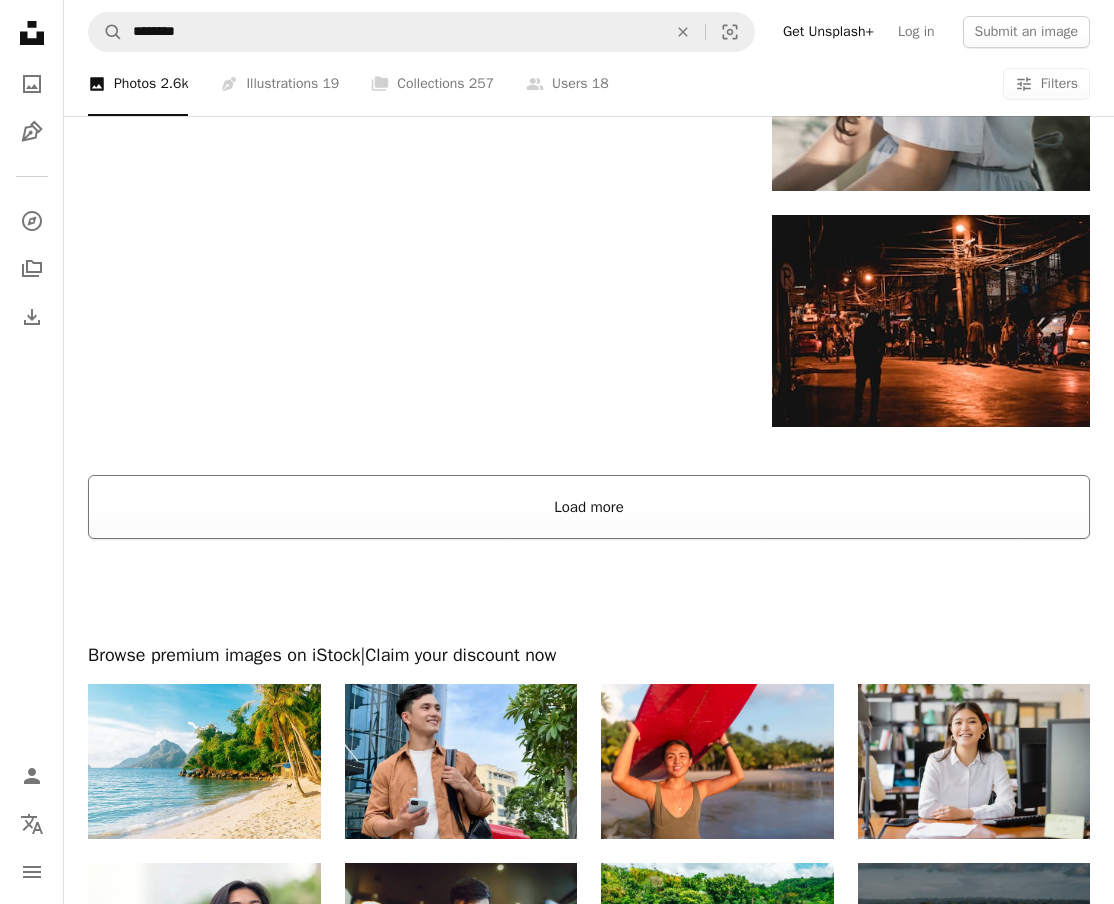 click on "Load more" at bounding box center [589, 507] 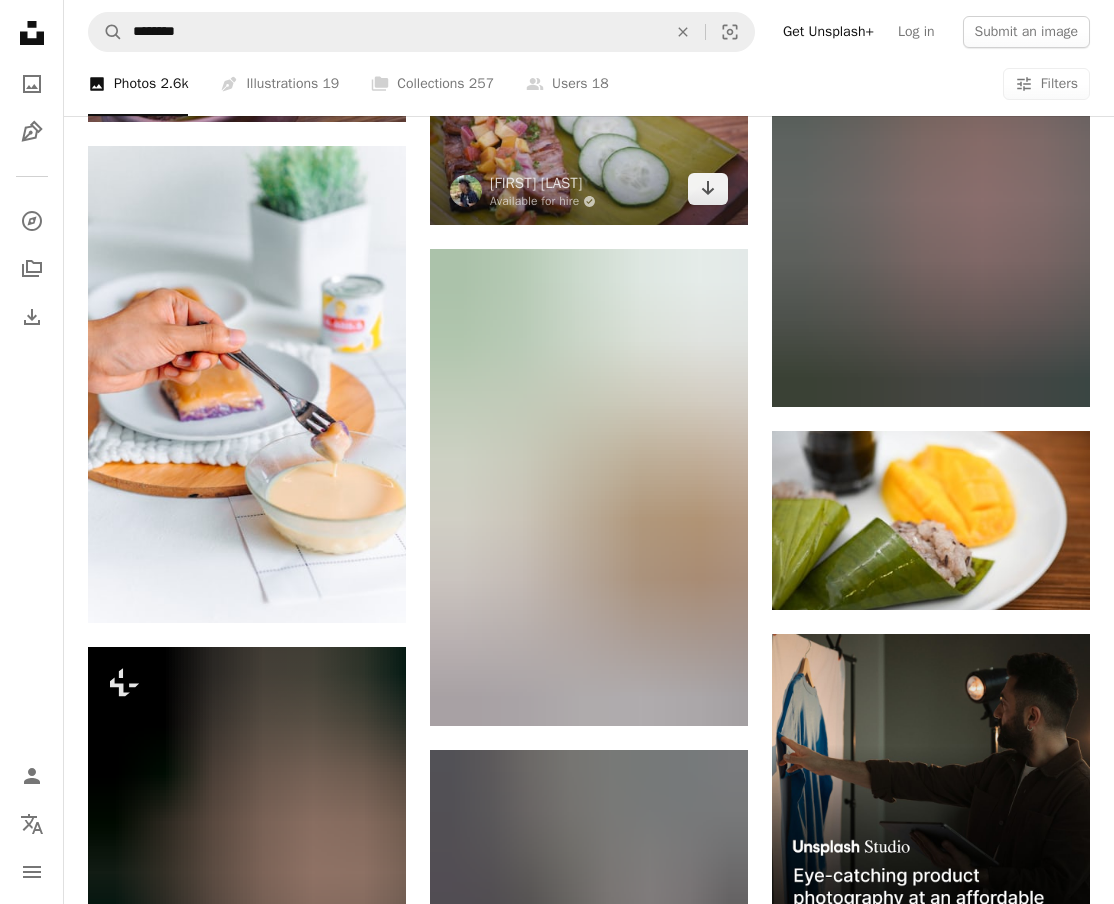 scroll, scrollTop: 5826, scrollLeft: 0, axis: vertical 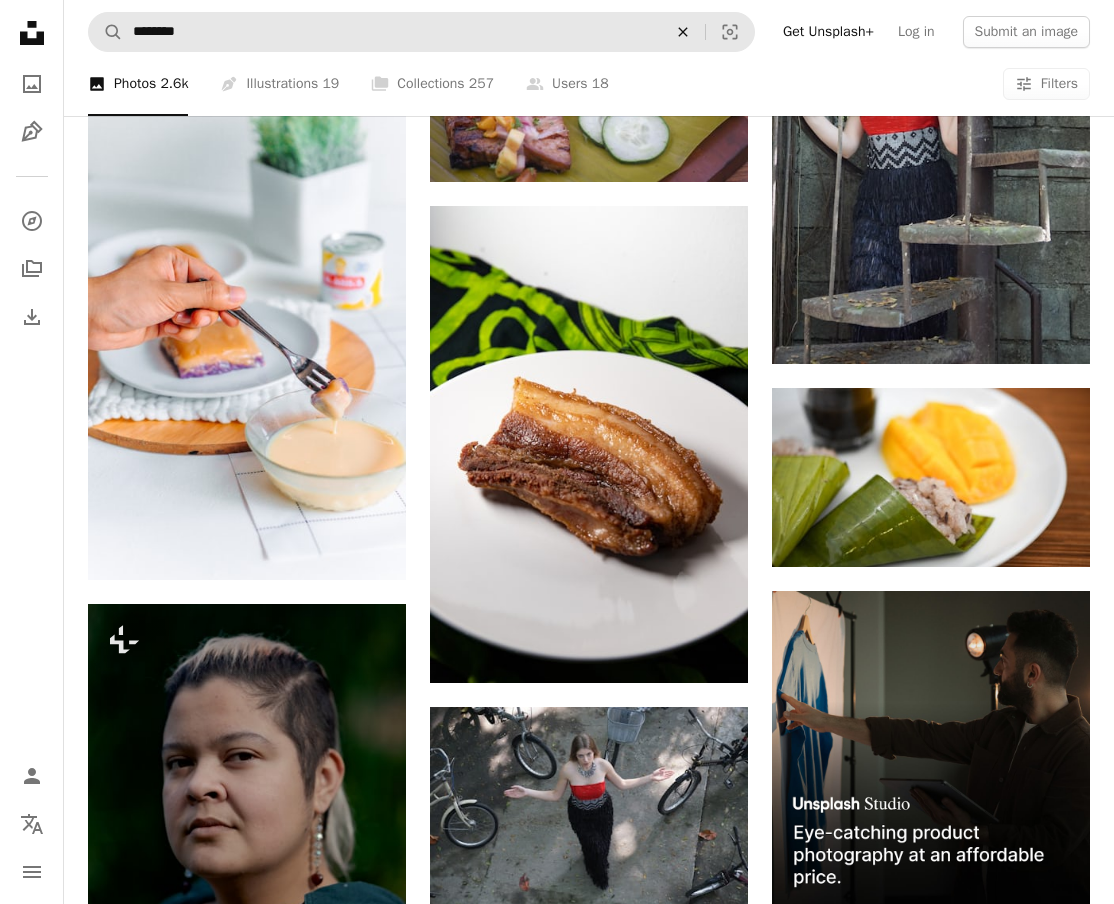 click on "An X shape" 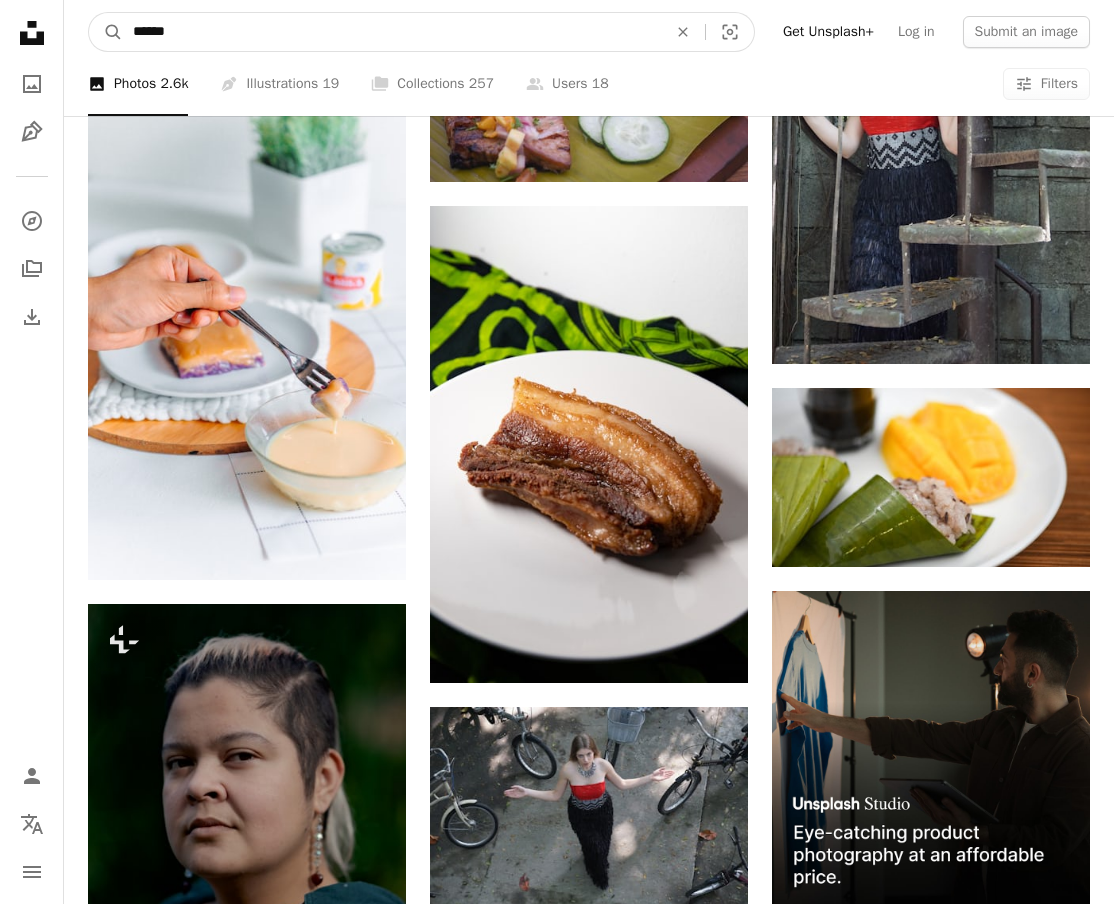 type on "*******" 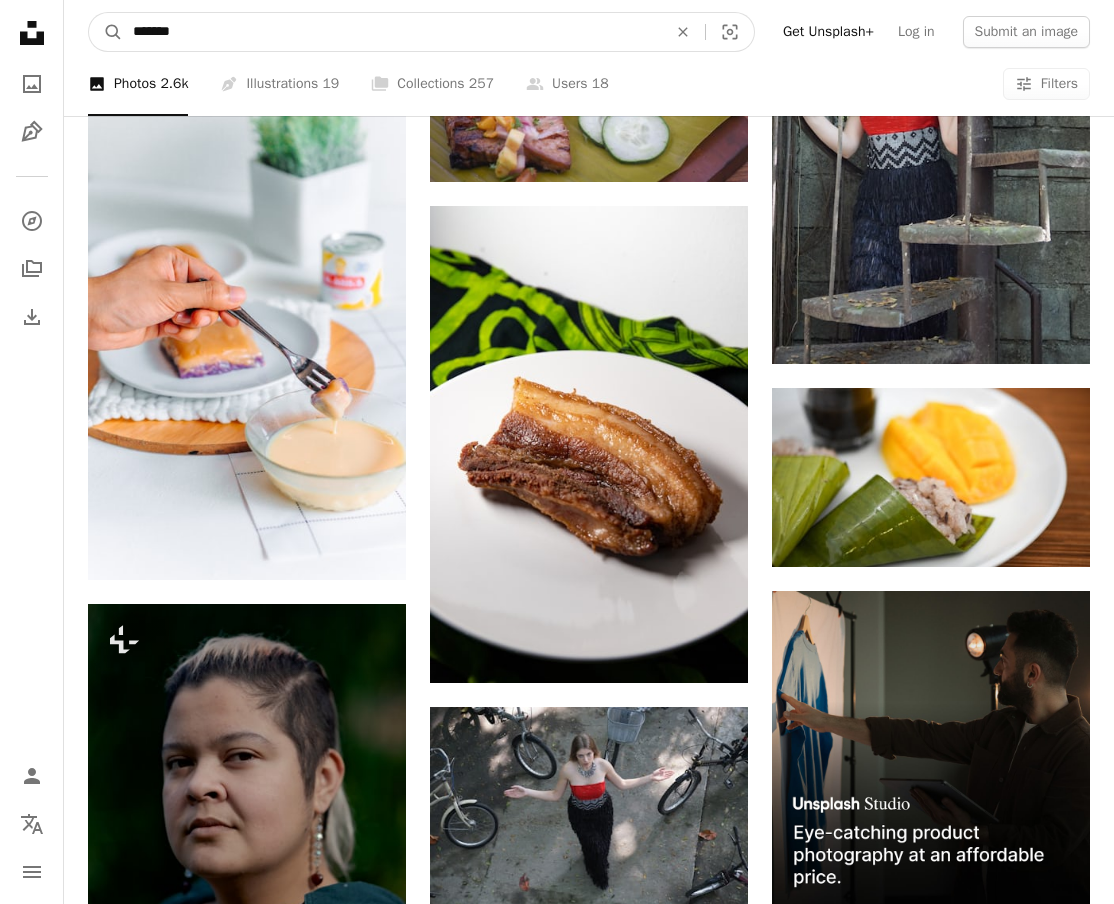 click on "A magnifying glass" at bounding box center [106, 32] 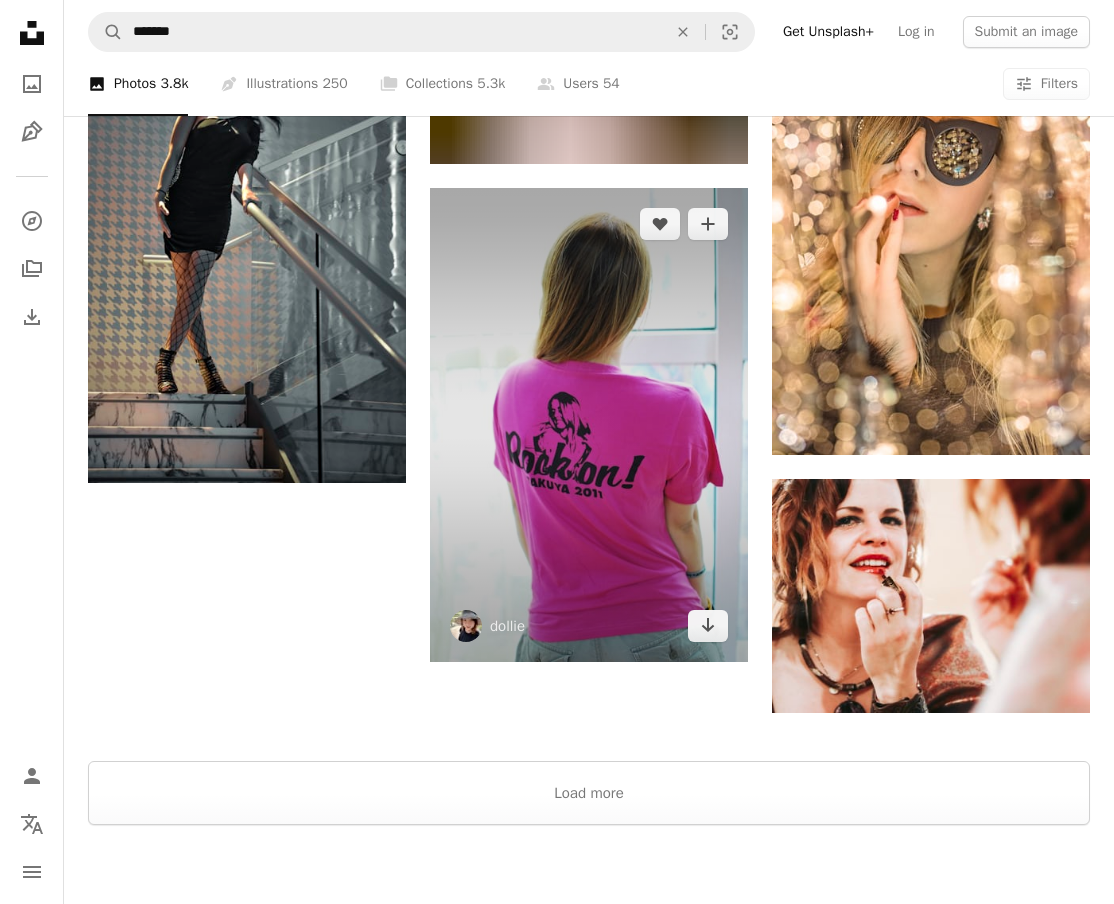 scroll, scrollTop: 2476, scrollLeft: 0, axis: vertical 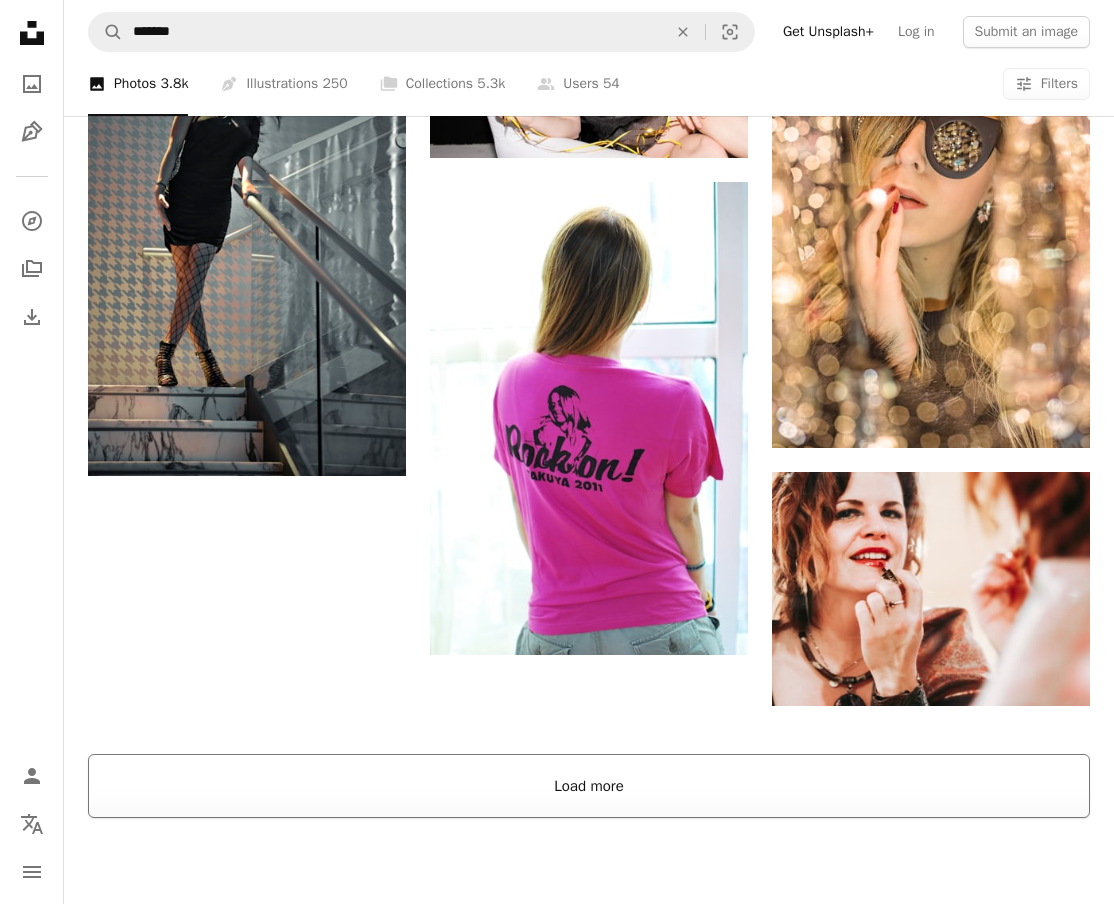 click on "Load more" at bounding box center [589, 786] 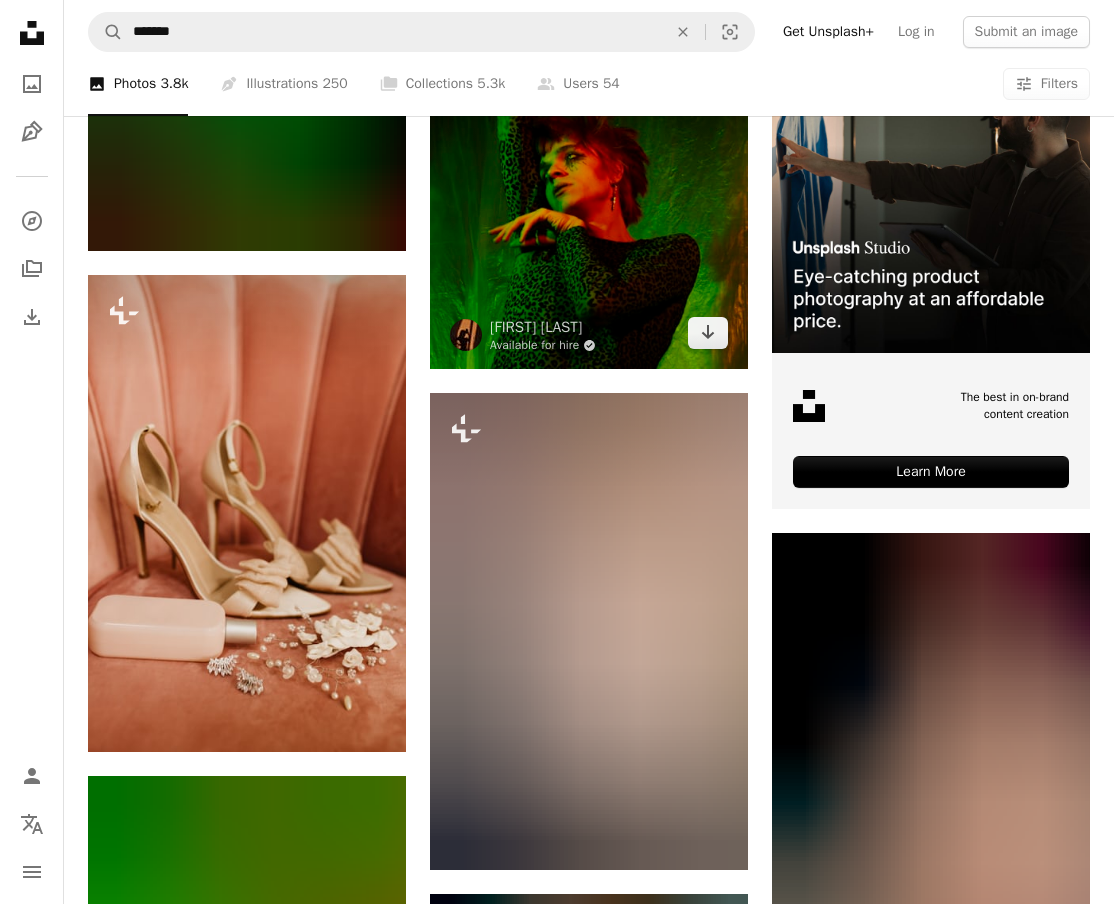 scroll, scrollTop: 8035, scrollLeft: 0, axis: vertical 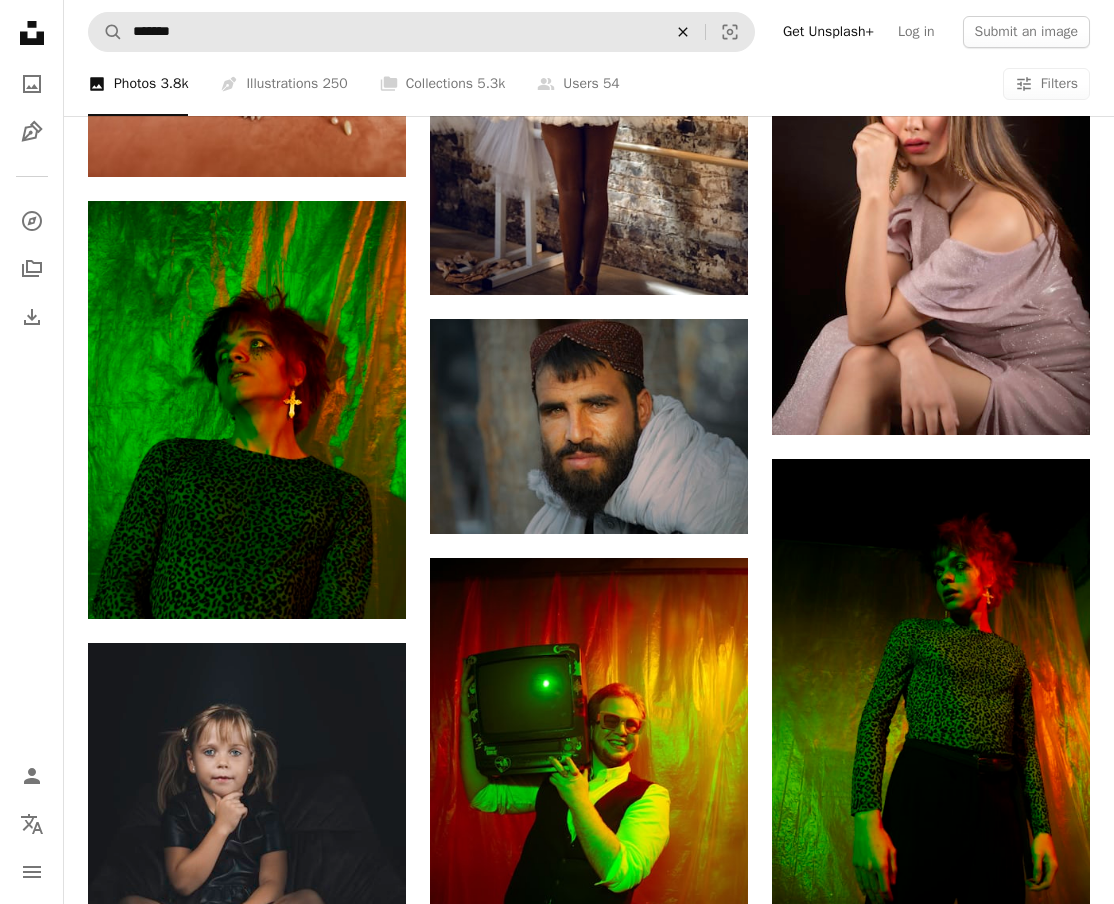 click on "An X shape" 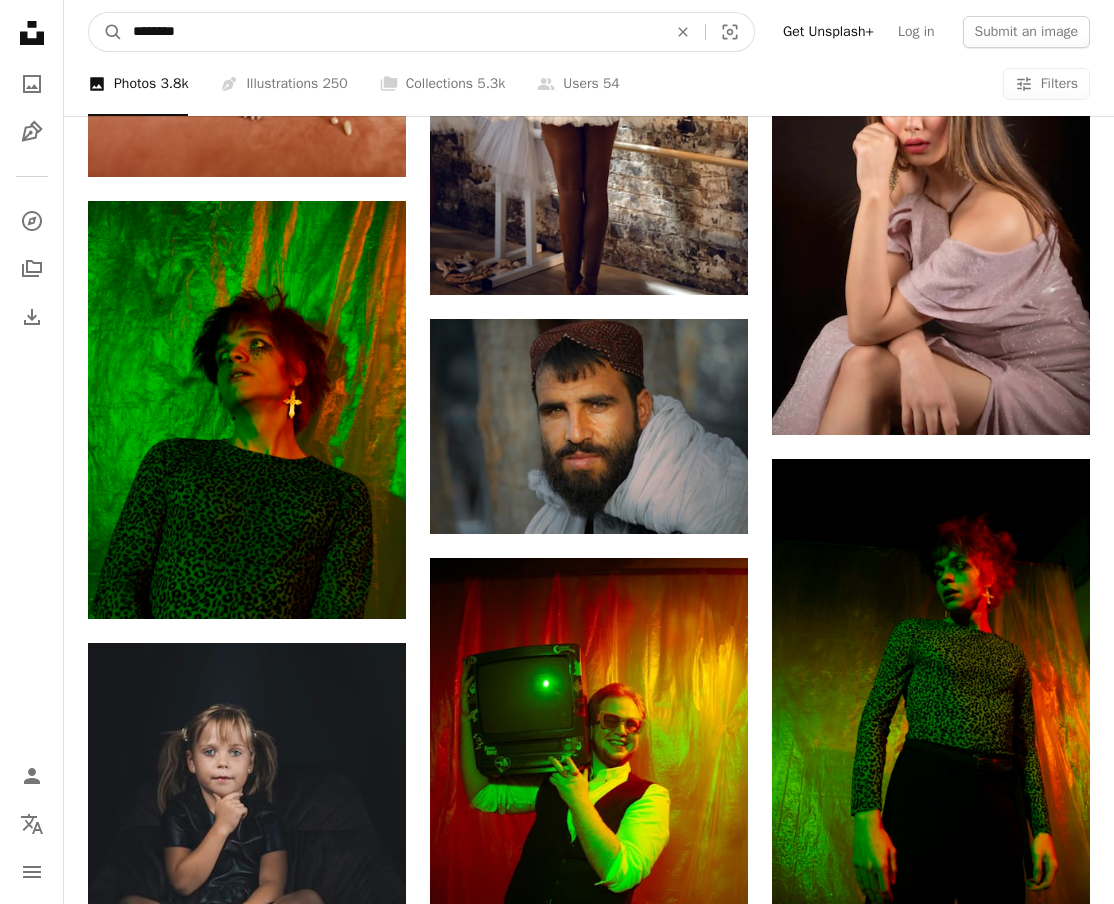 type on "*********" 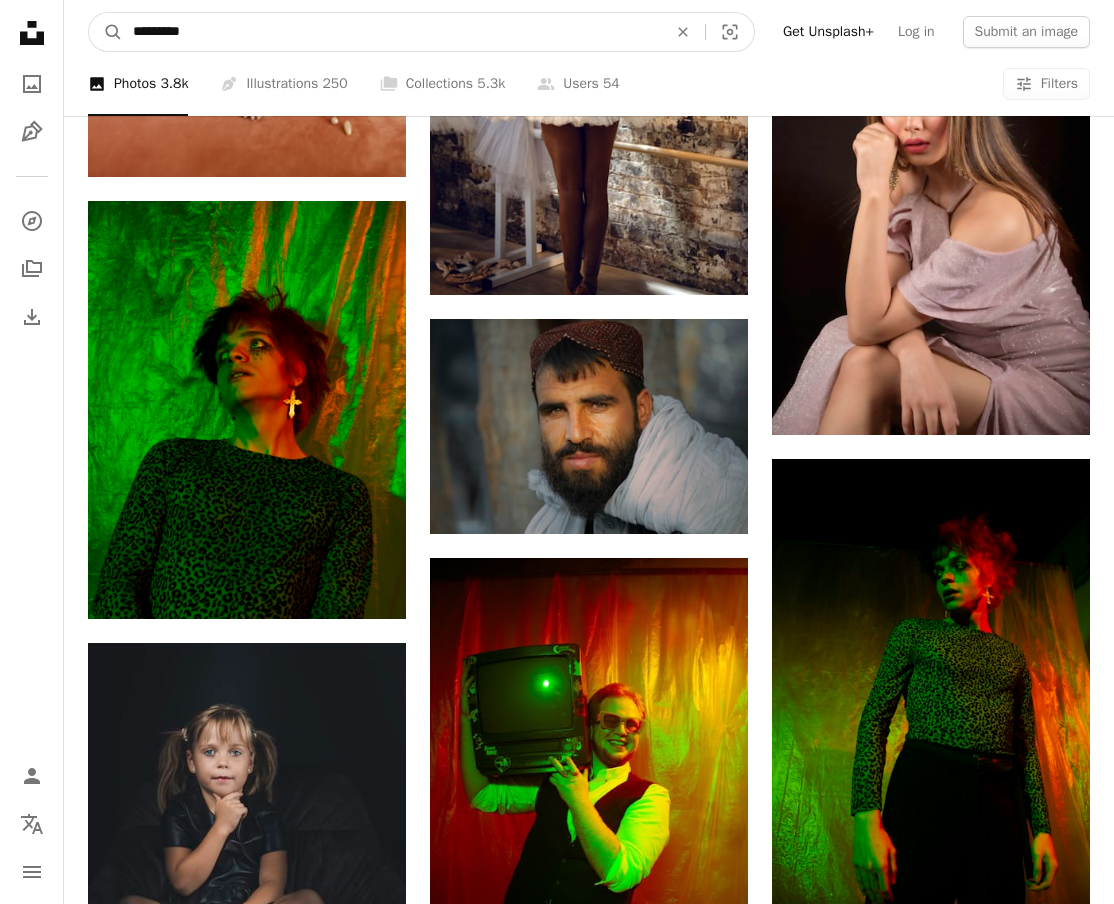 click on "A magnifying glass" at bounding box center [106, 32] 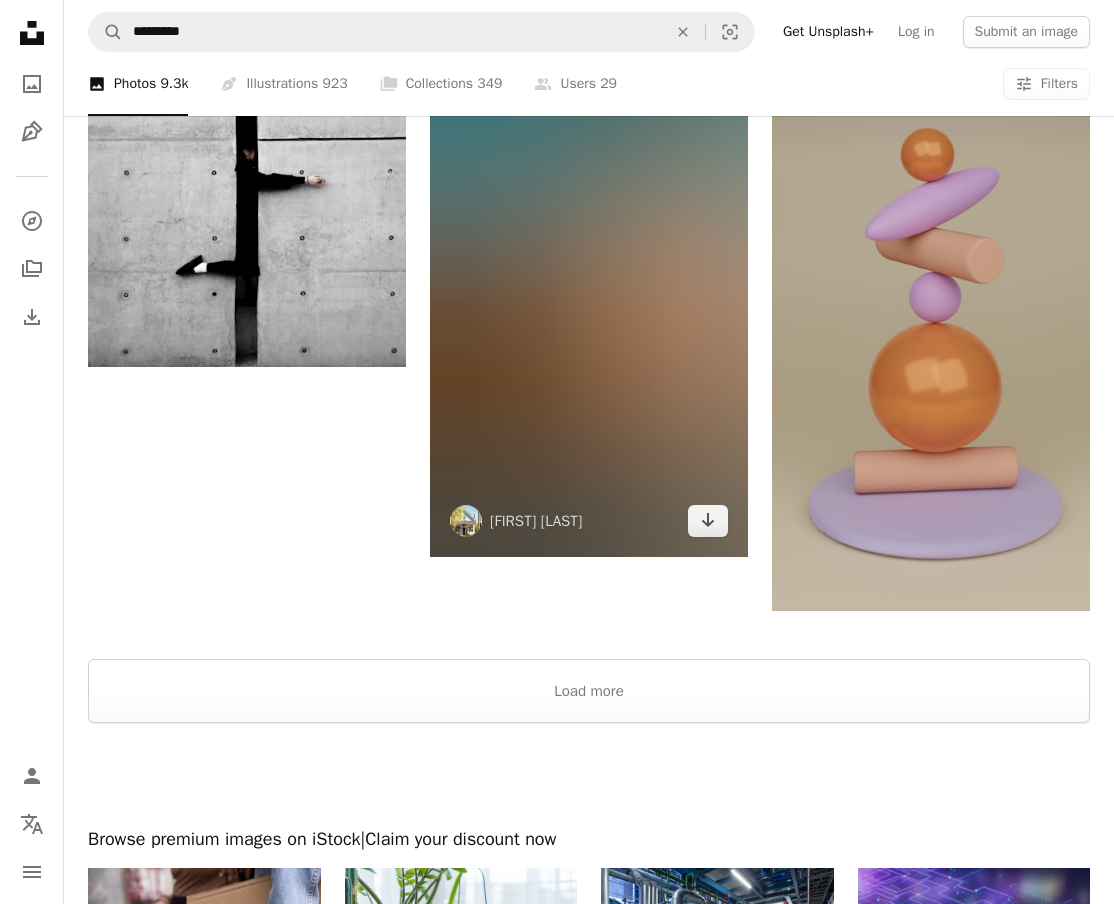 scroll, scrollTop: 2707, scrollLeft: 0, axis: vertical 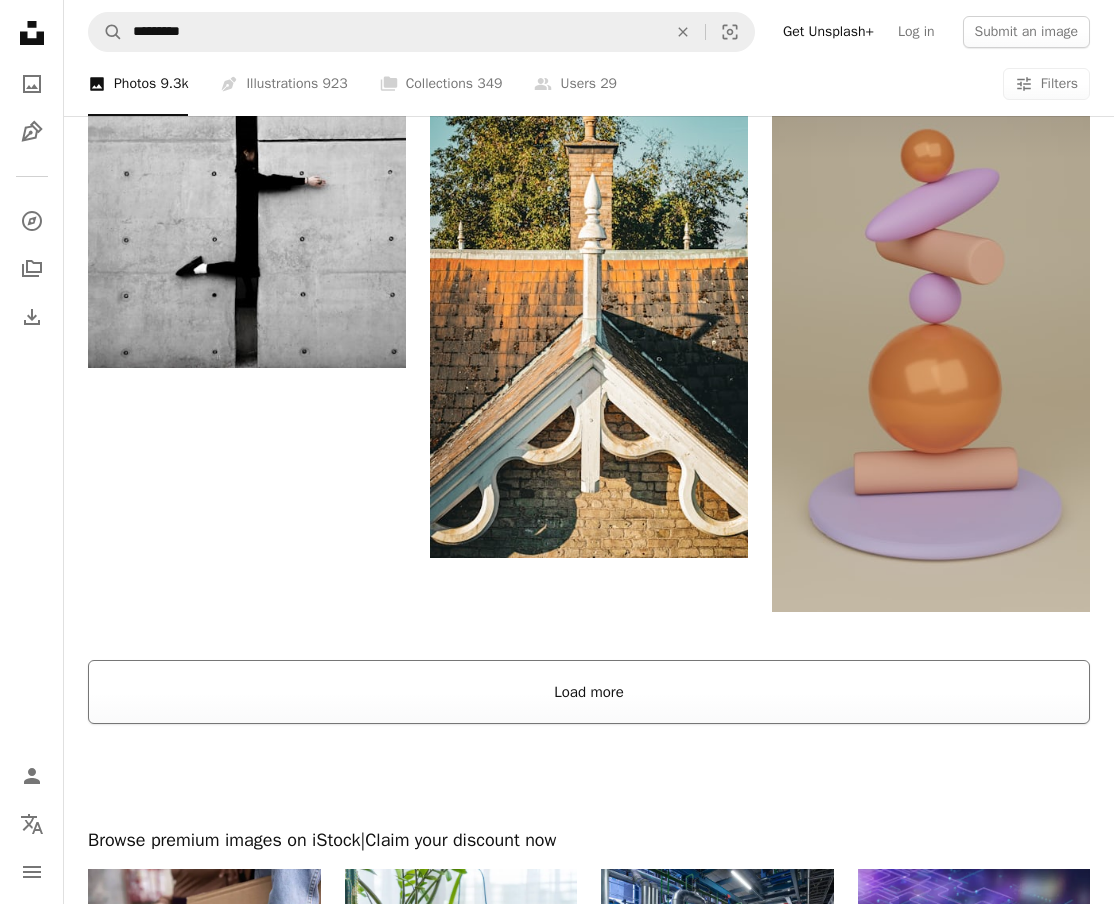 click on "Load more" at bounding box center [589, 692] 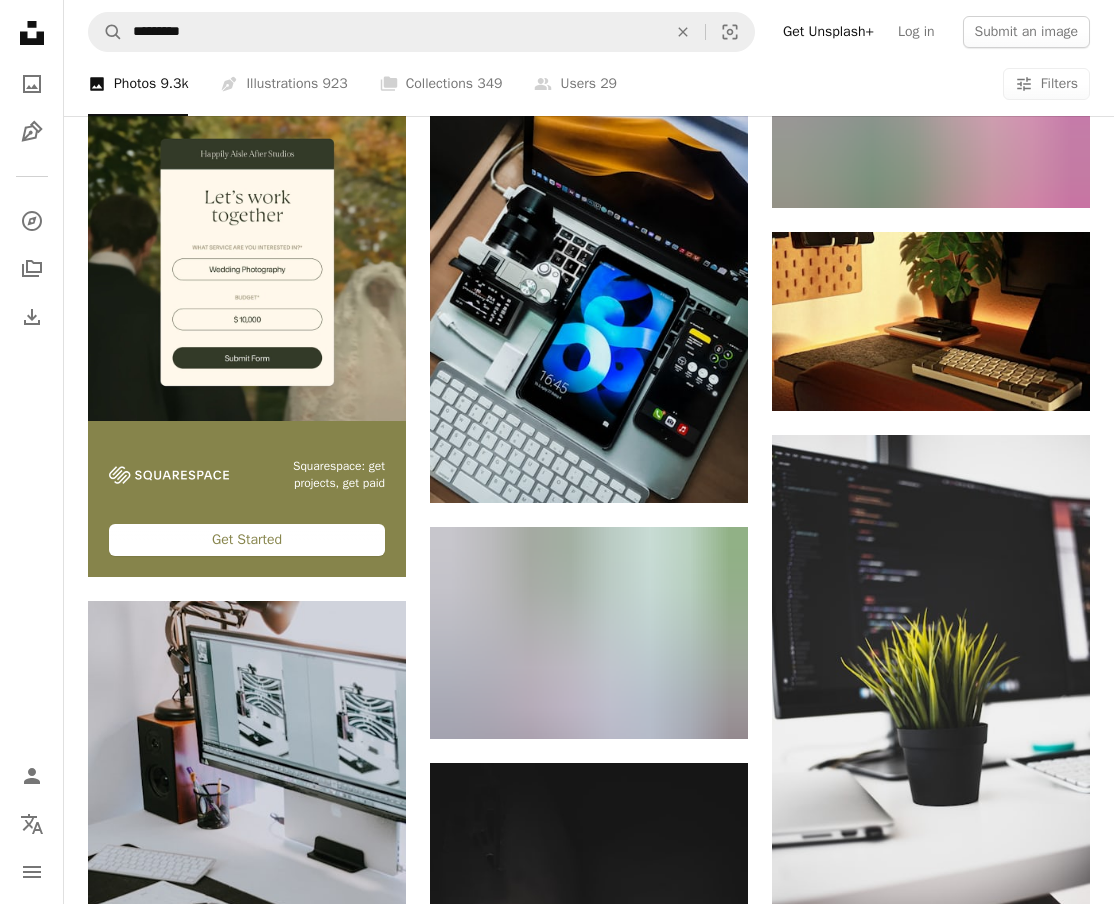 scroll, scrollTop: 4424, scrollLeft: 0, axis: vertical 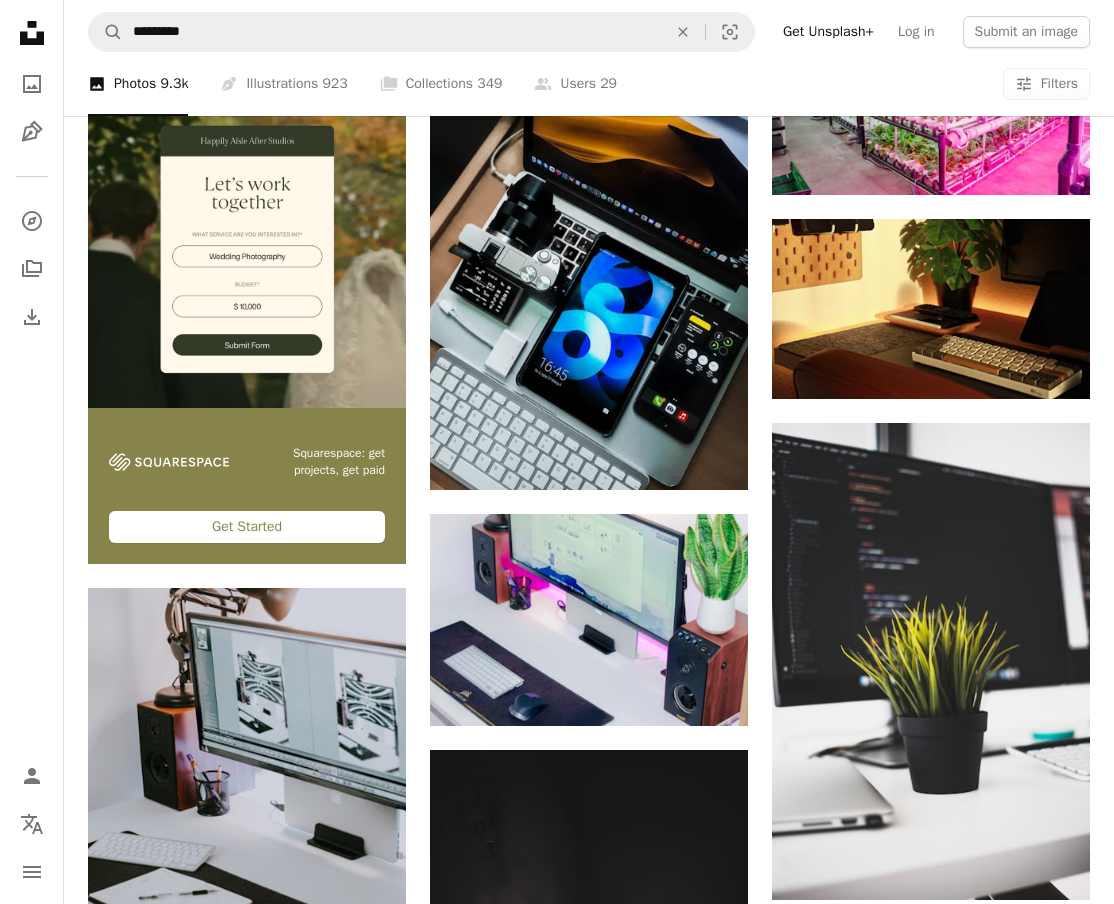 click on "A magnifying glass ********* An X shape Visual search Get Unsplash+ Log in Submit an image" at bounding box center (589, 32) 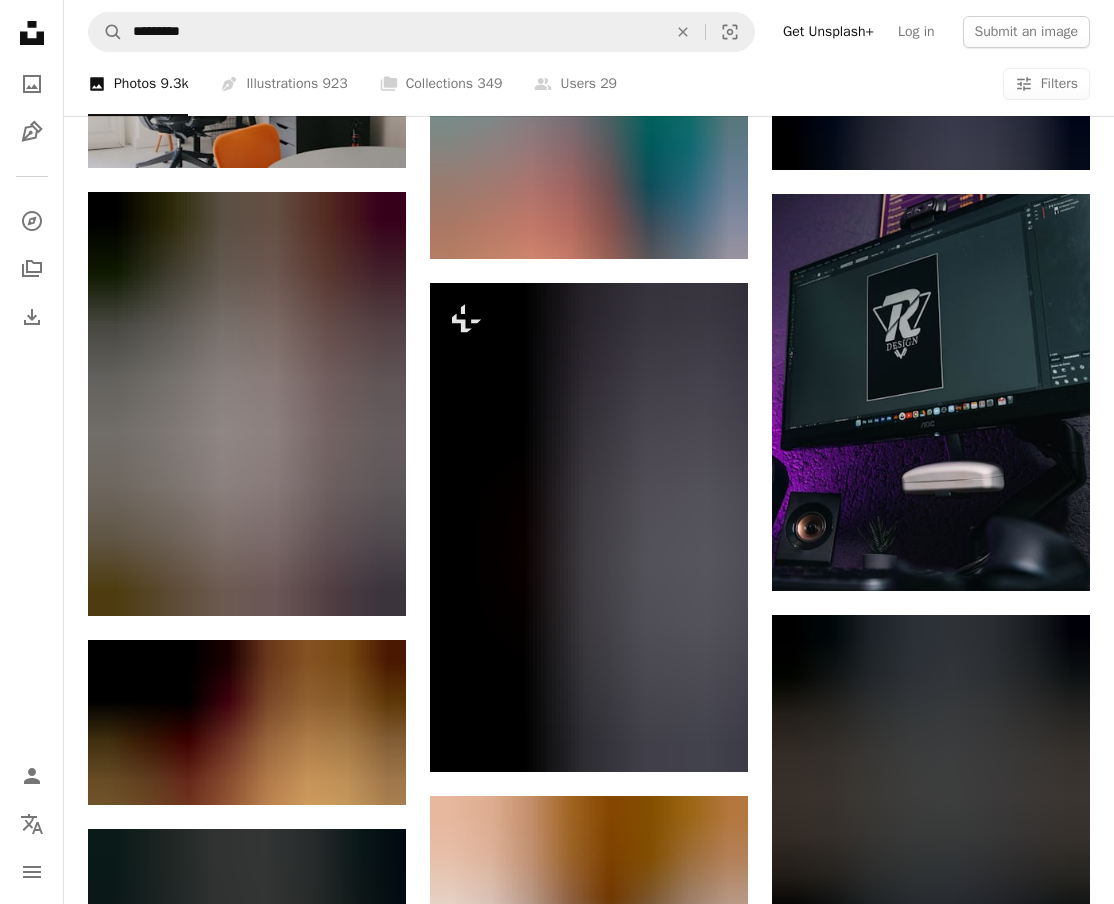 scroll, scrollTop: 6595, scrollLeft: 0, axis: vertical 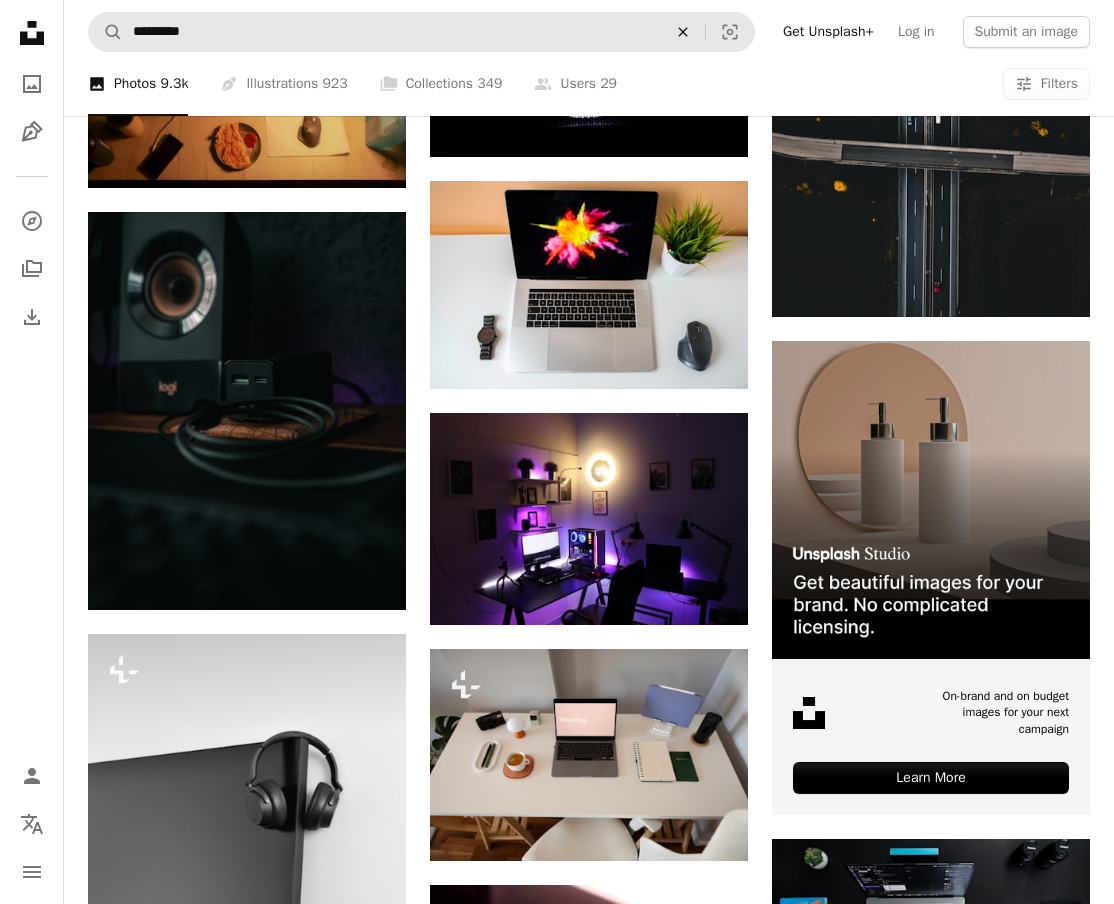 click on "An X shape" 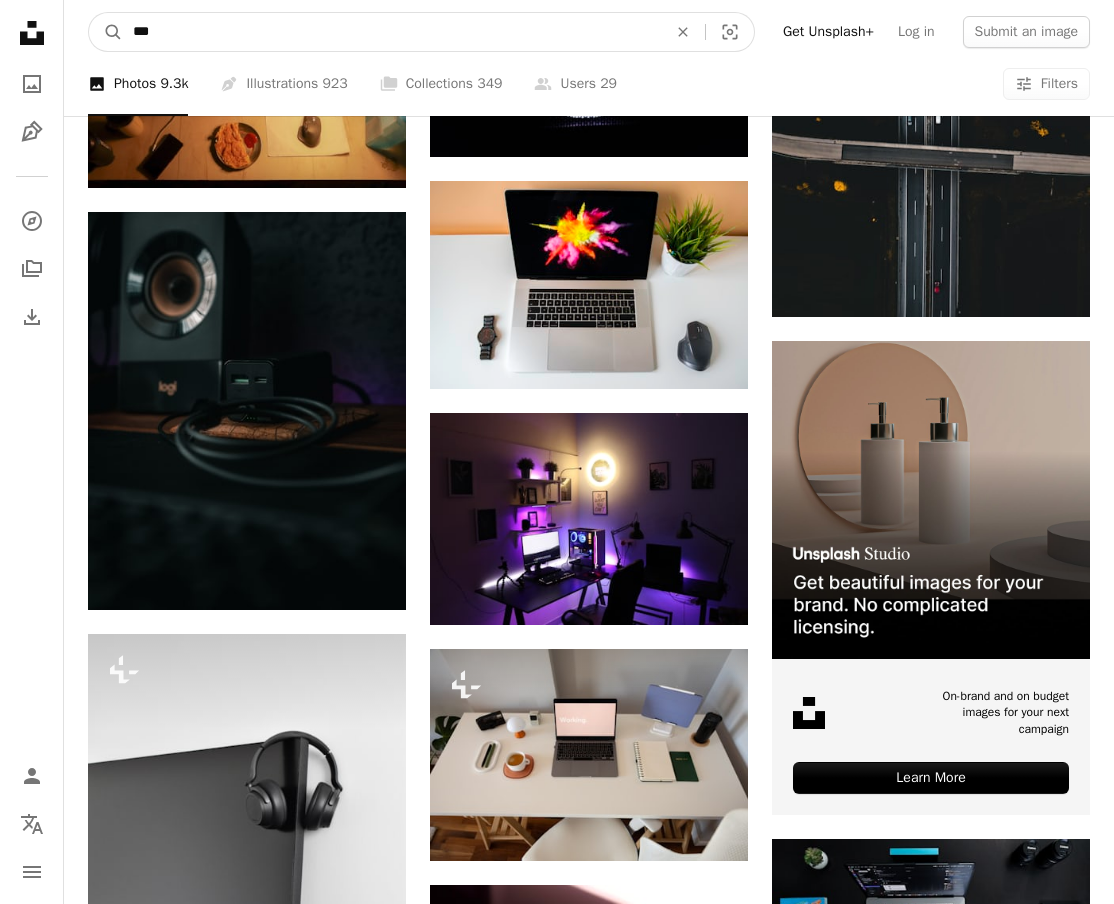 type on "****" 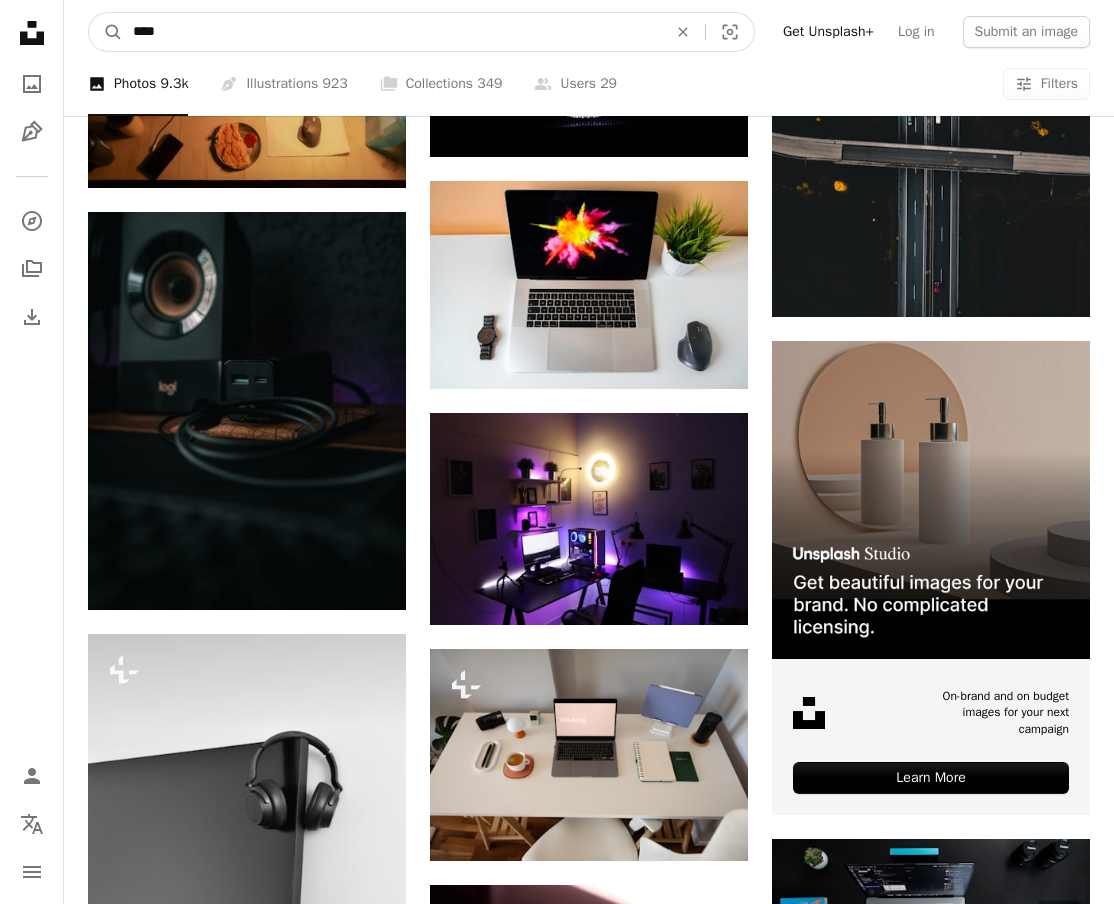 click on "A magnifying glass" at bounding box center (106, 32) 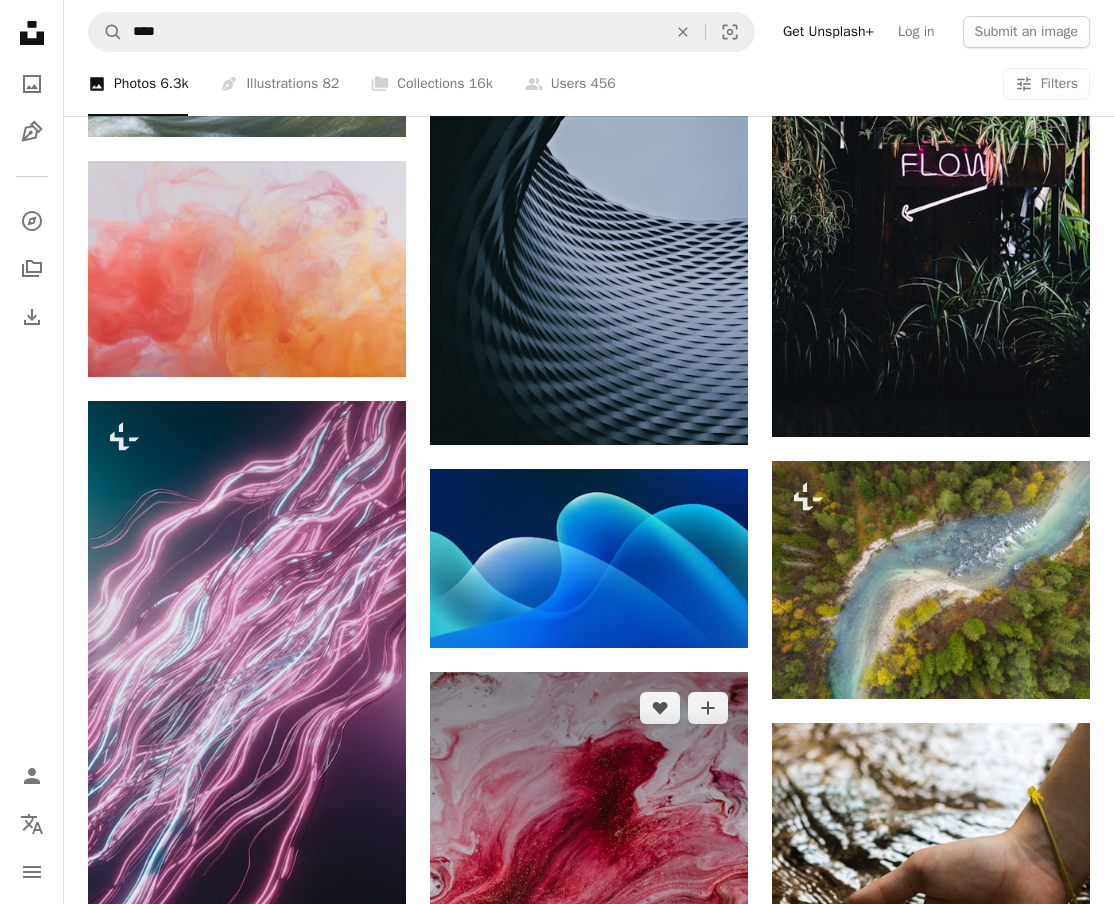 scroll, scrollTop: 1604, scrollLeft: 0, axis: vertical 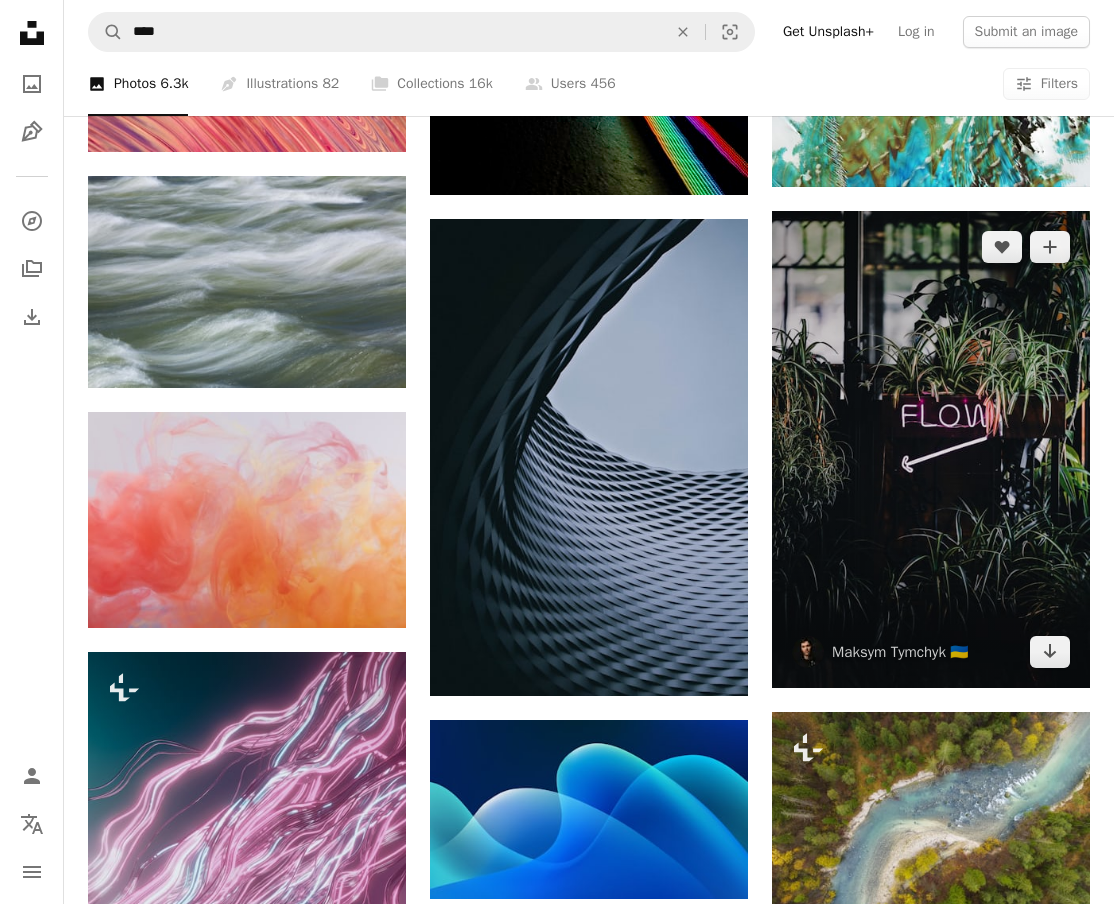 click at bounding box center (931, 449) 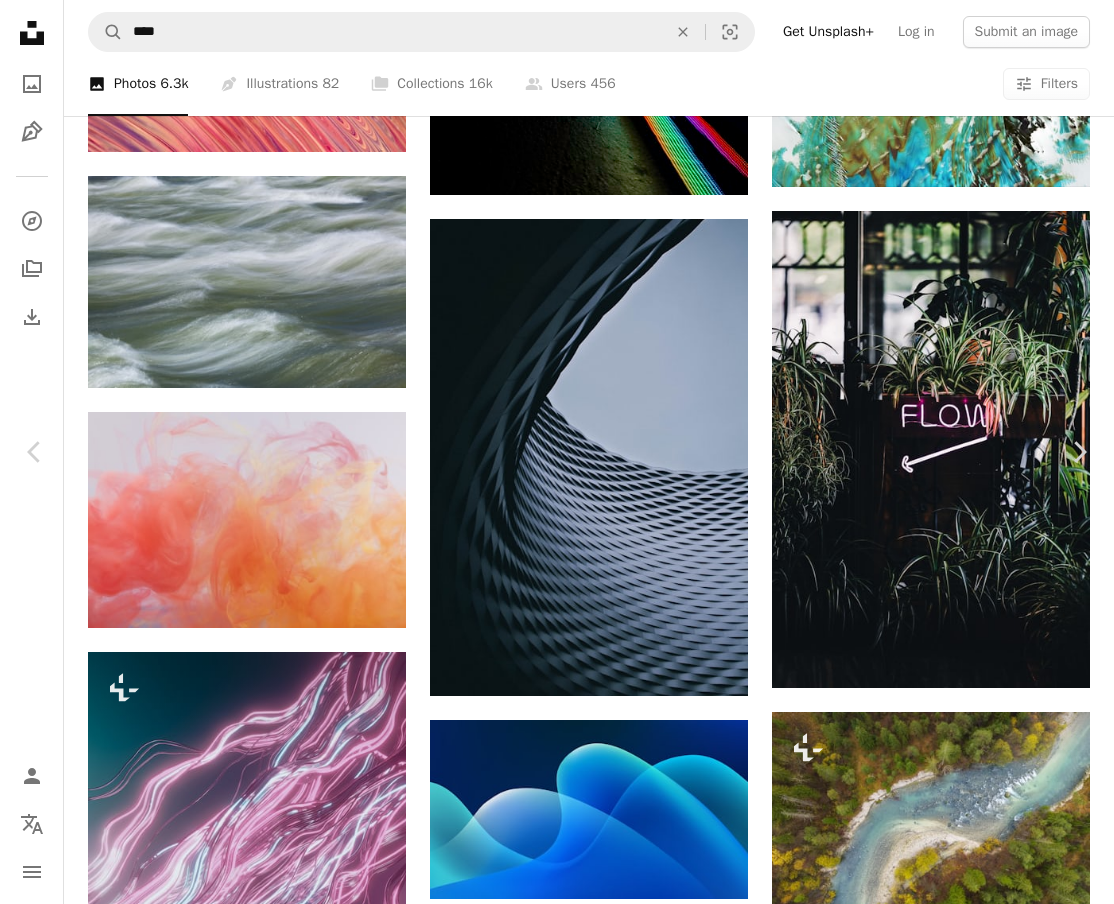 click on "[FIRST] [LAST]" at bounding box center [557, 2937] 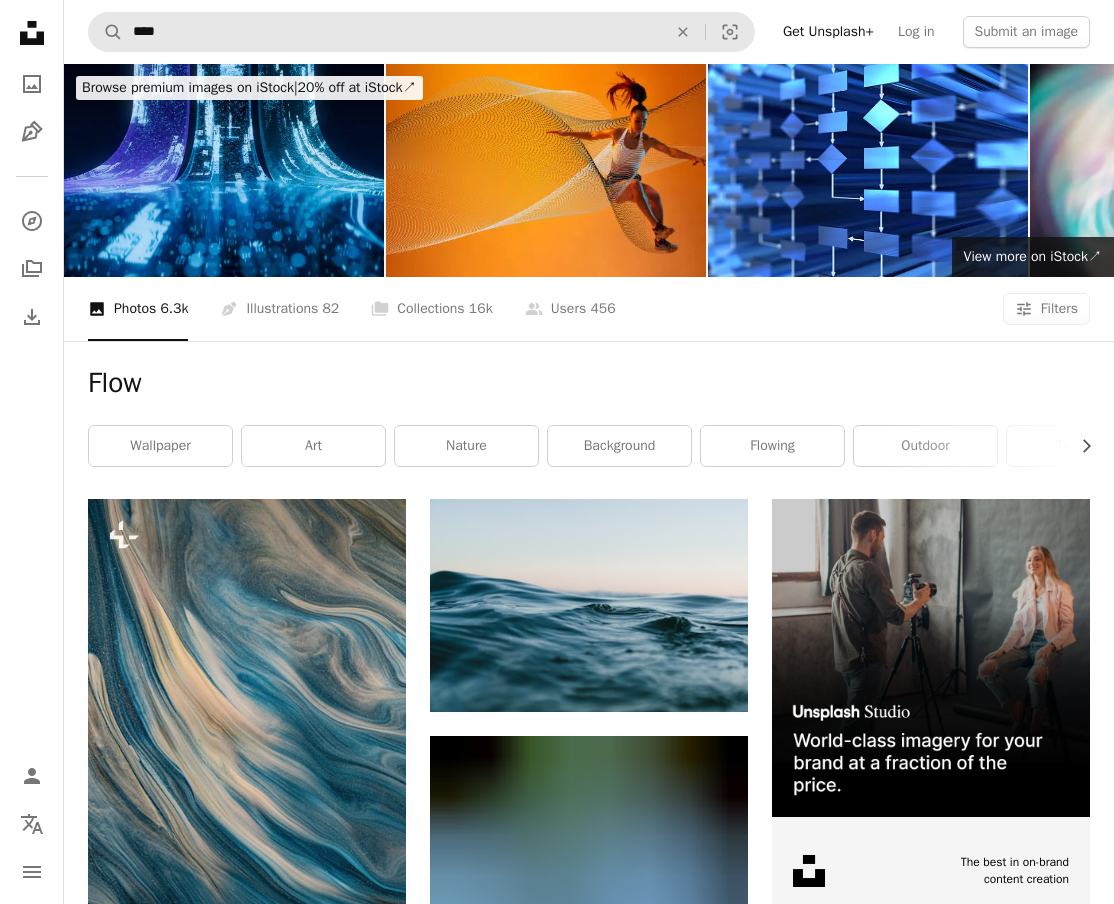 scroll, scrollTop: 0, scrollLeft: 0, axis: both 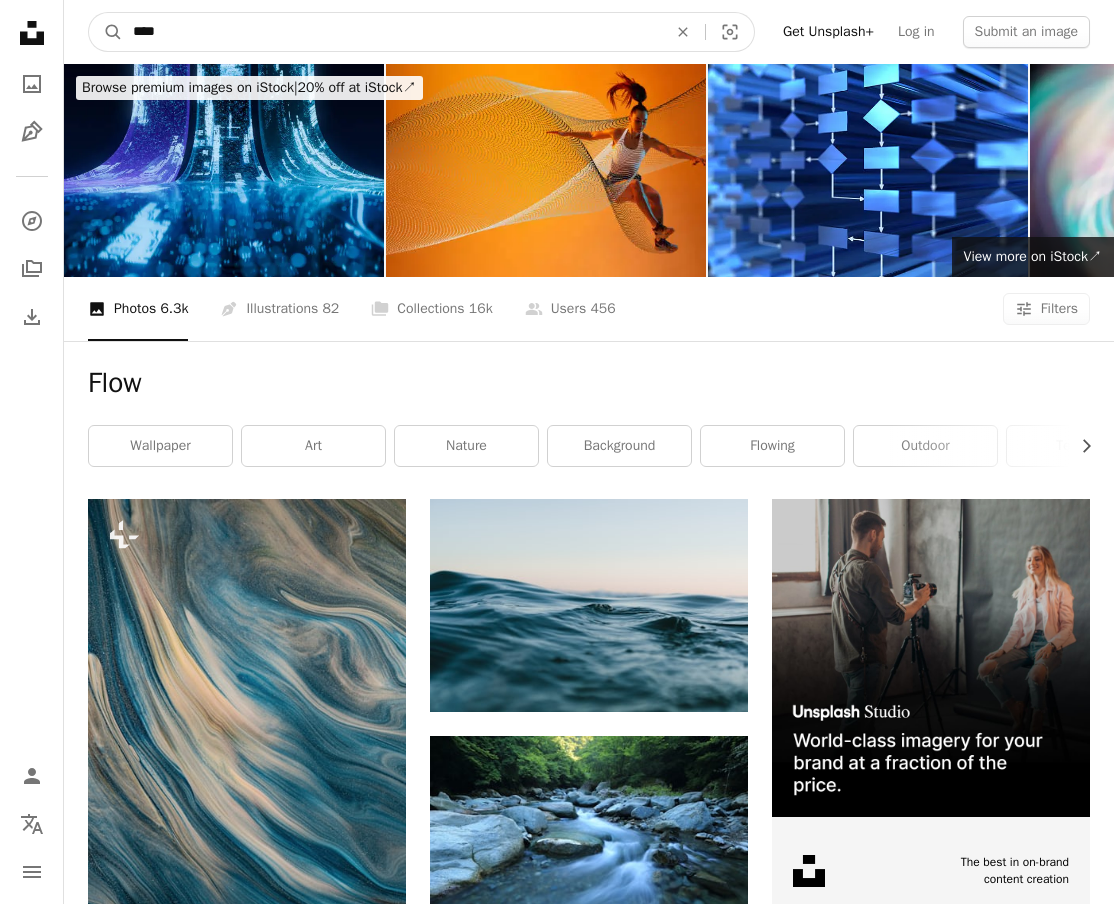 click on "****" at bounding box center (392, 32) 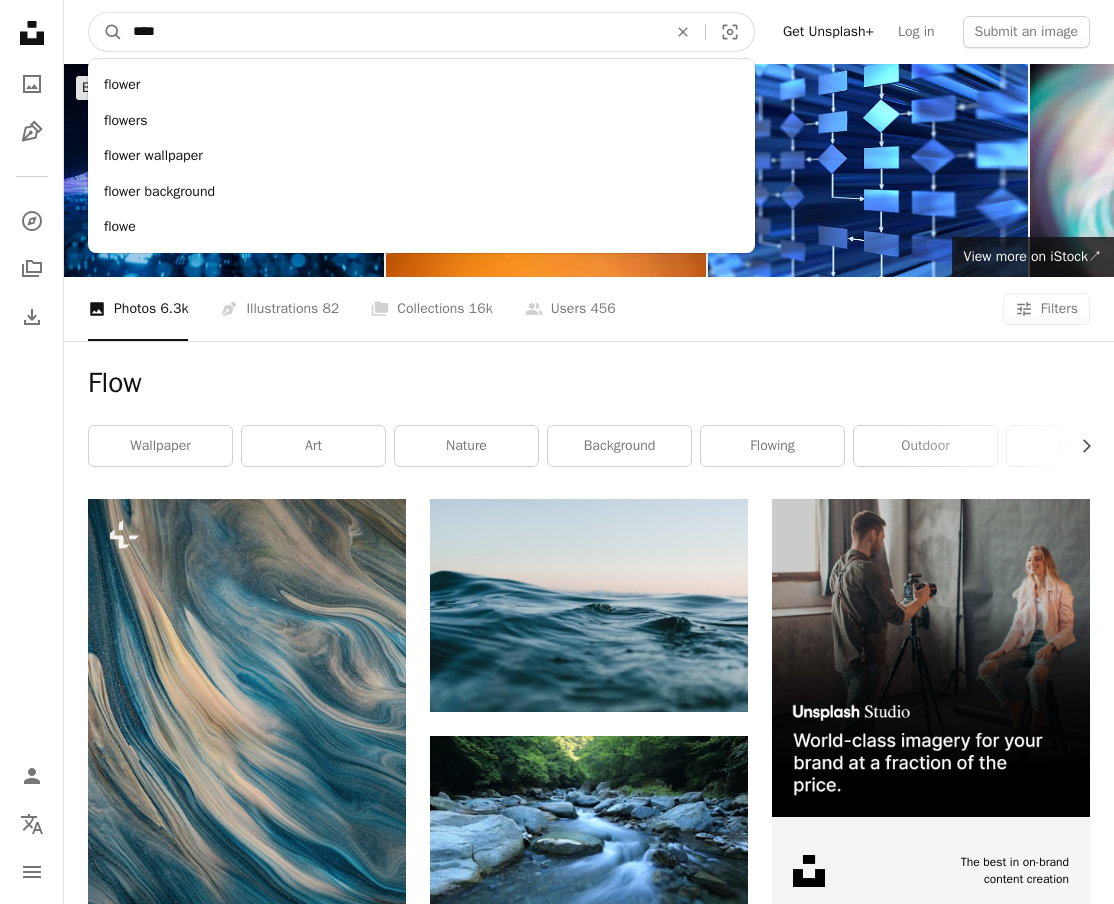 click on "****" at bounding box center [392, 32] 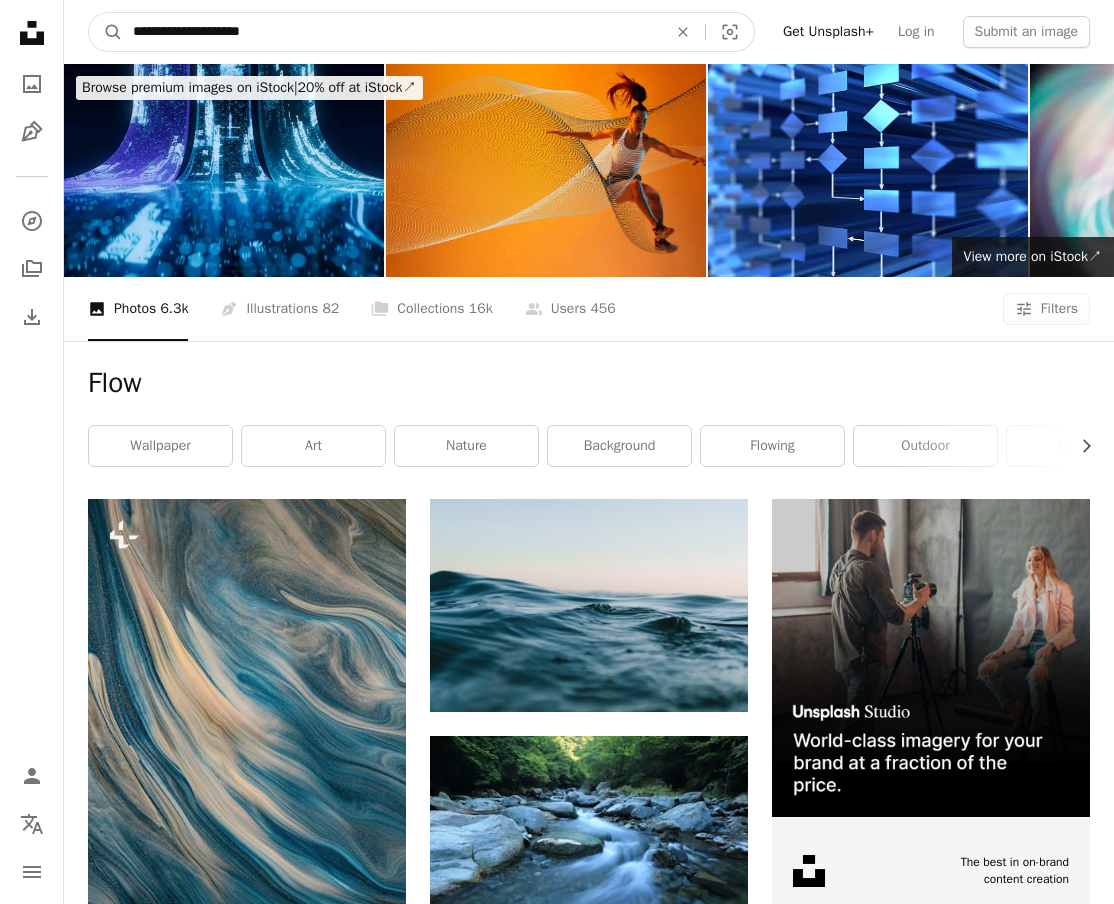 type on "**********" 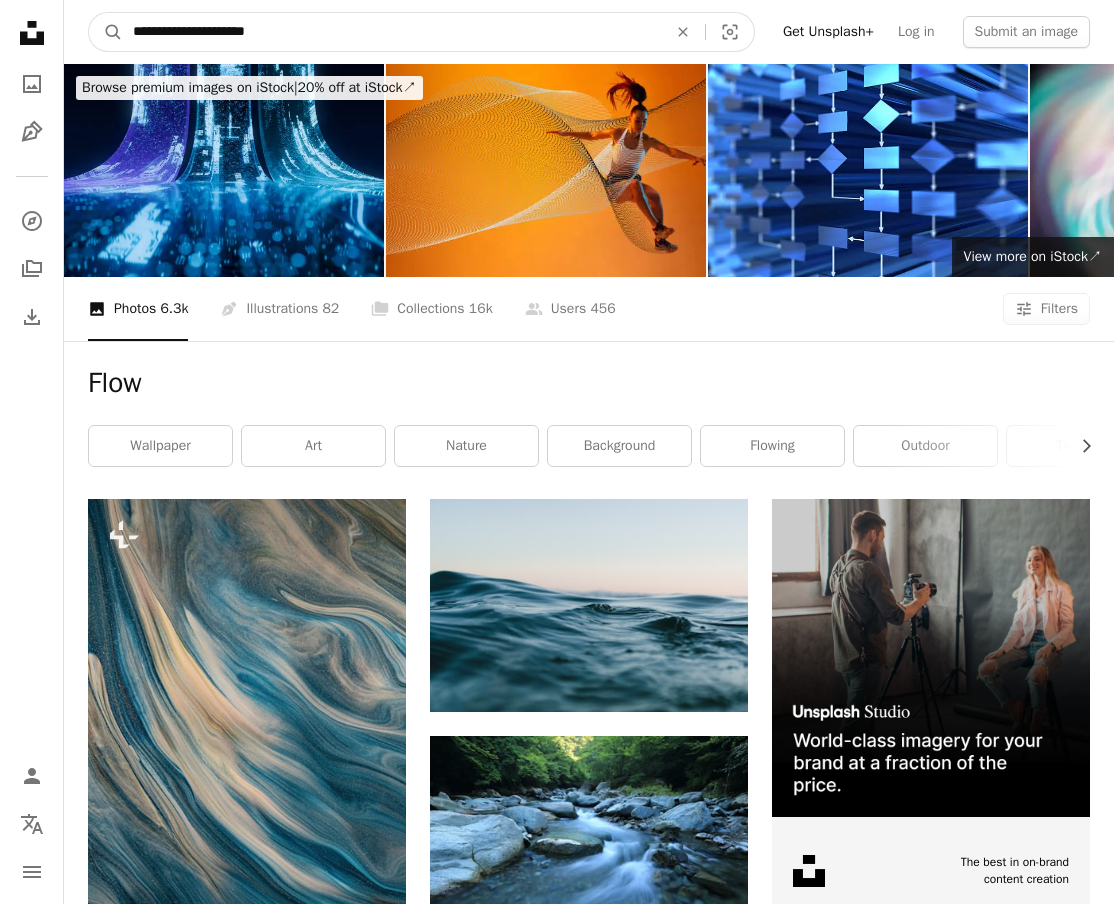 click on "A magnifying glass" at bounding box center (106, 32) 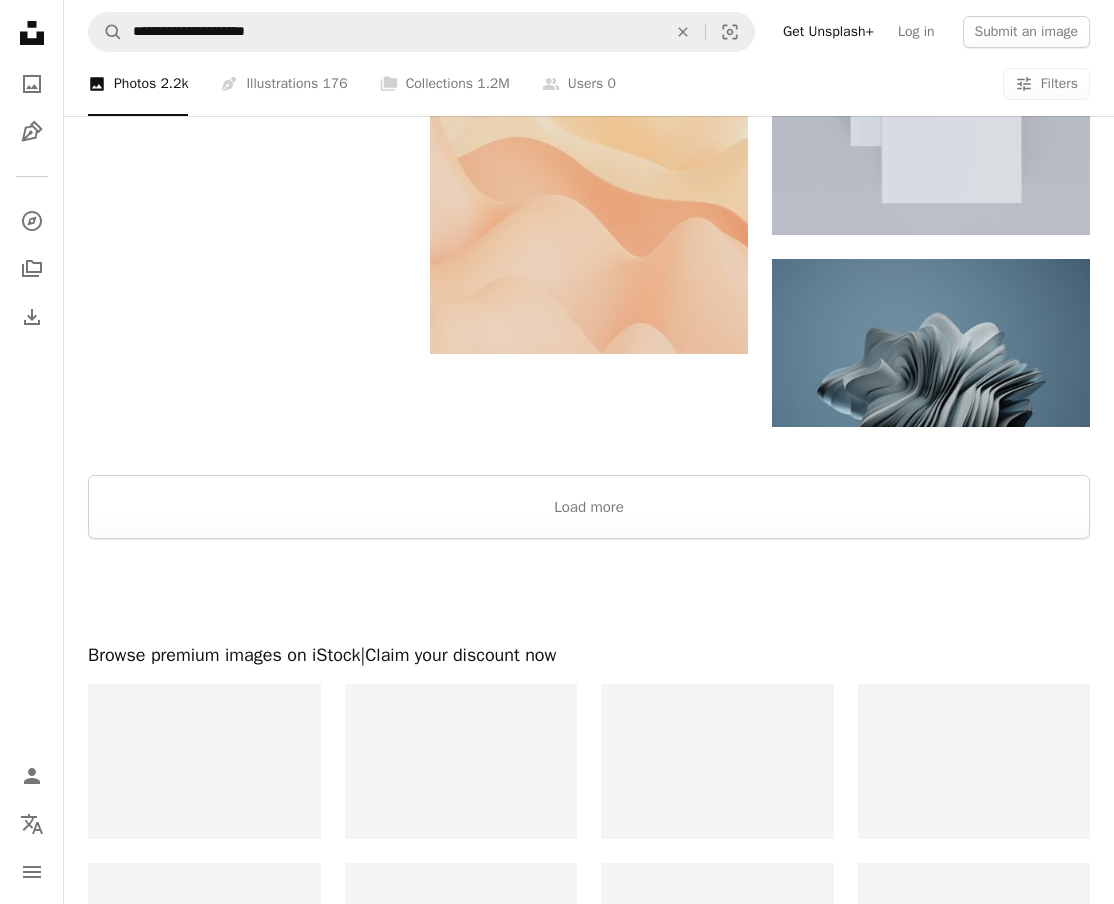 scroll, scrollTop: 2295, scrollLeft: 0, axis: vertical 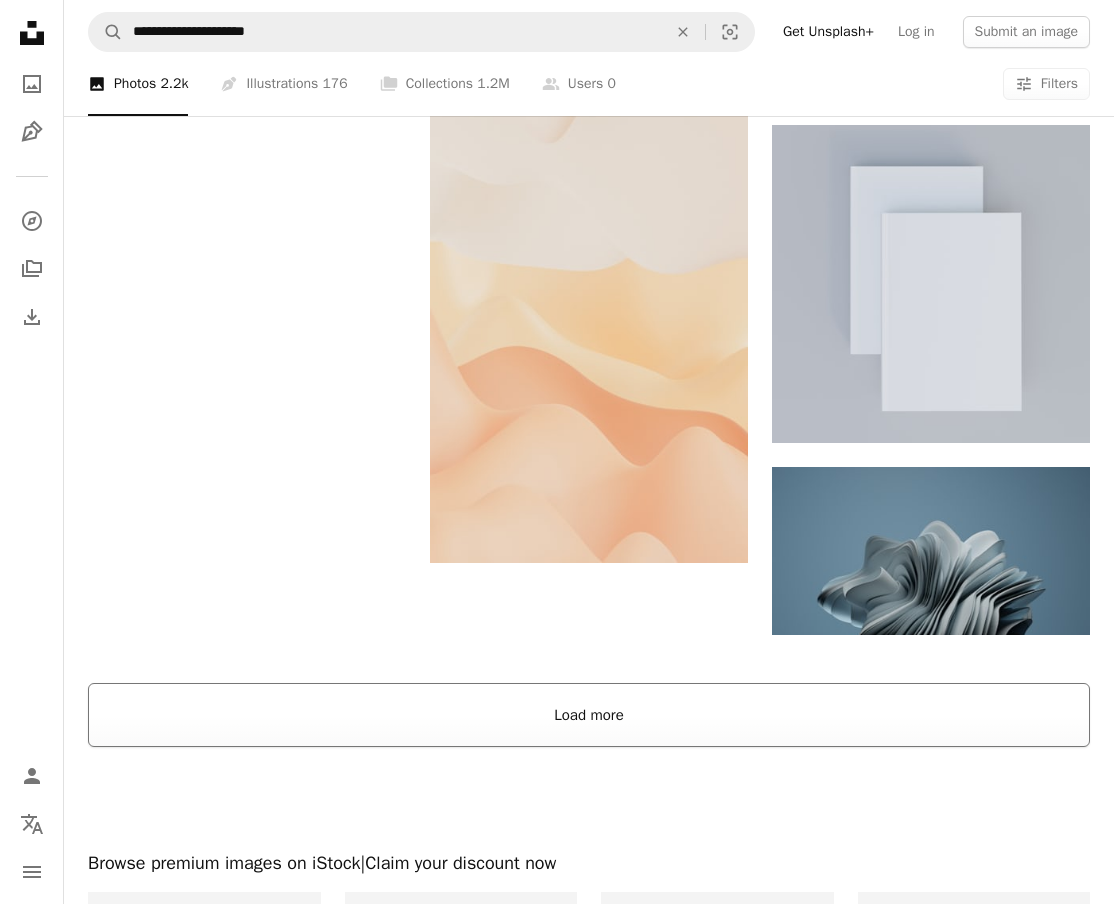 click on "Load more" at bounding box center [589, 715] 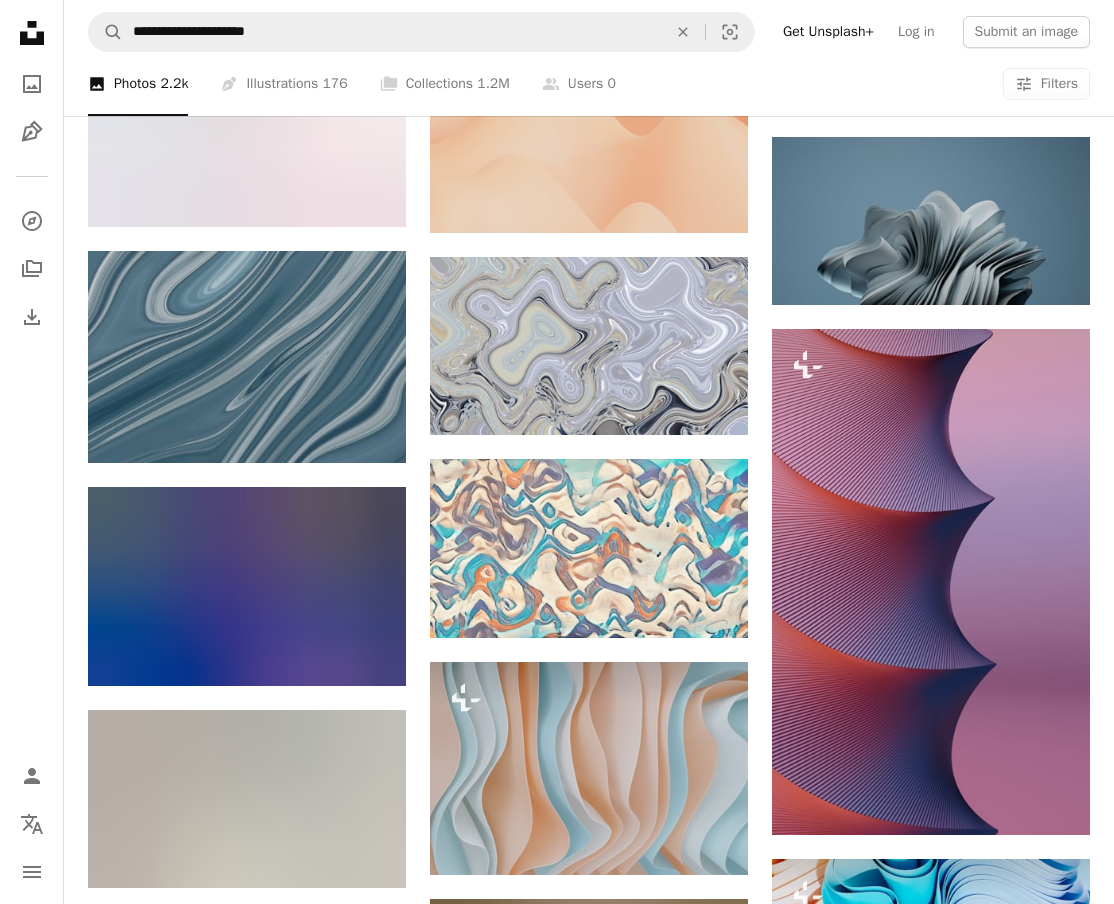 scroll, scrollTop: 2631, scrollLeft: 0, axis: vertical 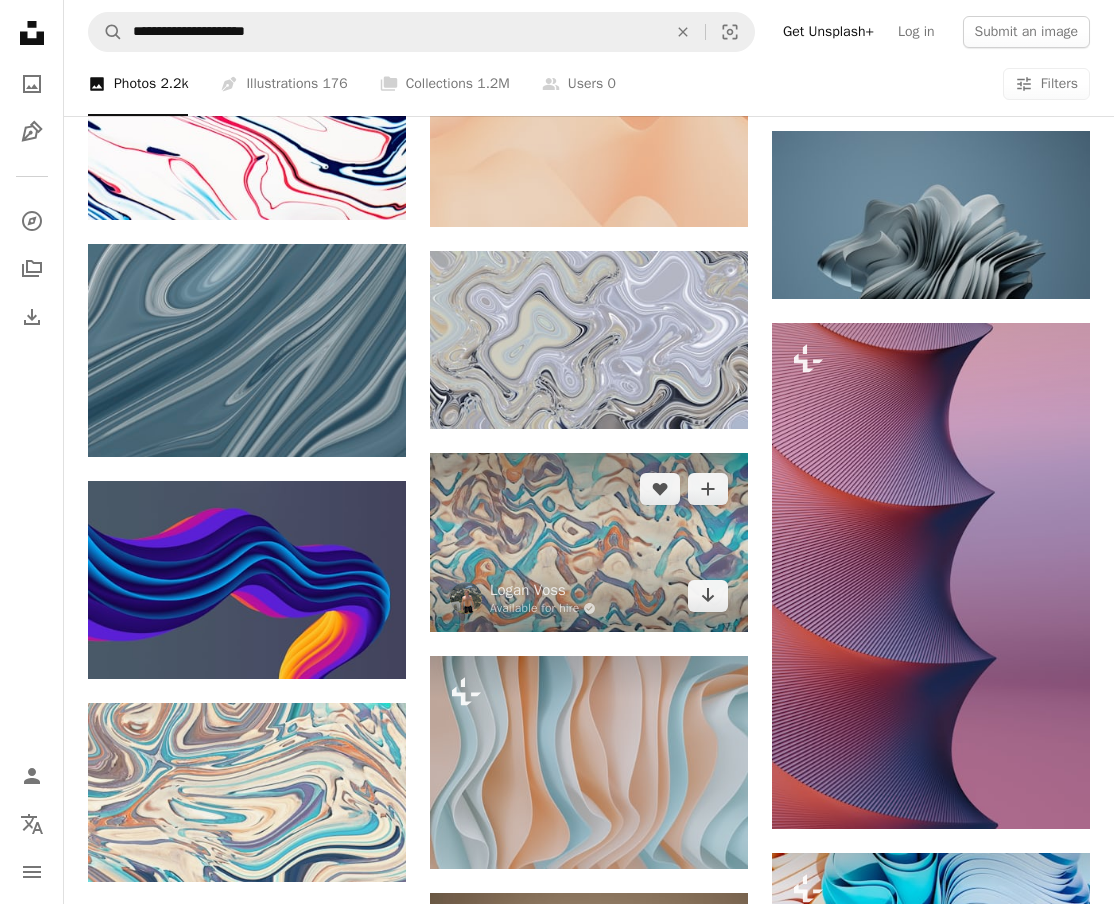 click at bounding box center (589, 542) 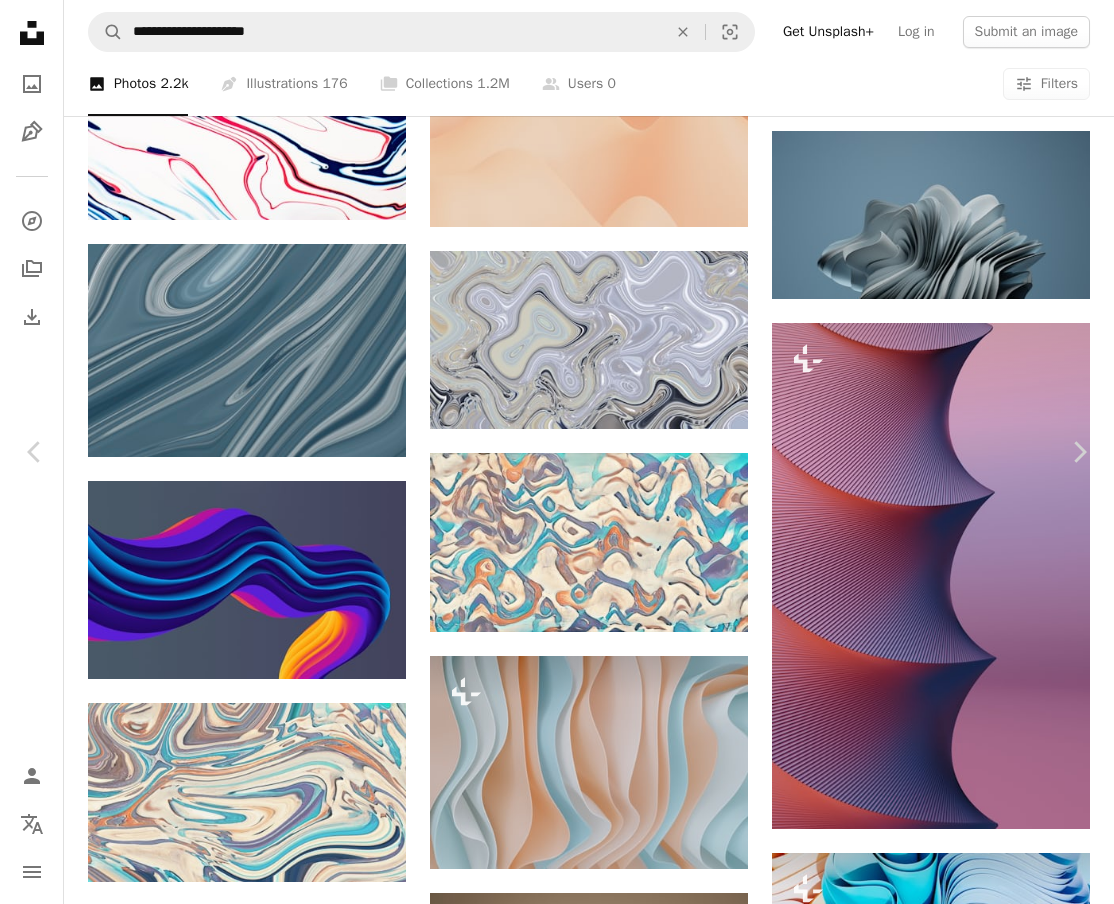 click on "[FIRST] [LAST]" at bounding box center [557, 5499] 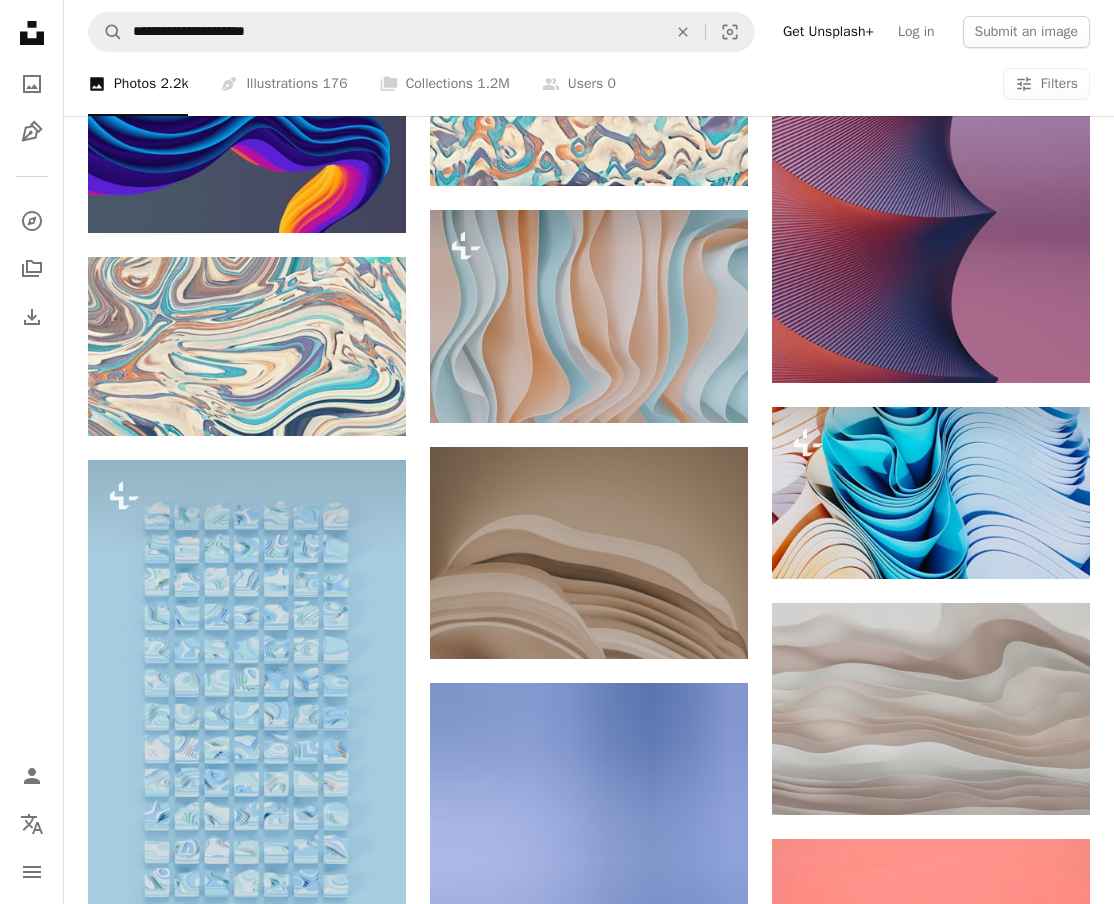 scroll, scrollTop: 3066, scrollLeft: 0, axis: vertical 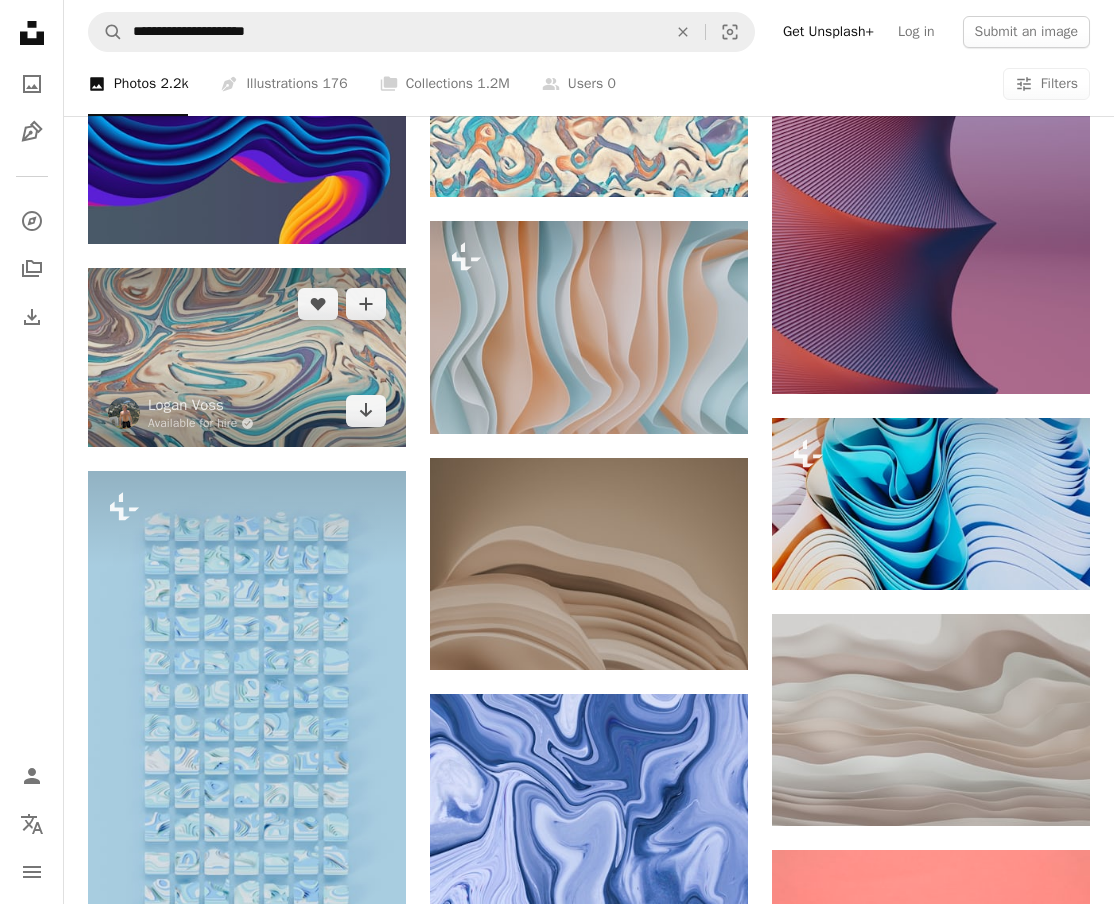 click at bounding box center [247, 357] 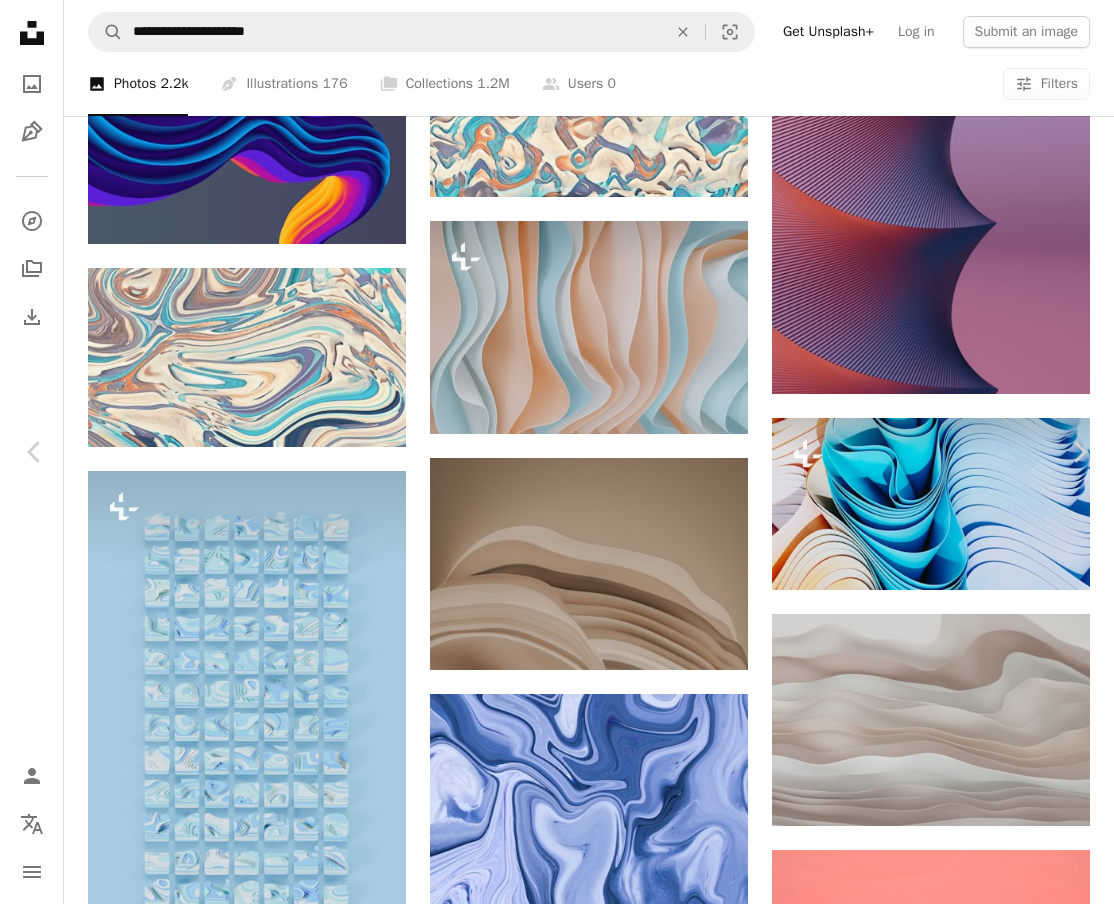 click on "[FIRST] [LAST]" at bounding box center [557, 5064] 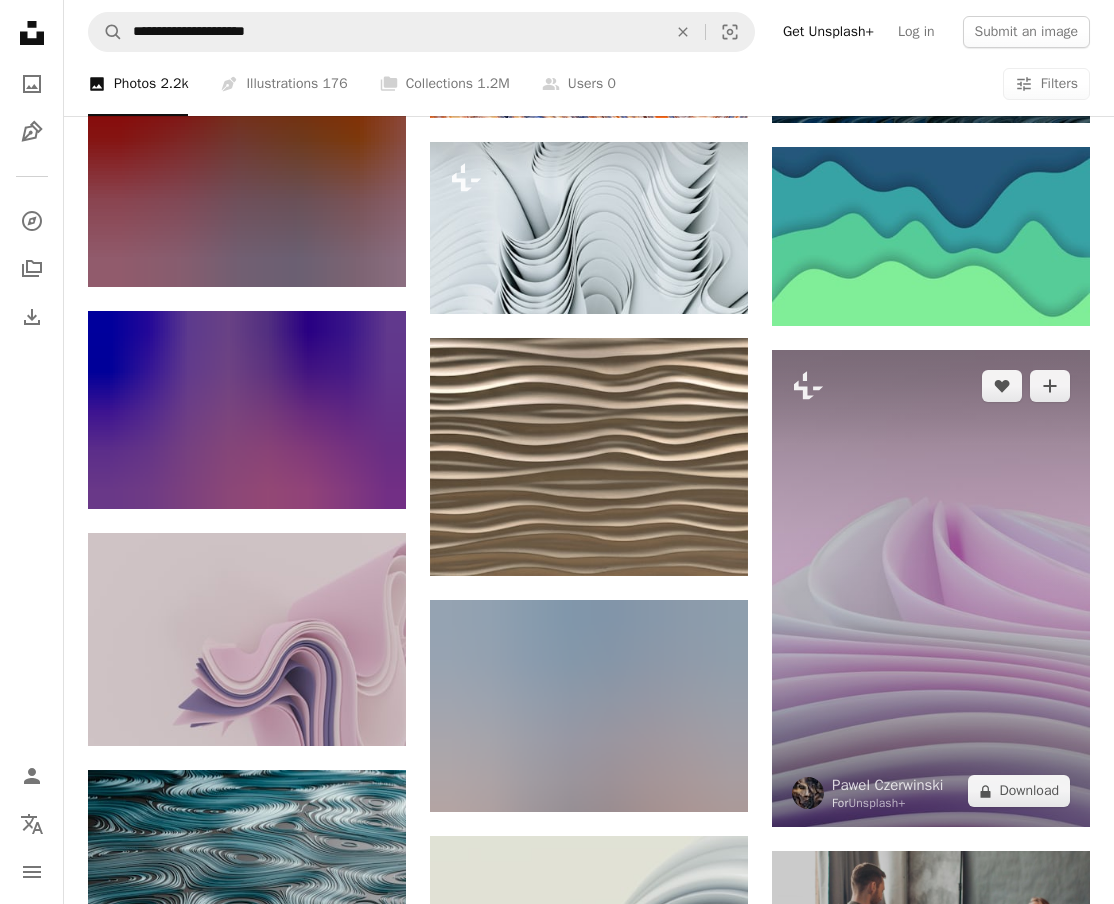 scroll, scrollTop: 5904, scrollLeft: 0, axis: vertical 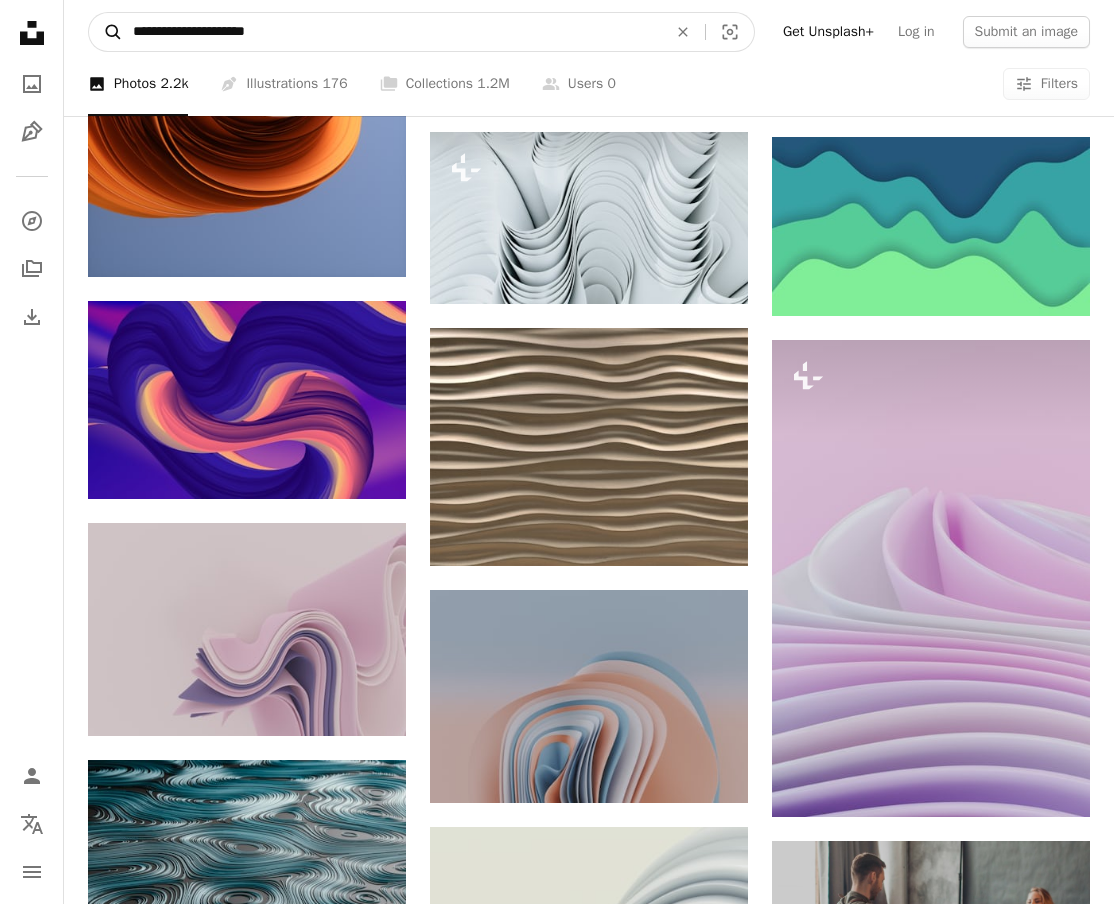 drag, startPoint x: 163, startPoint y: 41, endPoint x: 119, endPoint y: 35, distance: 44.407207 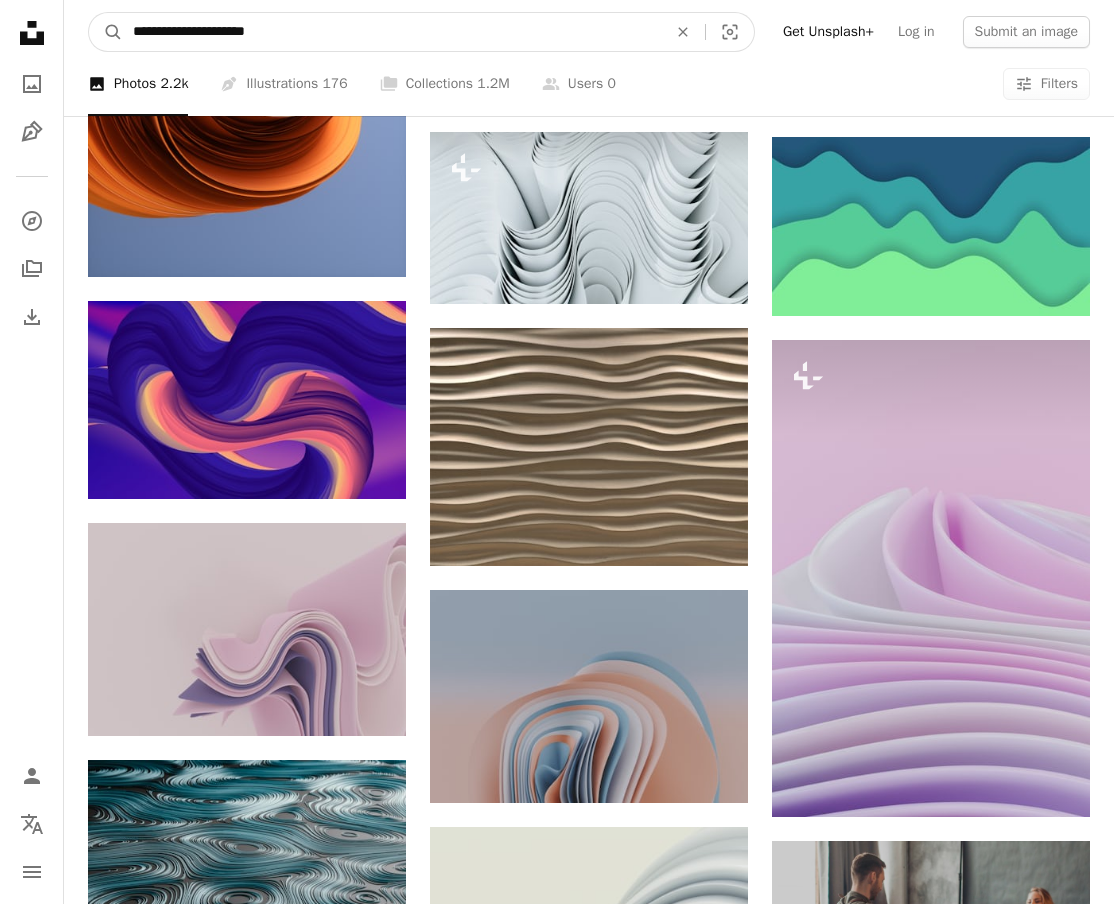 click on "**********" at bounding box center (392, 32) 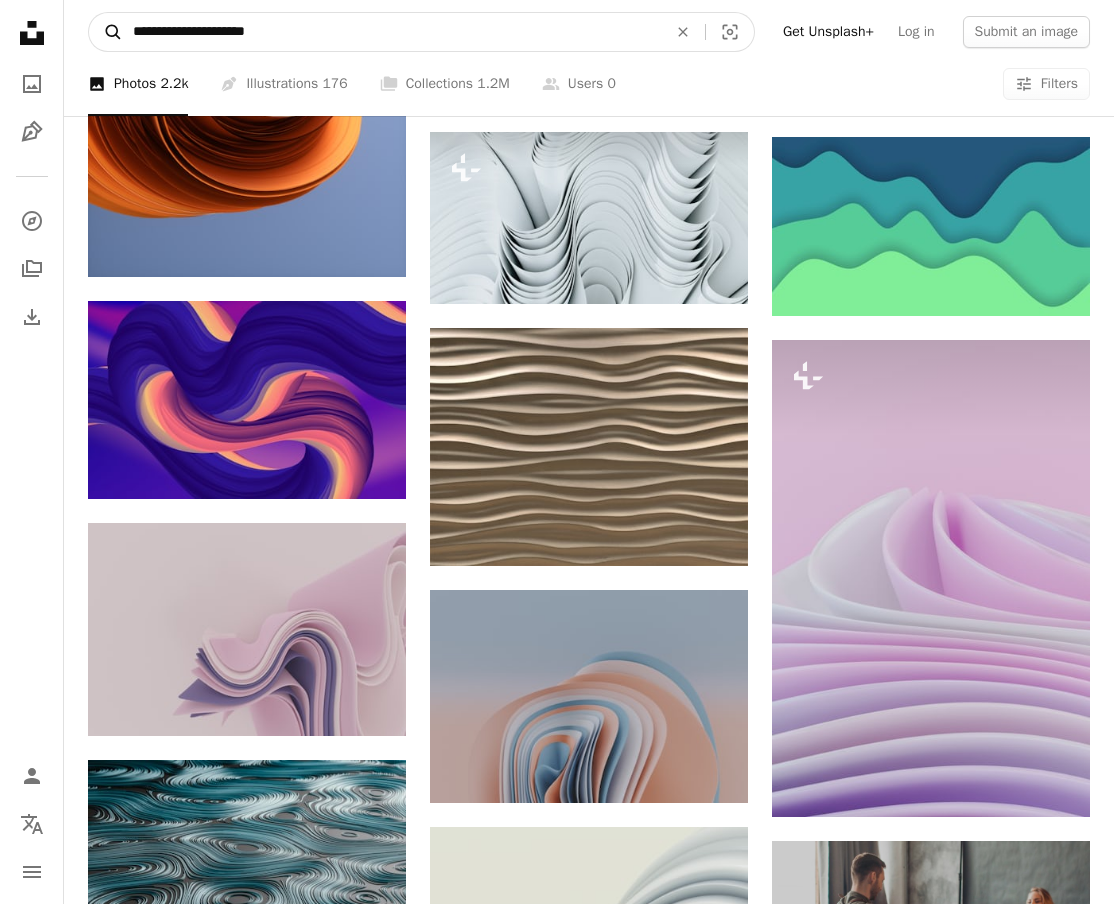 drag, startPoint x: 162, startPoint y: 32, endPoint x: 117, endPoint y: 32, distance: 45 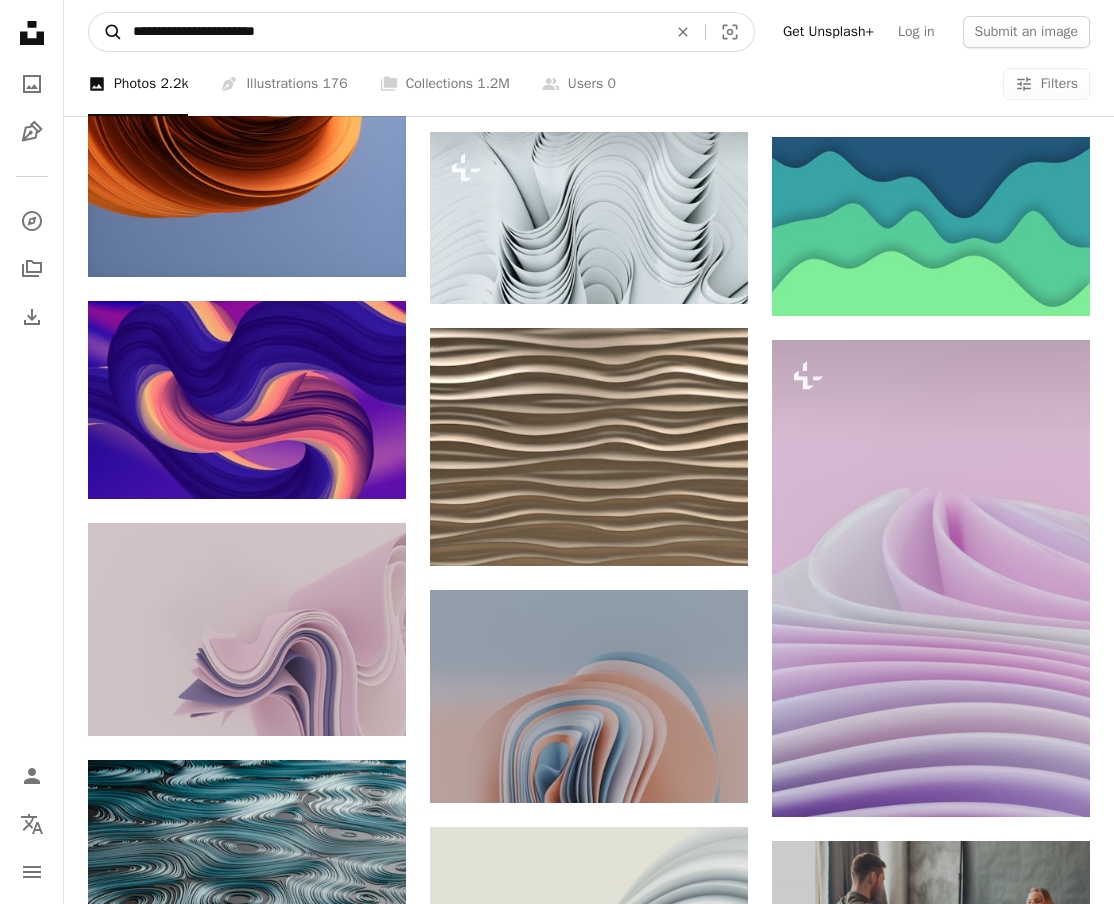 type on "**********" 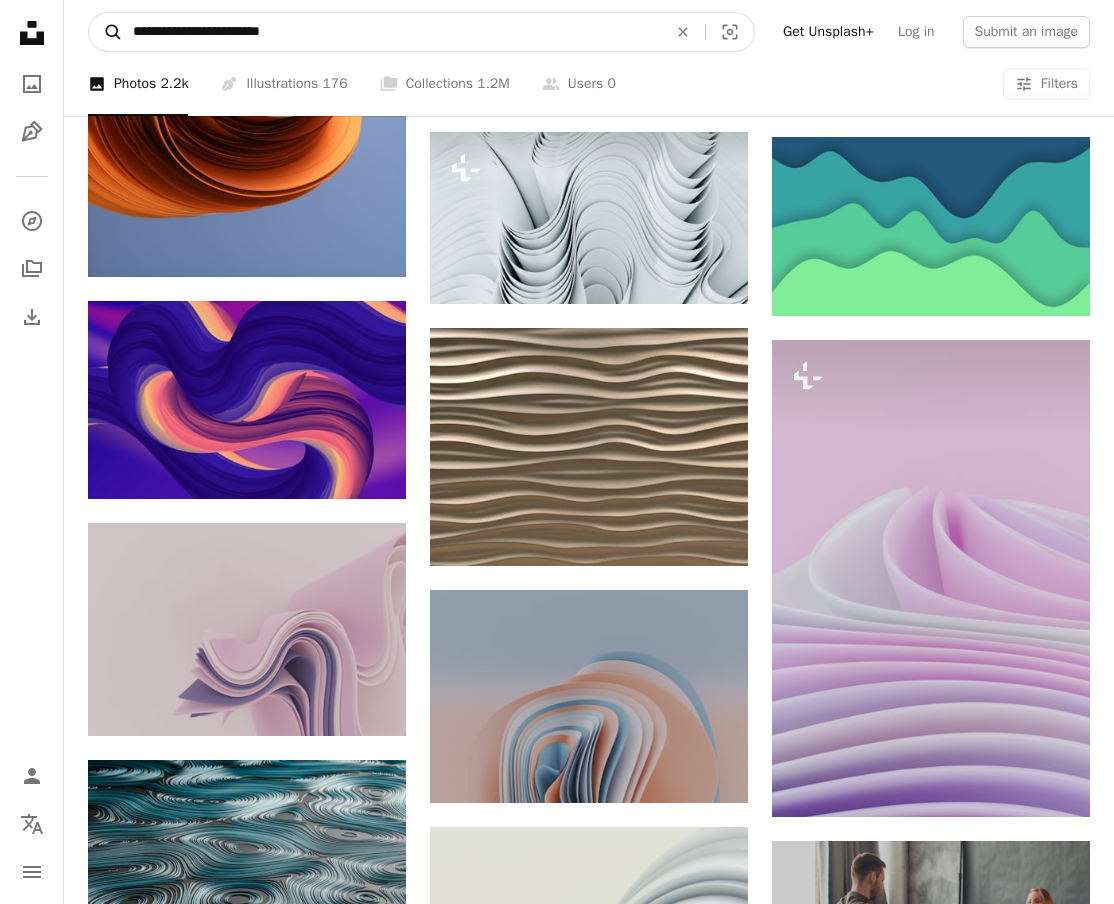 click on "A magnifying glass" at bounding box center (106, 32) 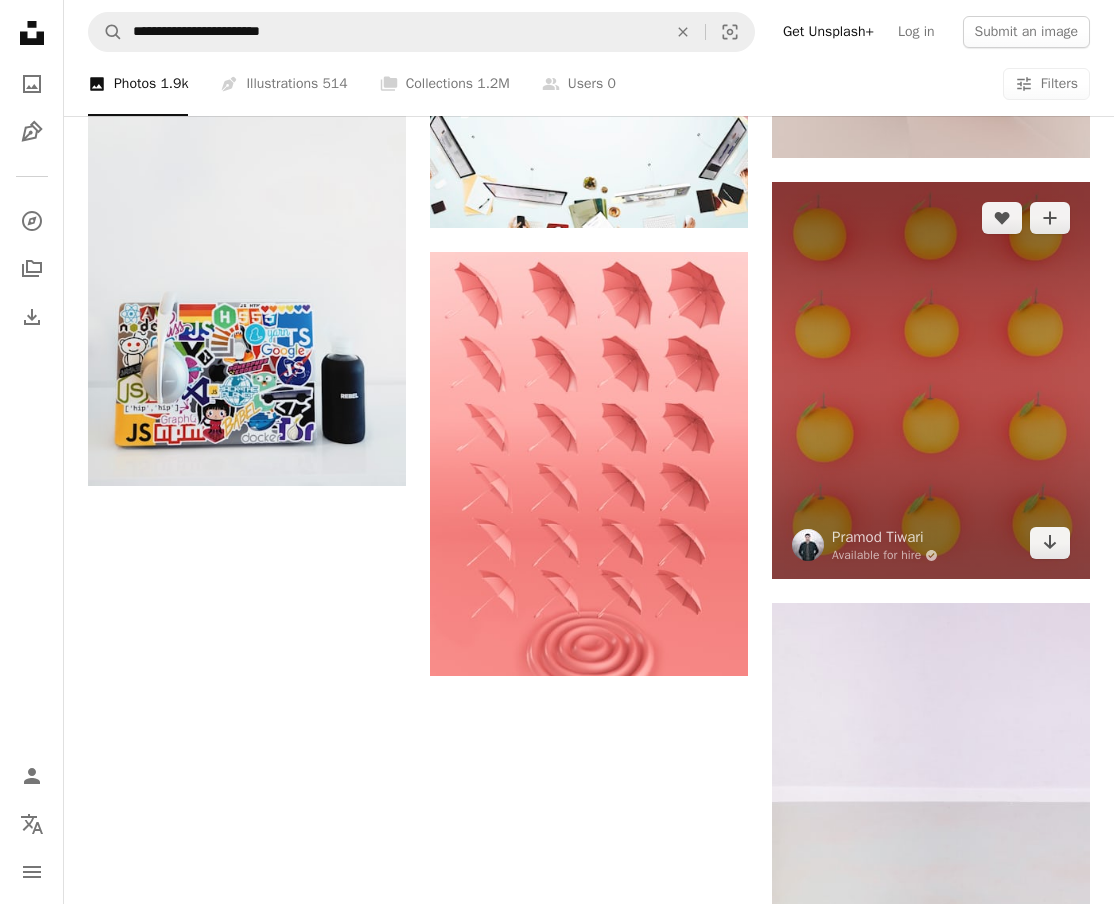 scroll, scrollTop: 1889, scrollLeft: 0, axis: vertical 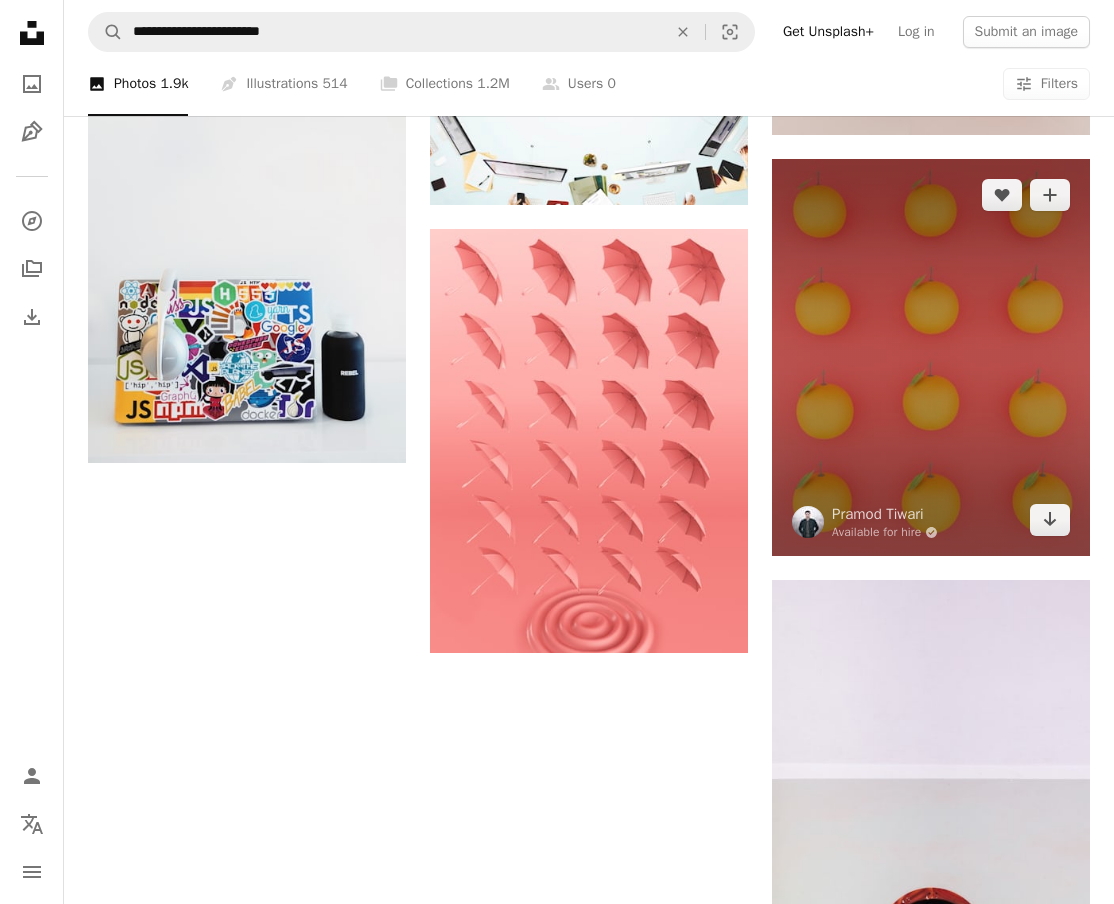 click at bounding box center [931, 358] 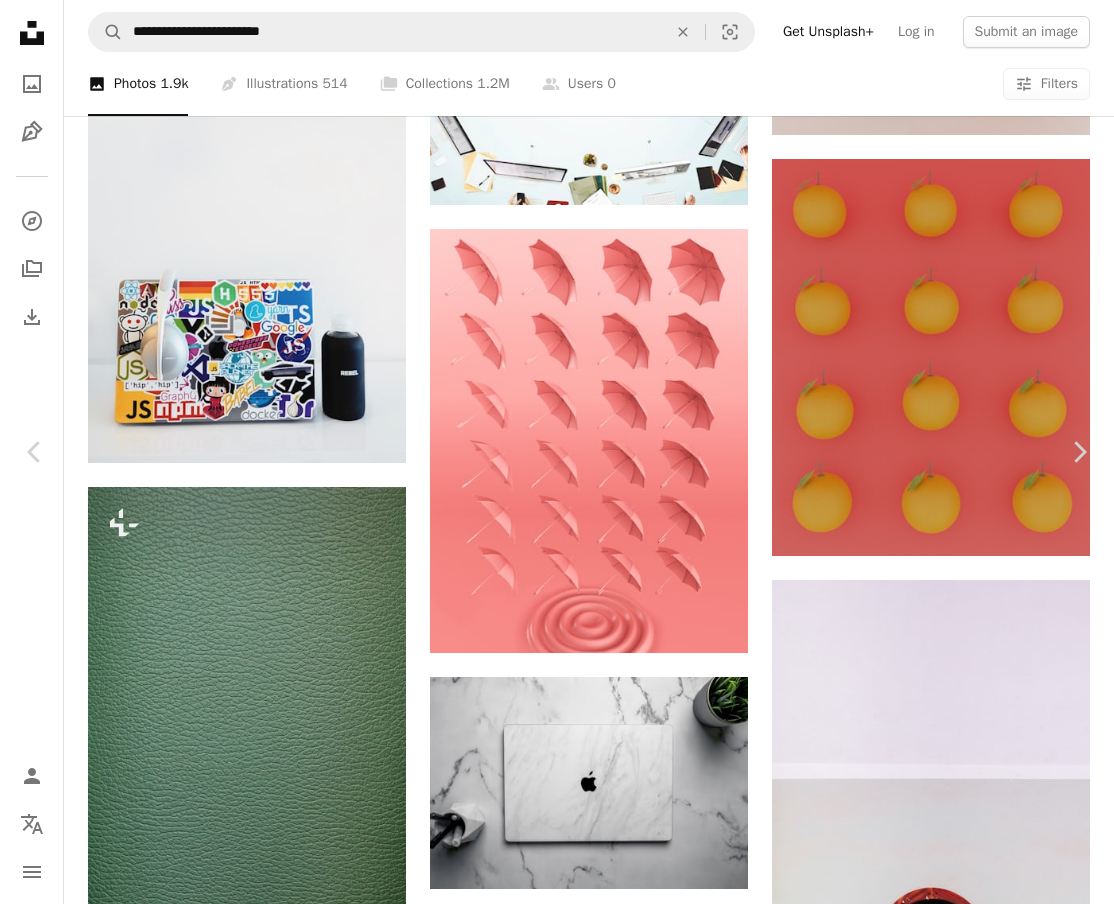 click on "An X shape Chevron left Chevron right [FIRST] [LAST] Available for hire A checkmark inside of a circle A heart A plus sign Download free Chevron down Zoom in Views 91,904 Downloads 619 Featured in Textures , 3D Renders A forward-right arrow Share Info icon Info More Actions Calendar outlined Published on [MONTH] [DAY], [YEAR] Safety Free to use under the Unsplash License texture pattern fruit orange digital image render food pear produce grapefruit citrus fruit Free images Browse premium related images on iStock | Save 20% with code UNSPLASH20 View more on iStock ↗ Related images A heart A plus sign [FIRST] [LAST] Arrow pointing down A heart A plus sign [FIRST] [LAST] Arrow pointing down A heart A plus sign [FIRST] [LAST] Arrow pointing down Plus sign for Unsplash+ A heart A plus sign [FIRST] [LAST] For Unsplash+ A lock Download A heart A plus sign [FIRST] [LAST] Arrow pointing down Plus sign for Unsplash+ A heart A plus sign [FIRST] [LAST] For Unsplash+ A lock Download A heart A plus sign [FIRST] [LAST]" at bounding box center [557, 4711] 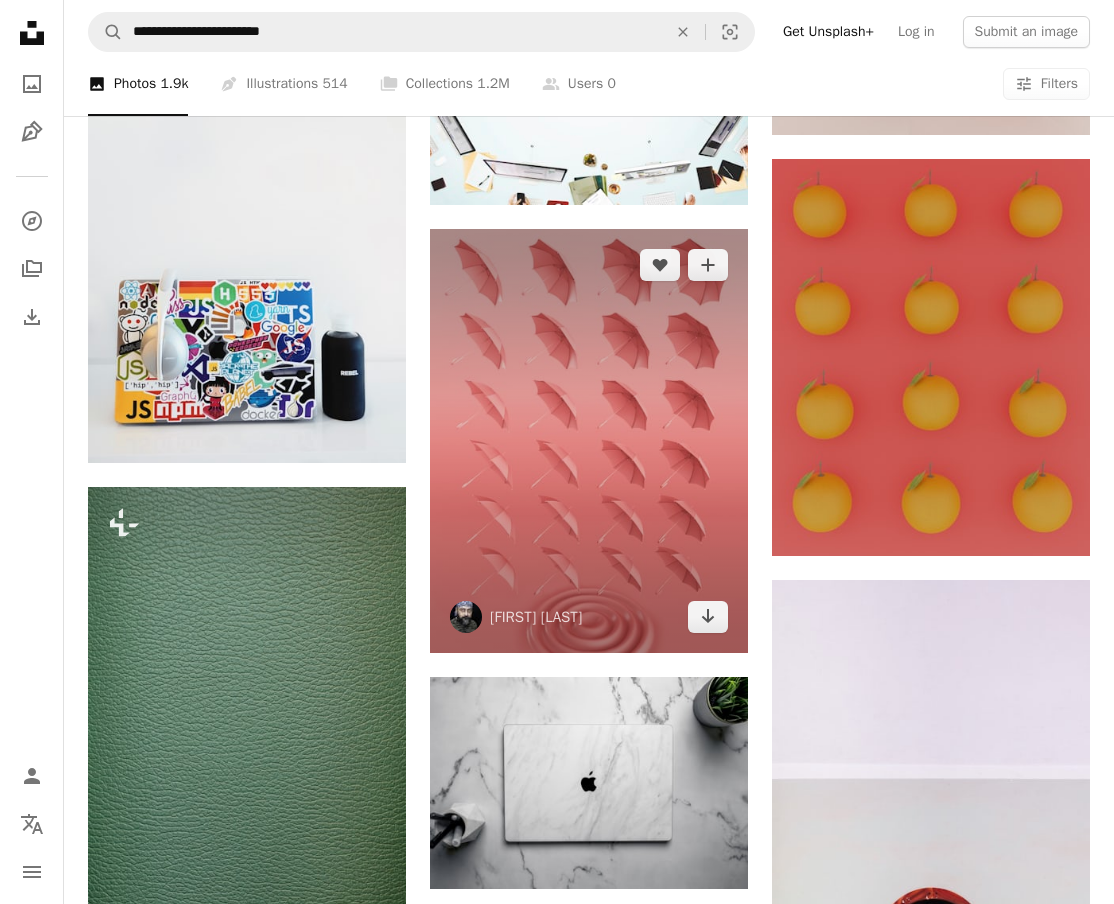 click at bounding box center [589, 441] 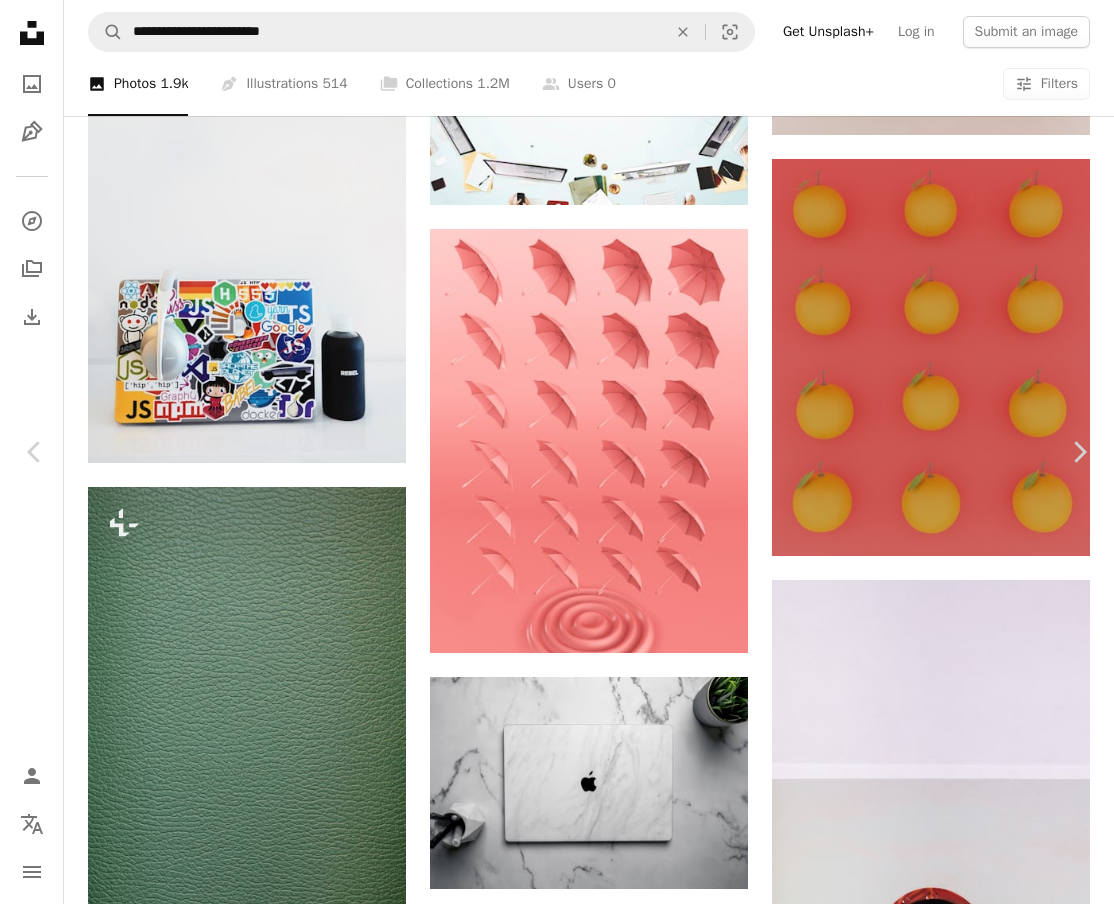 click on "An X shape Chevron left Chevron right [FIRST] [LAST] [FIRST] [LAST] A heart A plus sign Download free Chevron down Zoom in Views 1,933,397 Downloads 6,858 Featured in Photos , 3D Renders , Textures A forward-right arrow Share Info icon Info More Actions //umbrella C high// A map marker [CITY], [REGION], [COUNTRY] Calendar outlined Published on [MONTH] [DAY], [YEAR] Safety Free to use under the Unsplash License abstract texture pattern abstract background abstract art digital image render 3d design art plant [COUNTRY] leaf graphics rug pillow floral design [CITY] cushion [REGION] haryana Free images Browse premium related images on iStock | Save 20% with code UNSPLASH20 View more on iStock ↗ Related images A heart A plus sign [FIRST] [LAST] Arrow pointing down A heart A plus sign [FIRST] [LAST] Available for hire A checkmark inside of a circle Arrow pointing down A heart A plus sign [FIRST] [LAST] Available for hire A checkmark inside of a circle Arrow pointing down A heart A plus sign [FIRST] [LAST] Available for hire Arrow pointing down For" at bounding box center [557, 4711] 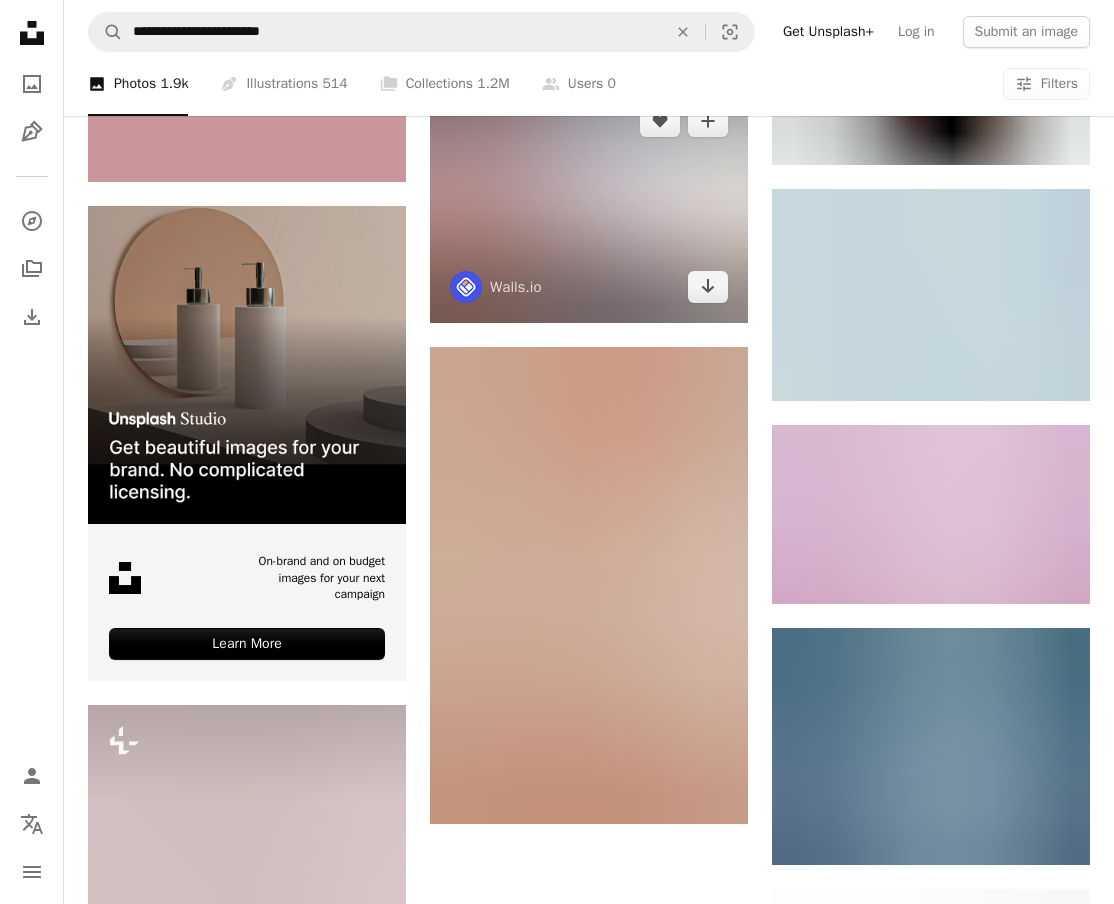 scroll, scrollTop: 3984, scrollLeft: 0, axis: vertical 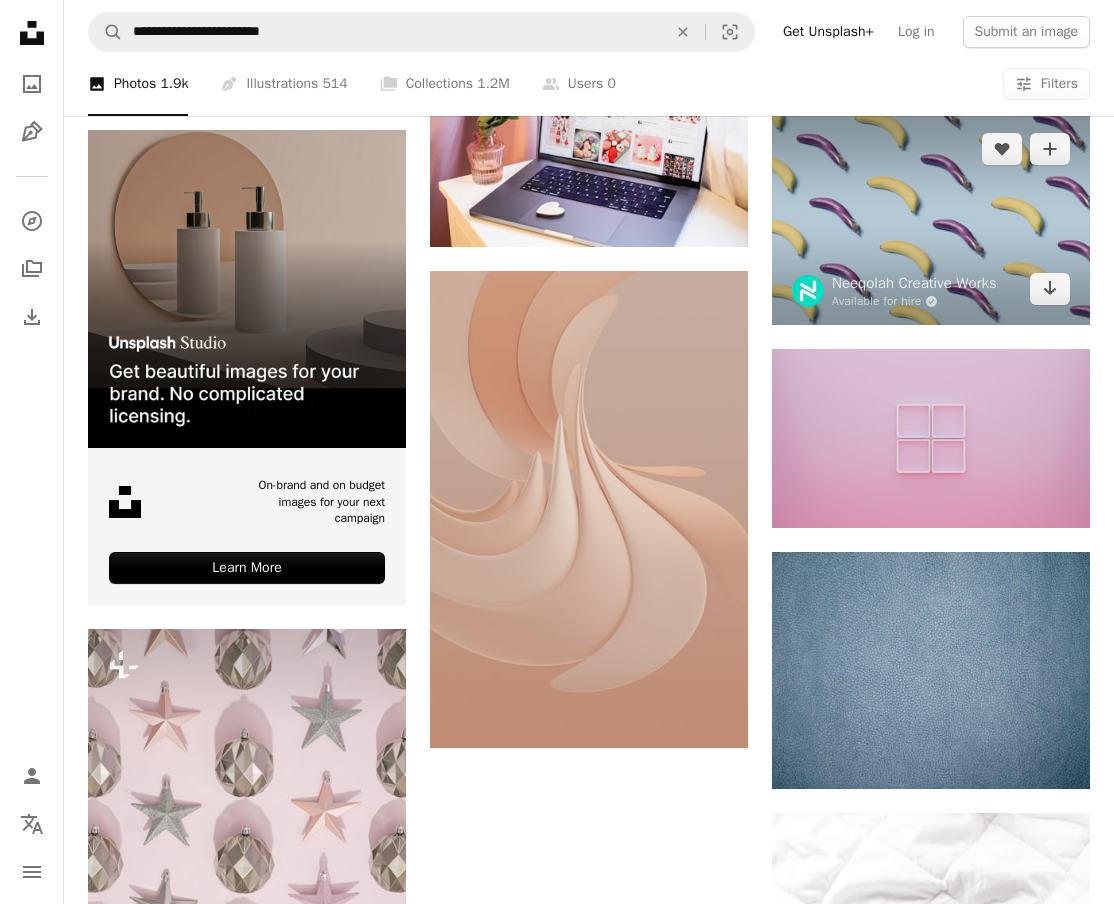 click at bounding box center [931, 219] 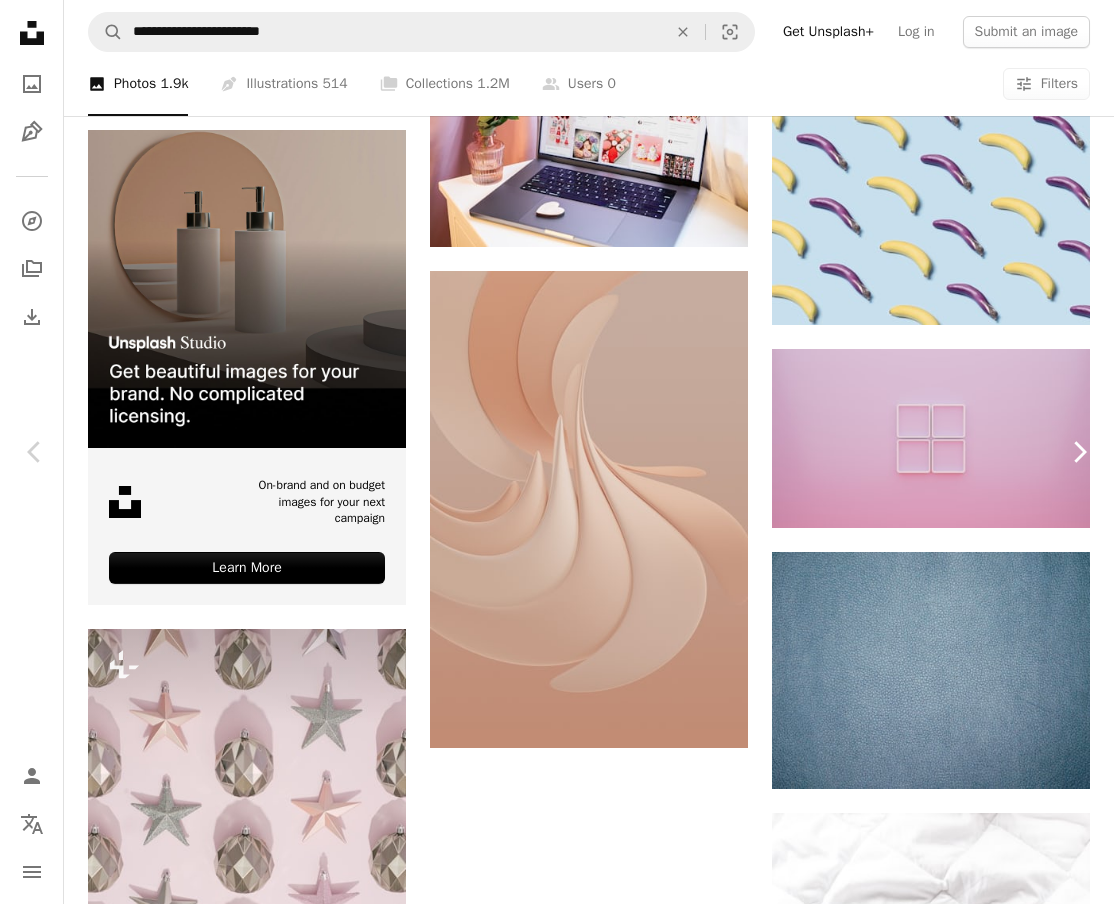 click on "Chevron right" at bounding box center (1079, 452) 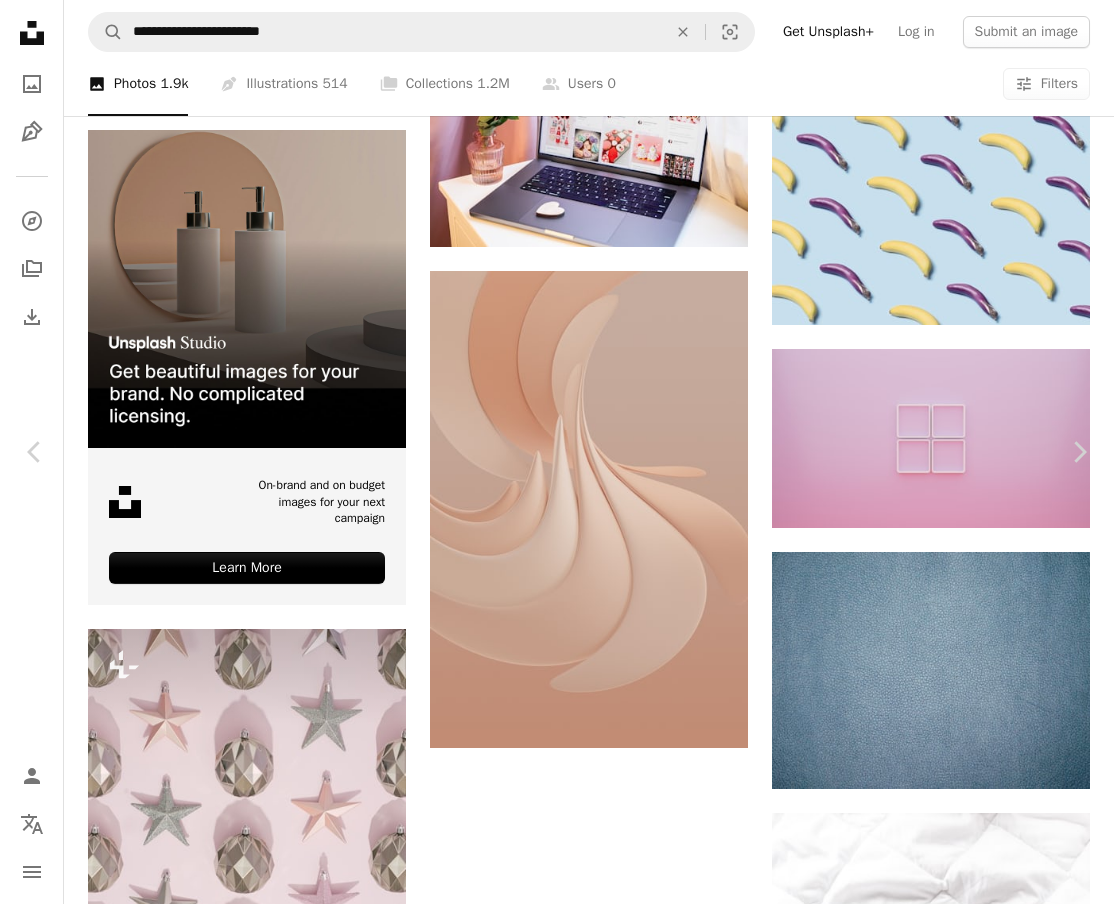 scroll, scrollTop: 835, scrollLeft: 0, axis: vertical 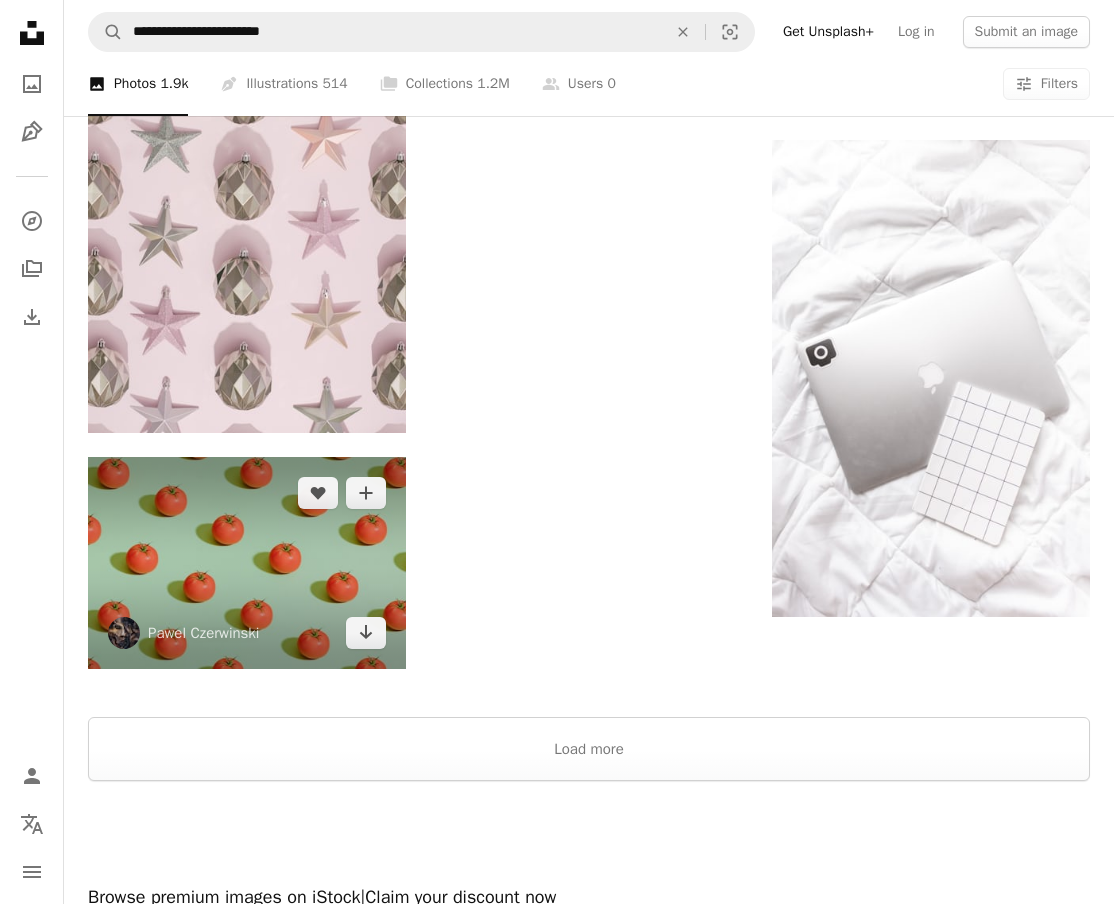 click at bounding box center (247, 563) 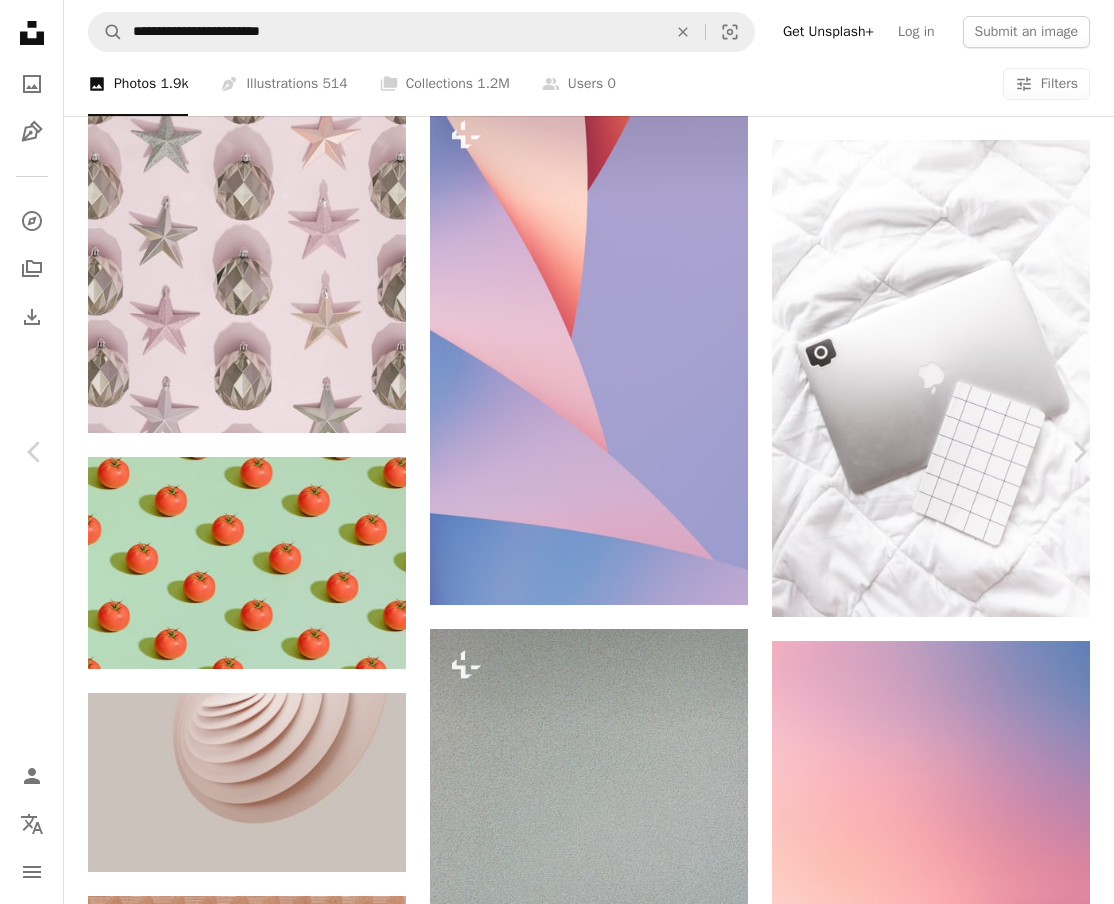 click on "An X shape Chevron left Chevron right [FIRST] [LAST] [FIRST] [LAST] A heart A plus sign Download free Chevron down Zoom in Views 3,446,487 Downloads 20,944 Featured in Photos , Hard Light Shadows A forward-right arrow Share Info icon Info More Actions Calendar outlined Published on [MONTH] [DAY], [YEAR] Camera Canon, EOS 77D Safety Free to use under the Unsplash License pattern green background shadow vegetable tomato hard light food plant grey Creative Commons images Browse premium related images on iStock | Save 20% with code UNSPLASH20 View more on iStock ↗ Related images A heart A plus sign [FIRST] [LAST] Available for hire A checkmark inside of a circle Arrow pointing down Plus sign for Unsplash+ A heart A plus sign [FIRST] [LAST] For Unsplash+ A lock Download A heart A plus sign [FIRST] [LAST] Available for hire A checkmark inside of a circle Arrow pointing down Plus sign for Unsplash+ A heart A plus sign [FIRST] [LAST] For Unsplash+ A lock Download A heart A plus sign [FIRST] [LAST] A heart" at bounding box center (557, 4537) 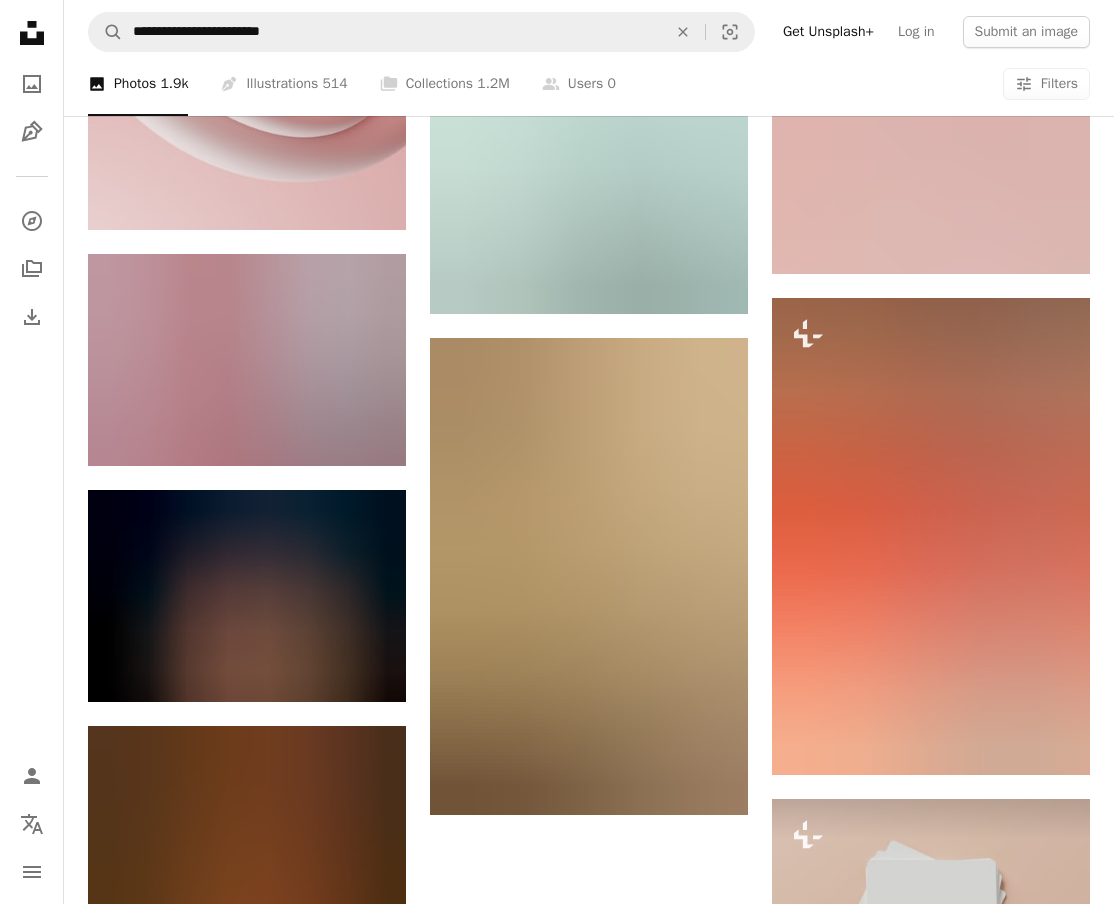 scroll, scrollTop: 6285, scrollLeft: 0, axis: vertical 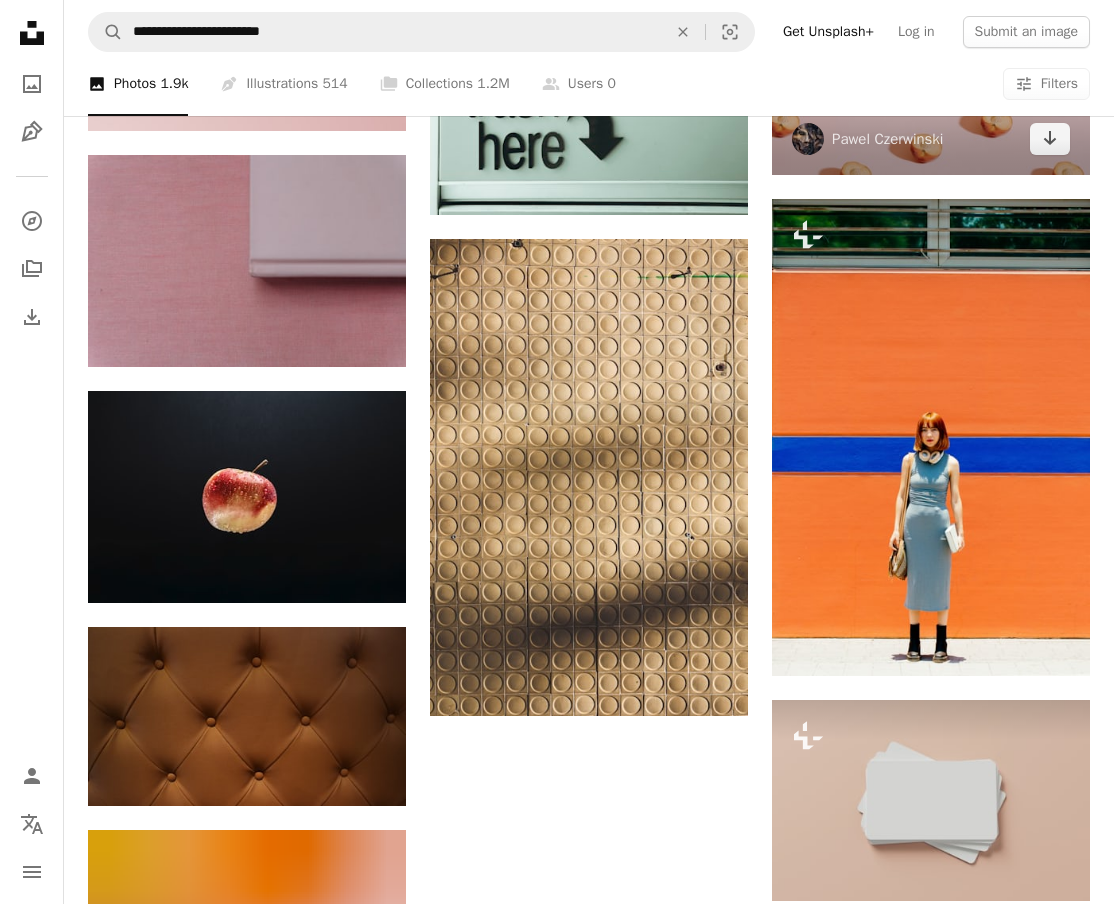 click on "Pawel Czerwinski" at bounding box center [867, 139] 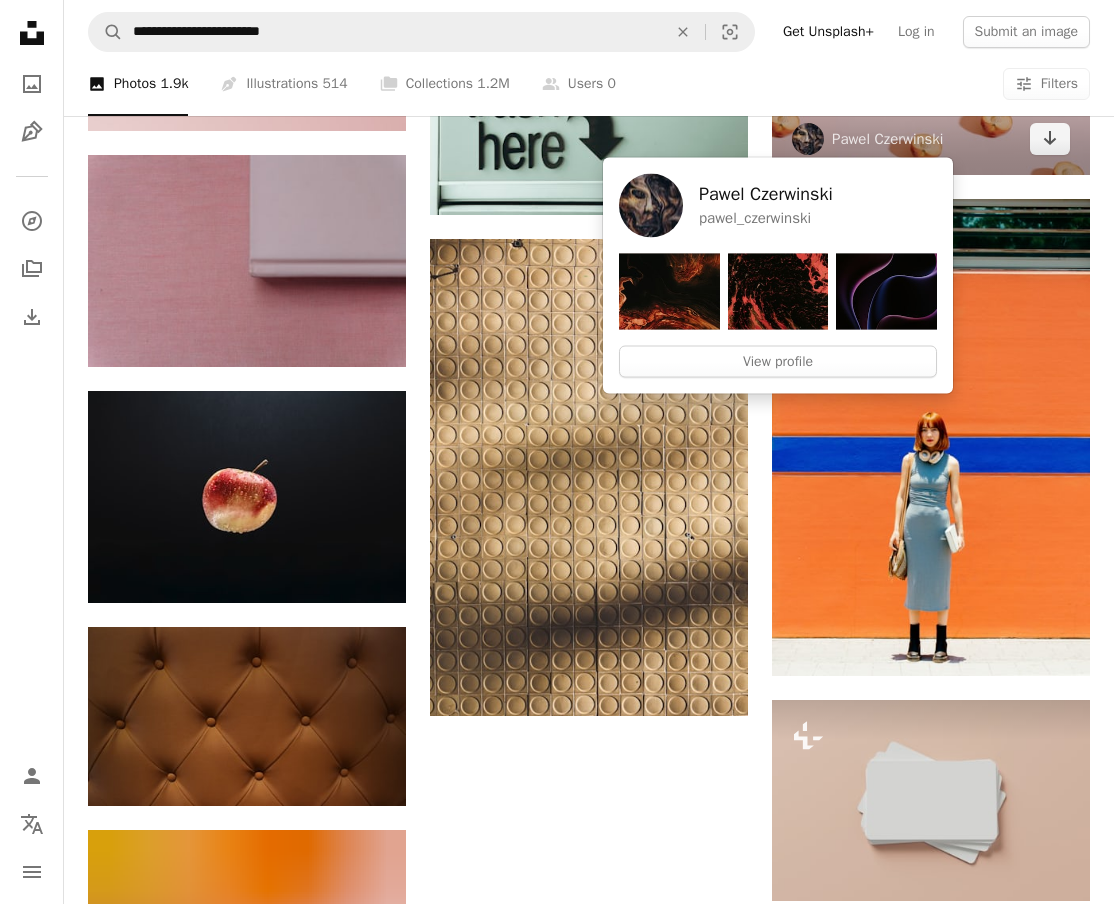 click on "Pawel Czerwinski" at bounding box center [867, 139] 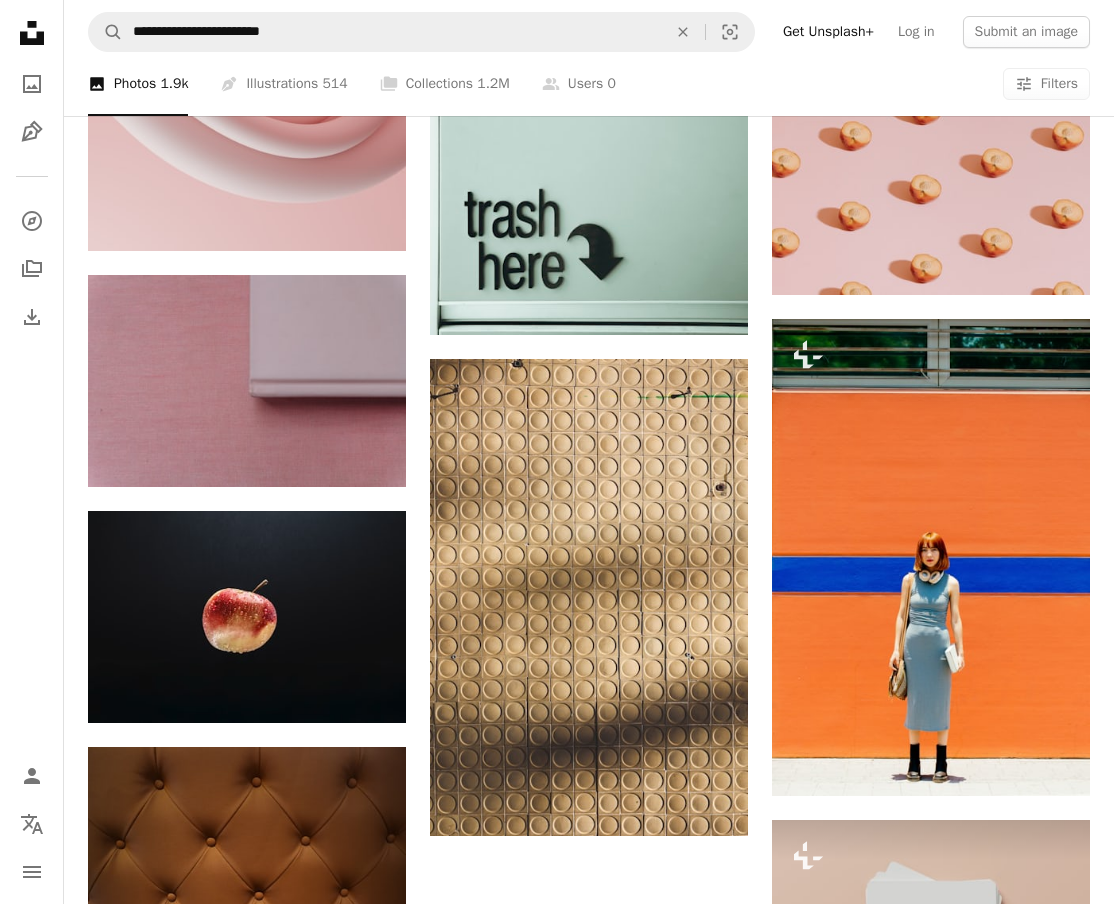 scroll, scrollTop: 6150, scrollLeft: 0, axis: vertical 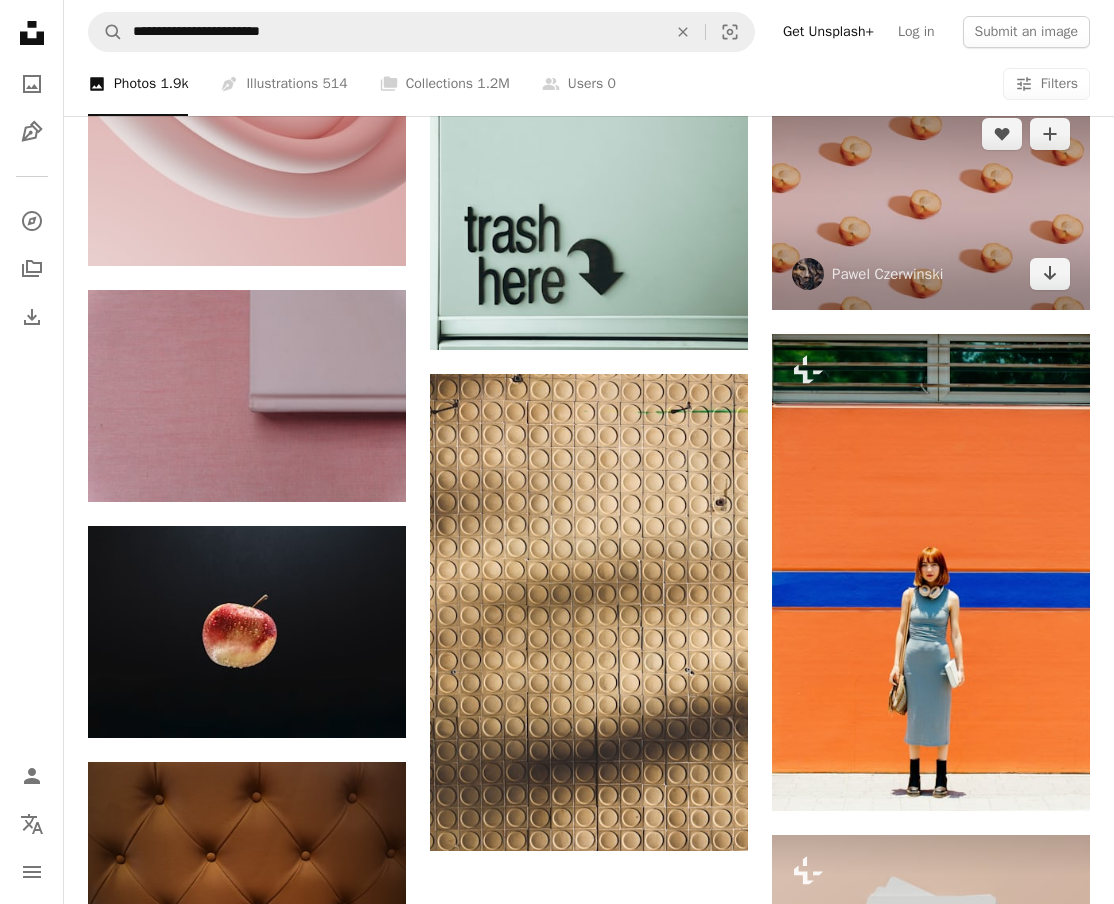 click at bounding box center [931, 204] 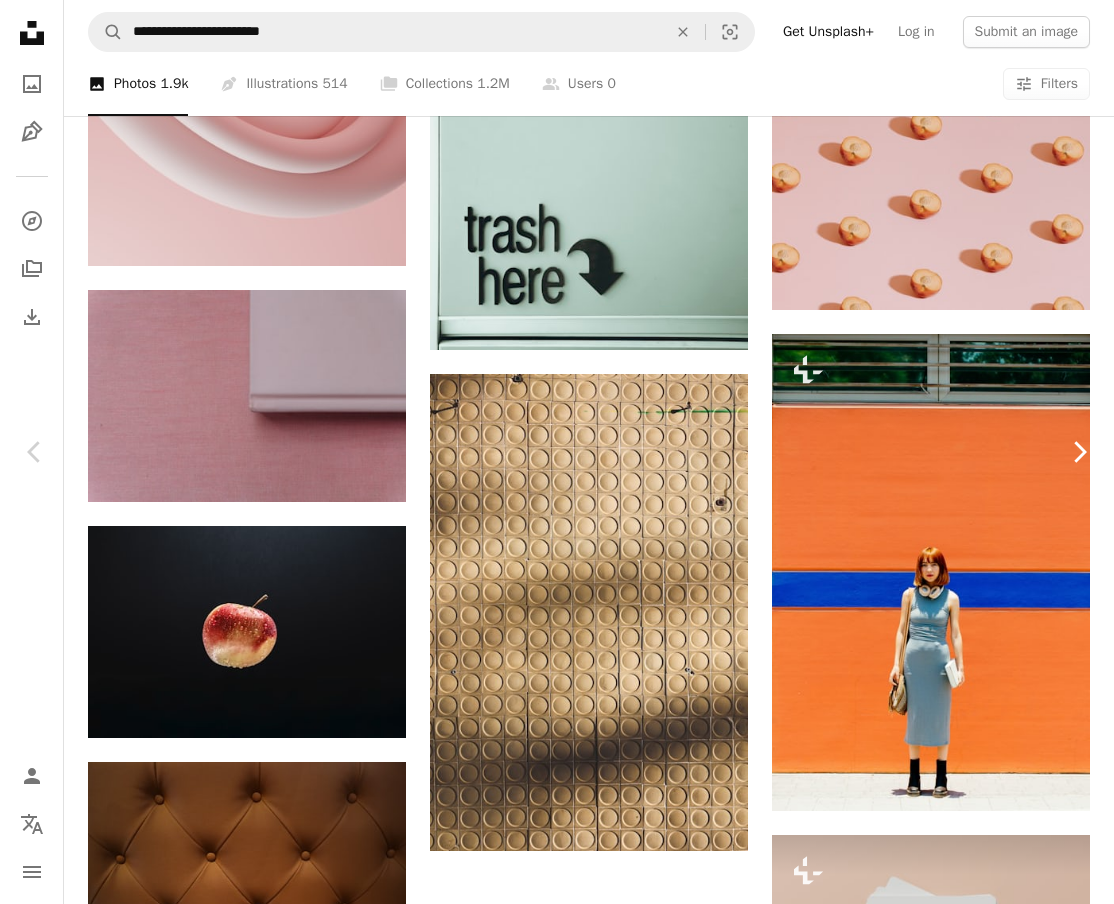 click on "Chevron right" at bounding box center (1079, 452) 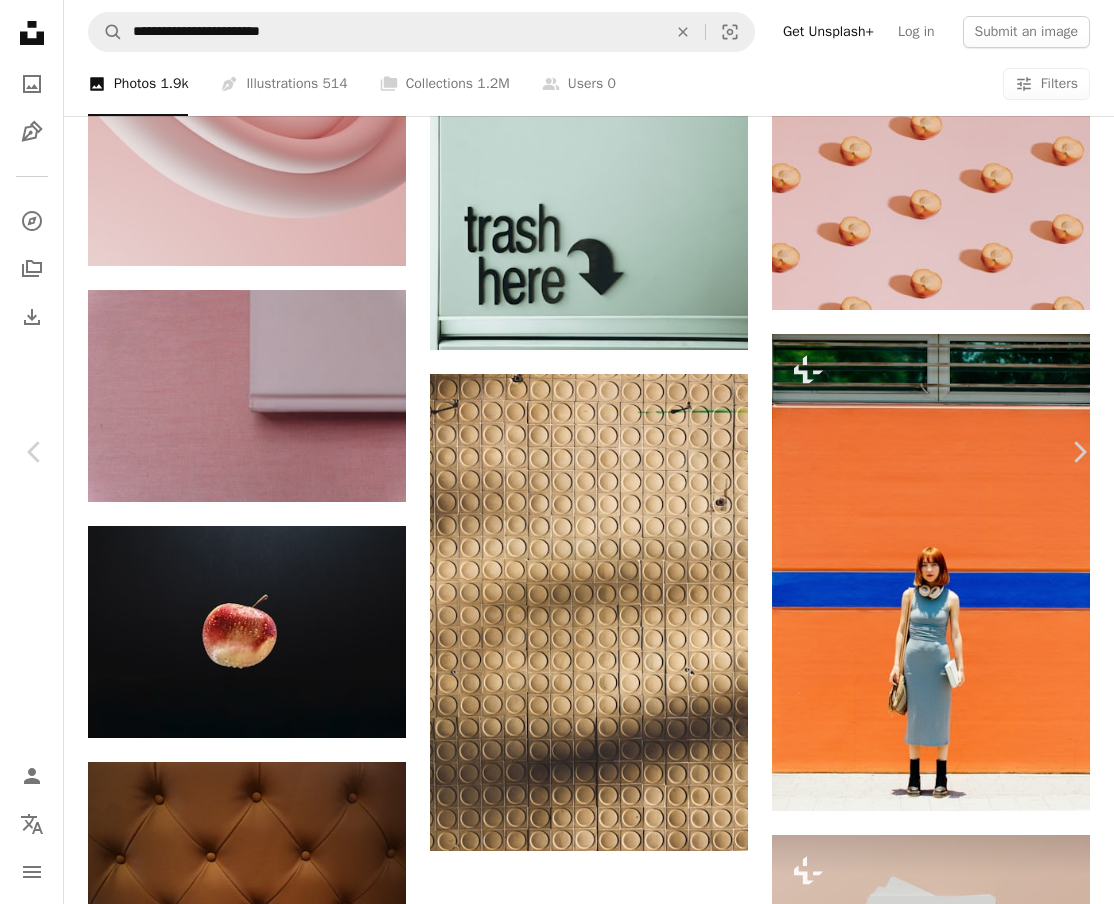 click on "An X shape" at bounding box center [20, 20] 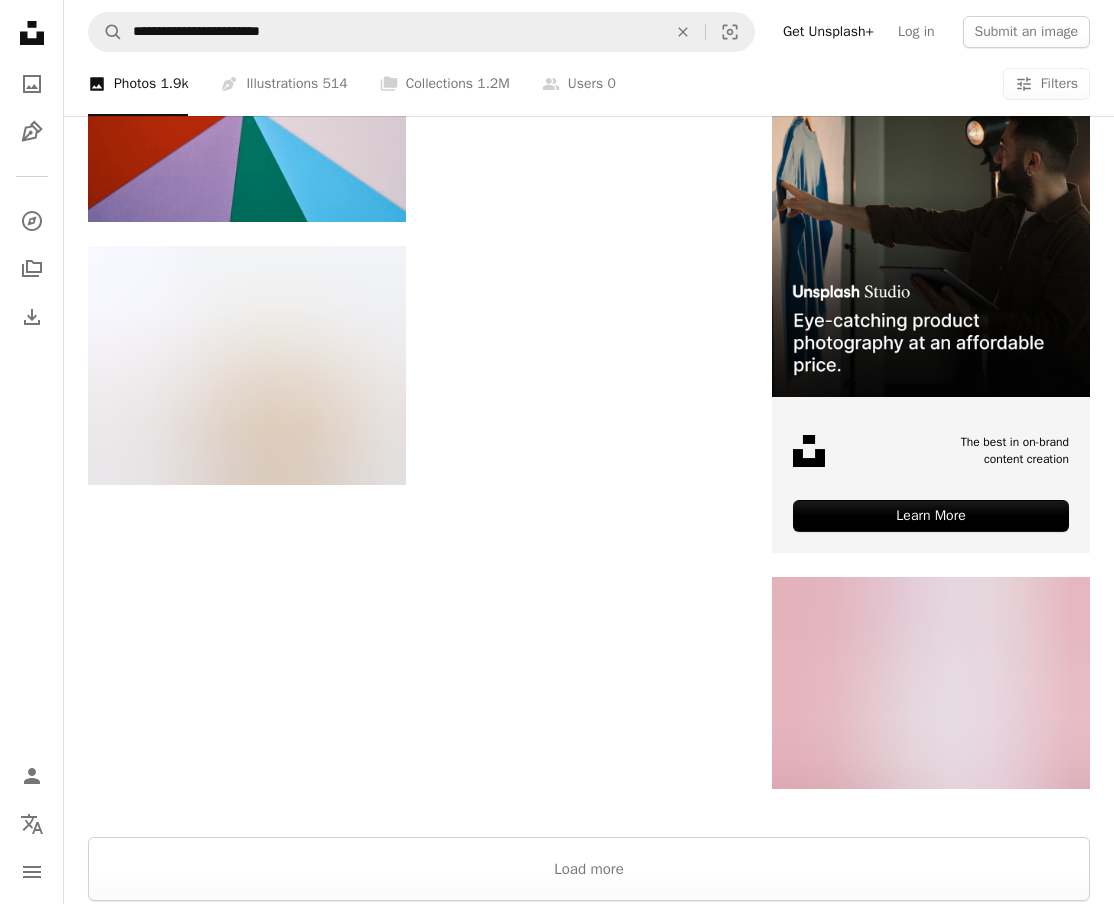 scroll, scrollTop: 7122, scrollLeft: 0, axis: vertical 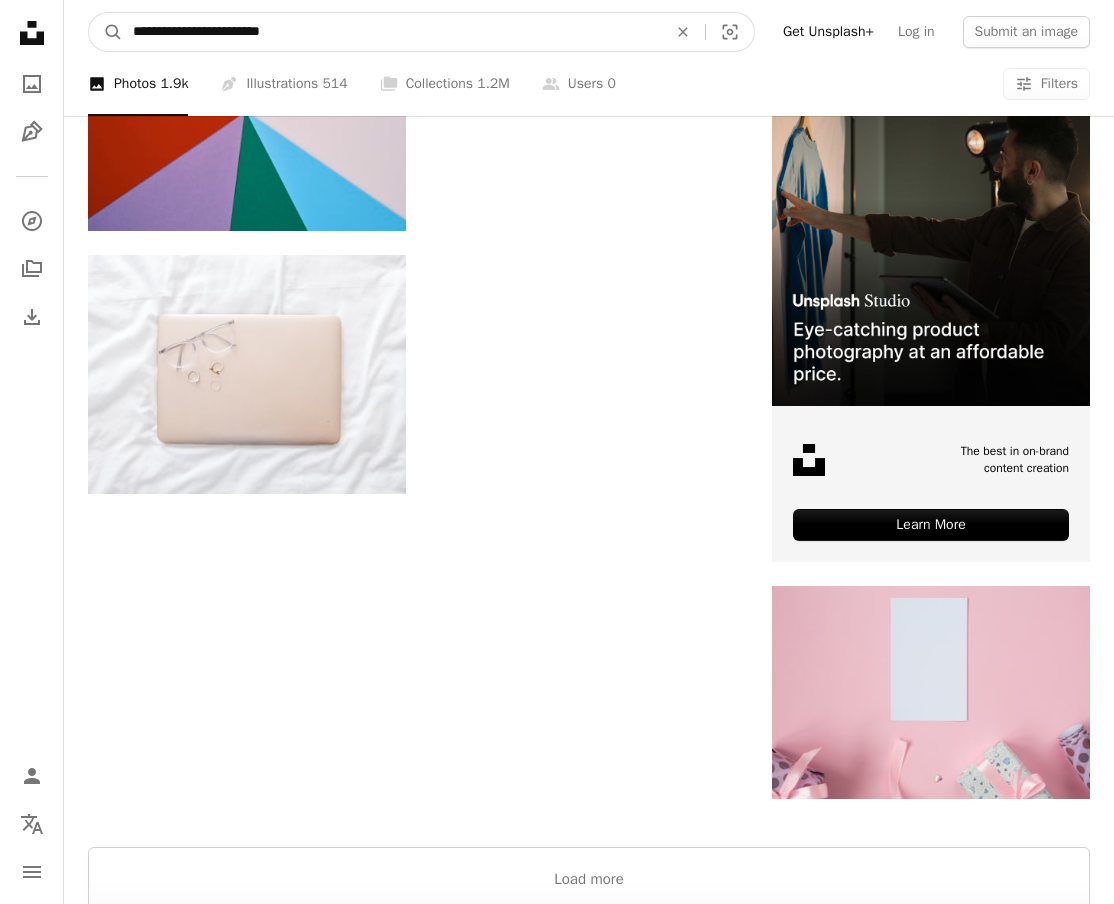 click on "**********" at bounding box center [392, 32] 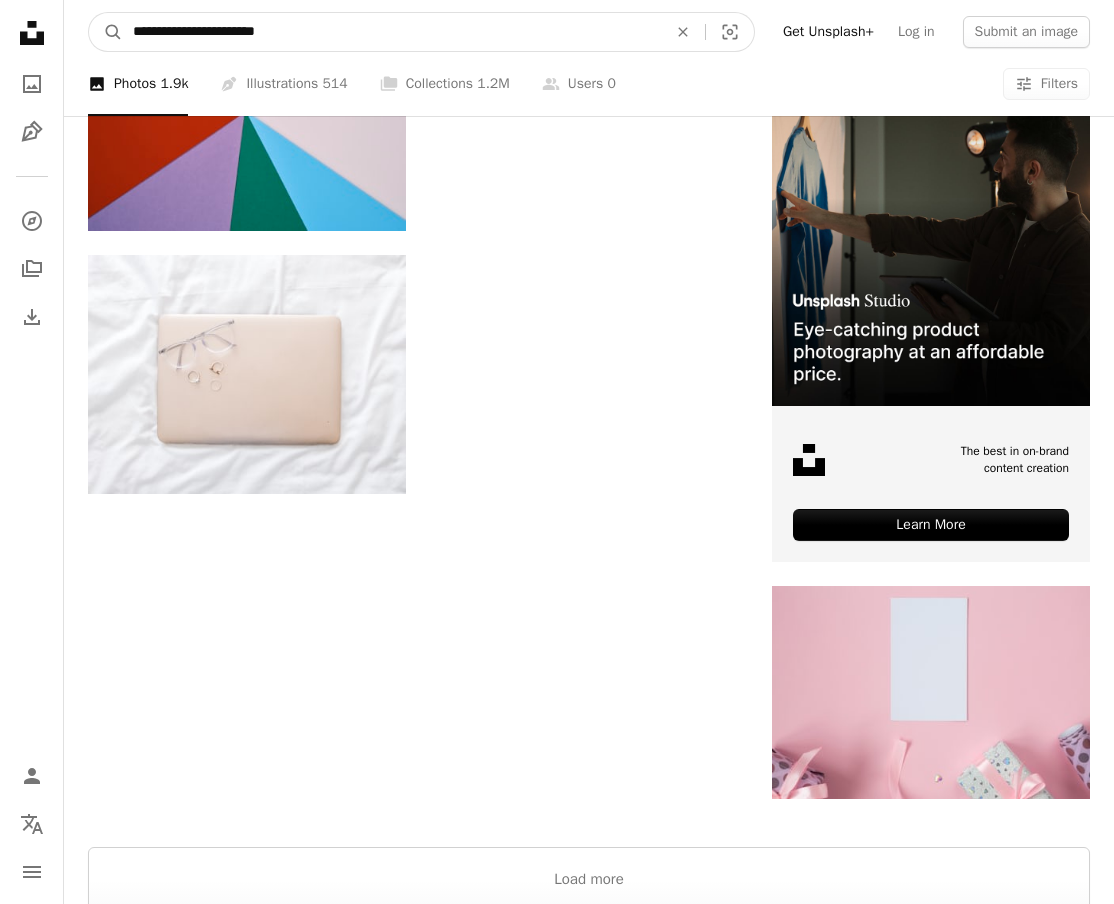 type on "**********" 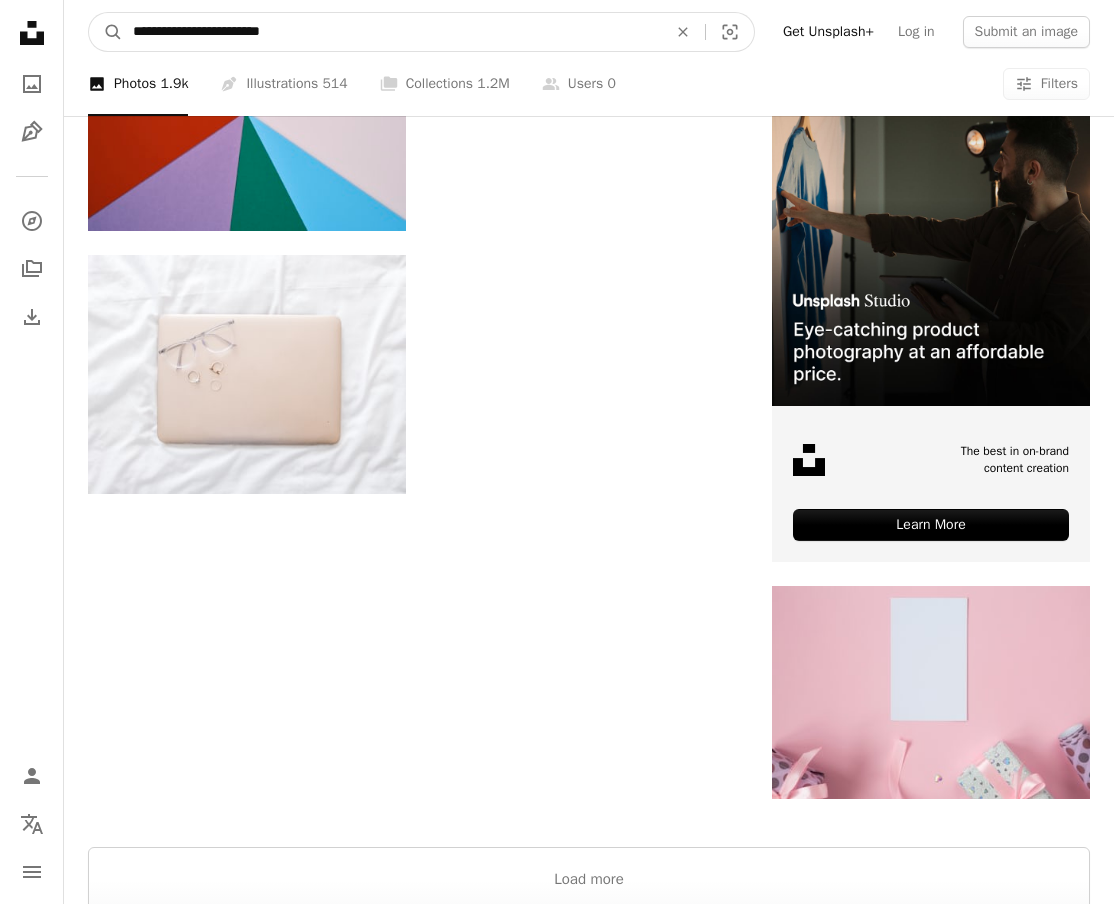 click on "A magnifying glass" at bounding box center (106, 32) 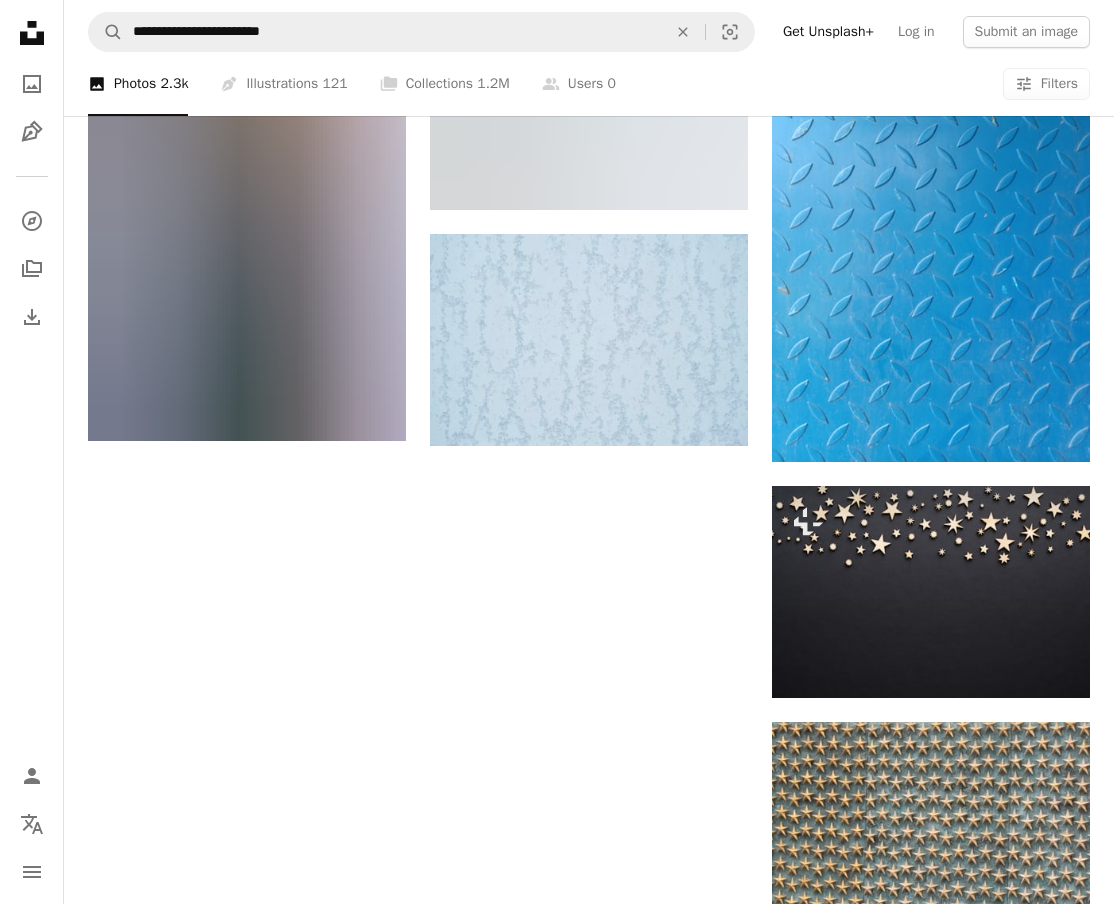 scroll, scrollTop: 2238, scrollLeft: 0, axis: vertical 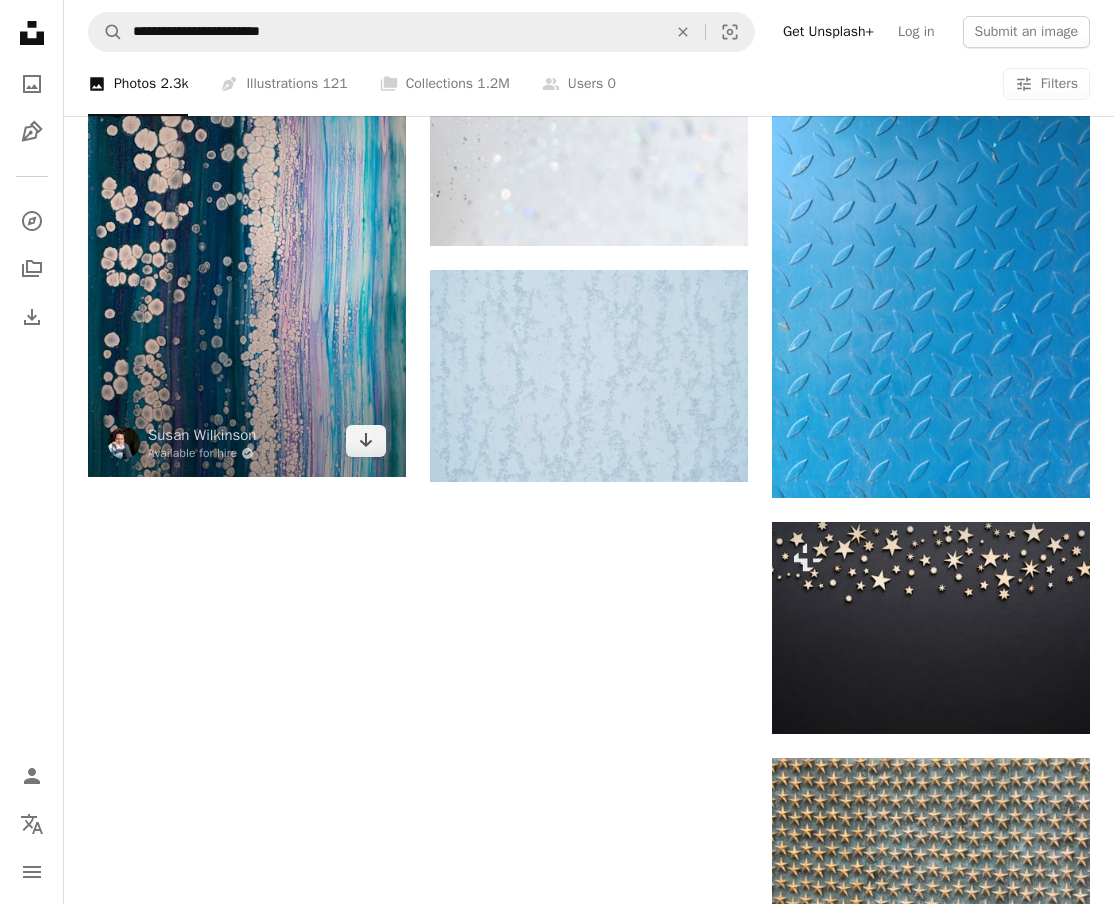 click at bounding box center [247, 238] 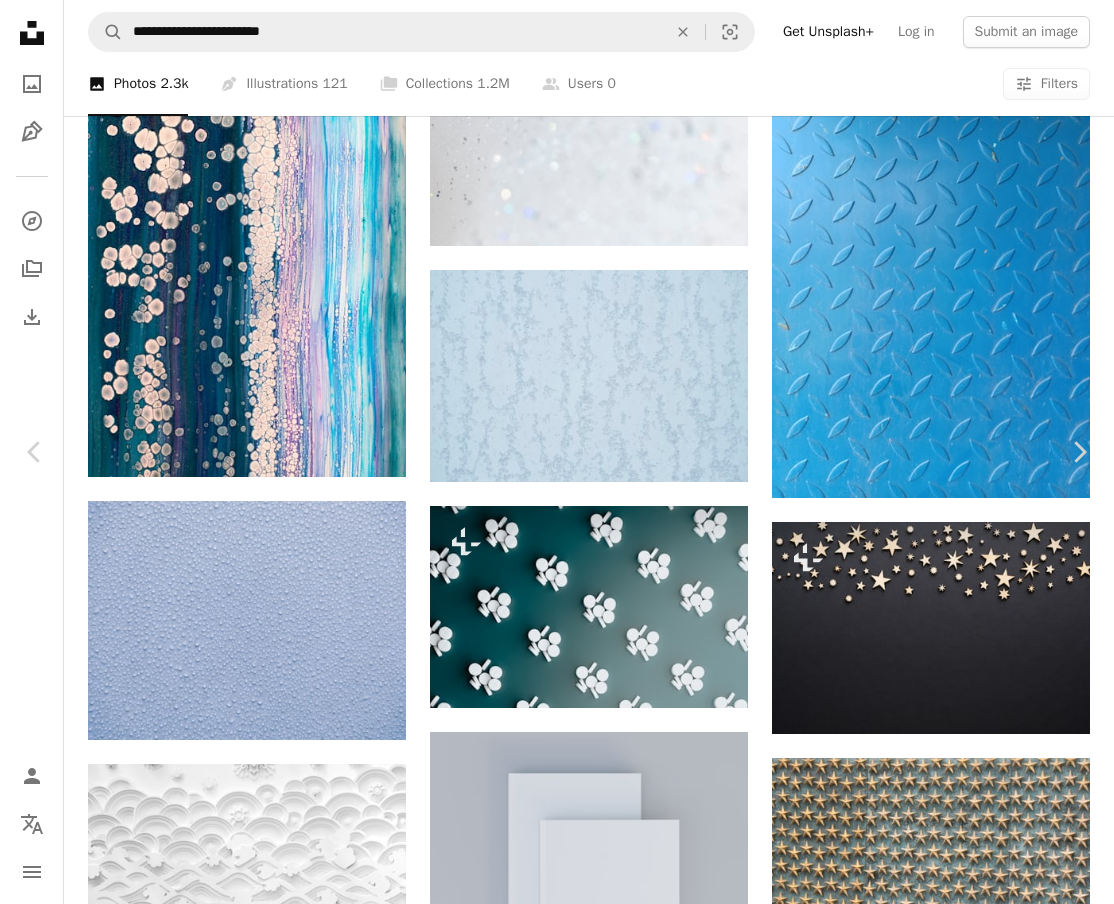 click on "An X shape Chevron left Chevron right [FIRST] [LAST] Available for hire A checkmark inside of a circle A heart A plus sign Download free Chevron down Zoom in Views 588,295 Downloads 3,213 Featured in Photos ,  Textures A forward-right arrow Share Info icon Info More Actions Calendar outlined Published on  [MONTH] [DAY], [YEAR] Camera Canon, EOS 2000D Safety Free to use under the  Unsplash License wallpaper background abstract texture pattern art painting pattern liquid turquoise abstraction acrylic pouring pour modern art curtain graphics rug HD Wallpapers Browse premium related images on iStock  |  Save 20% with code UNSPLASH20 View more on iStock  ↗ Related images A heart A plus sign [FIRST] [LAST] Arrow pointing down A heart A plus sign [FIRST] [LAST] Arrow pointing down A heart A plus sign [FIRST] [LAST] Available for hire A checkmark inside of a circle Arrow pointing down Plus sign for Unsplash+ A heart A plus sign [FIRST] [LAST] For  Unsplash+ A lock Download A heart A plus sign [FIRST] [LAST] A heart" at bounding box center (557, 4365) 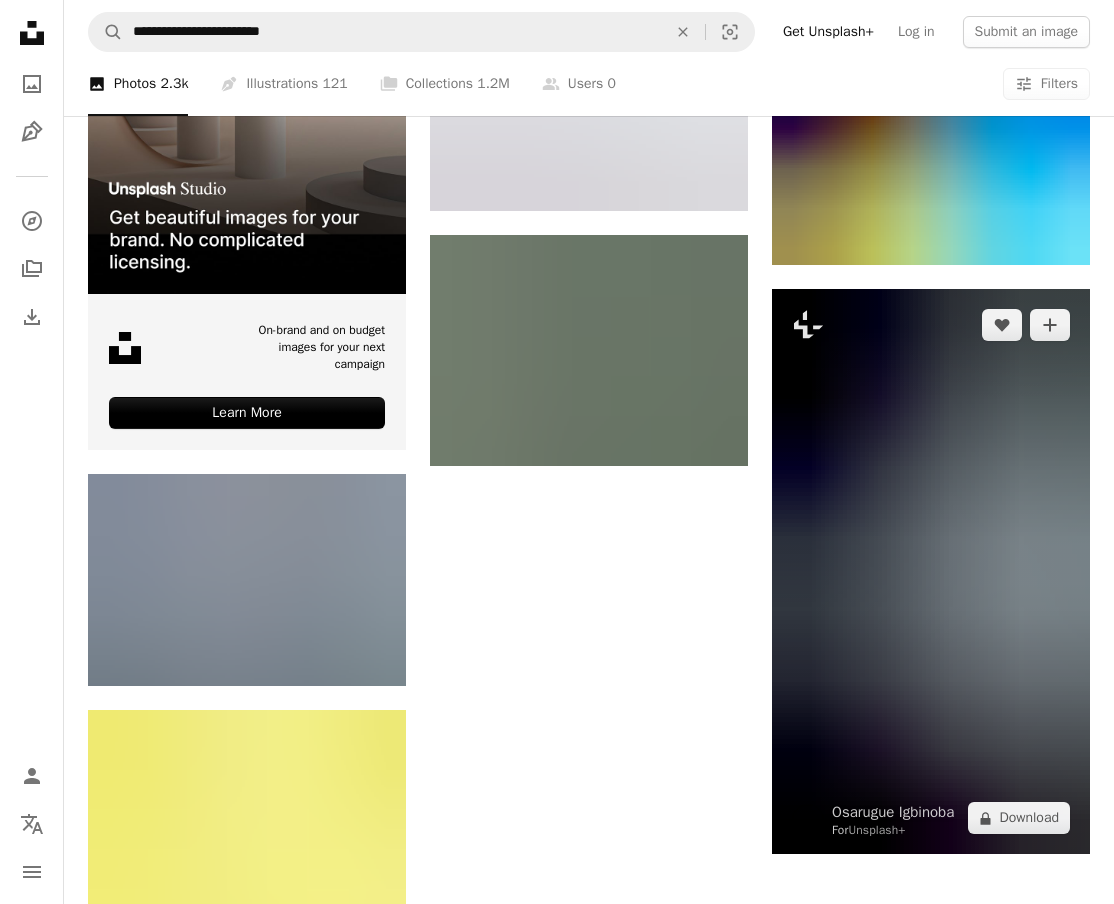 scroll, scrollTop: 4768, scrollLeft: 0, axis: vertical 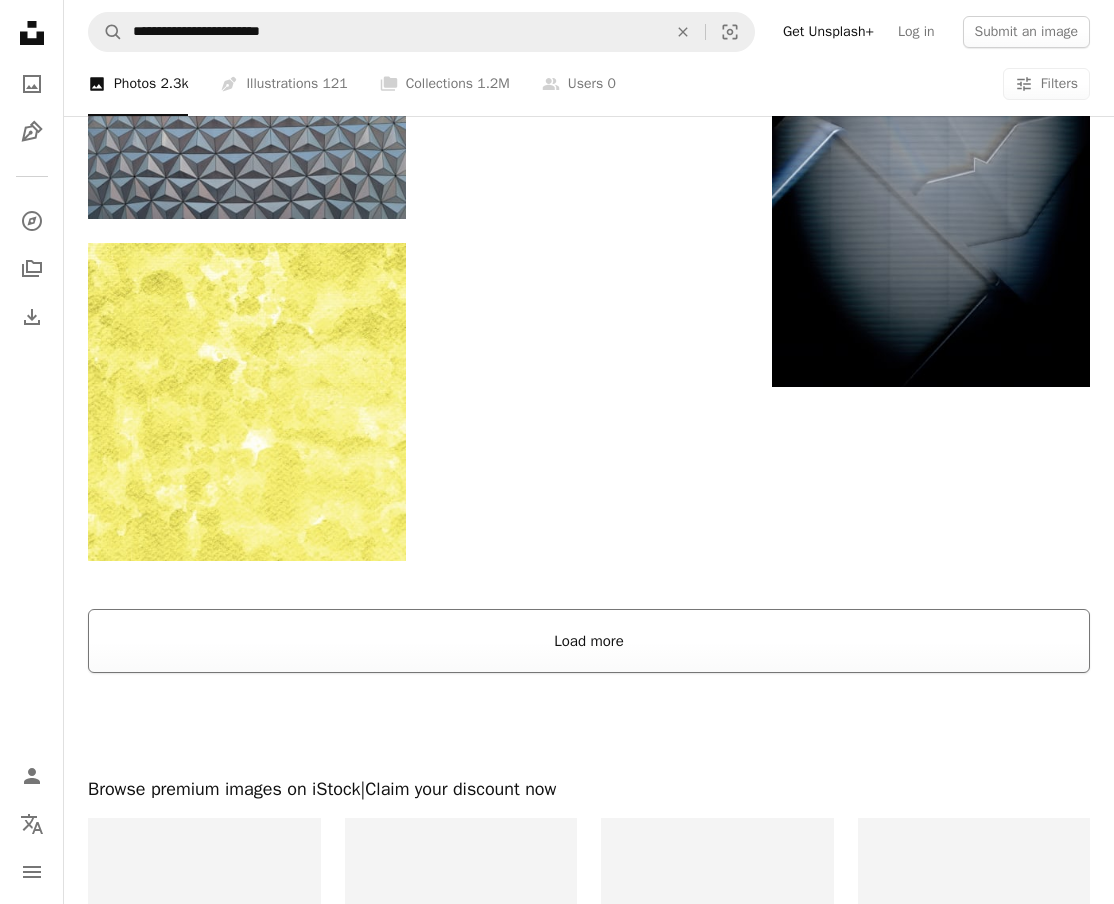 click on "Load more" at bounding box center (589, 641) 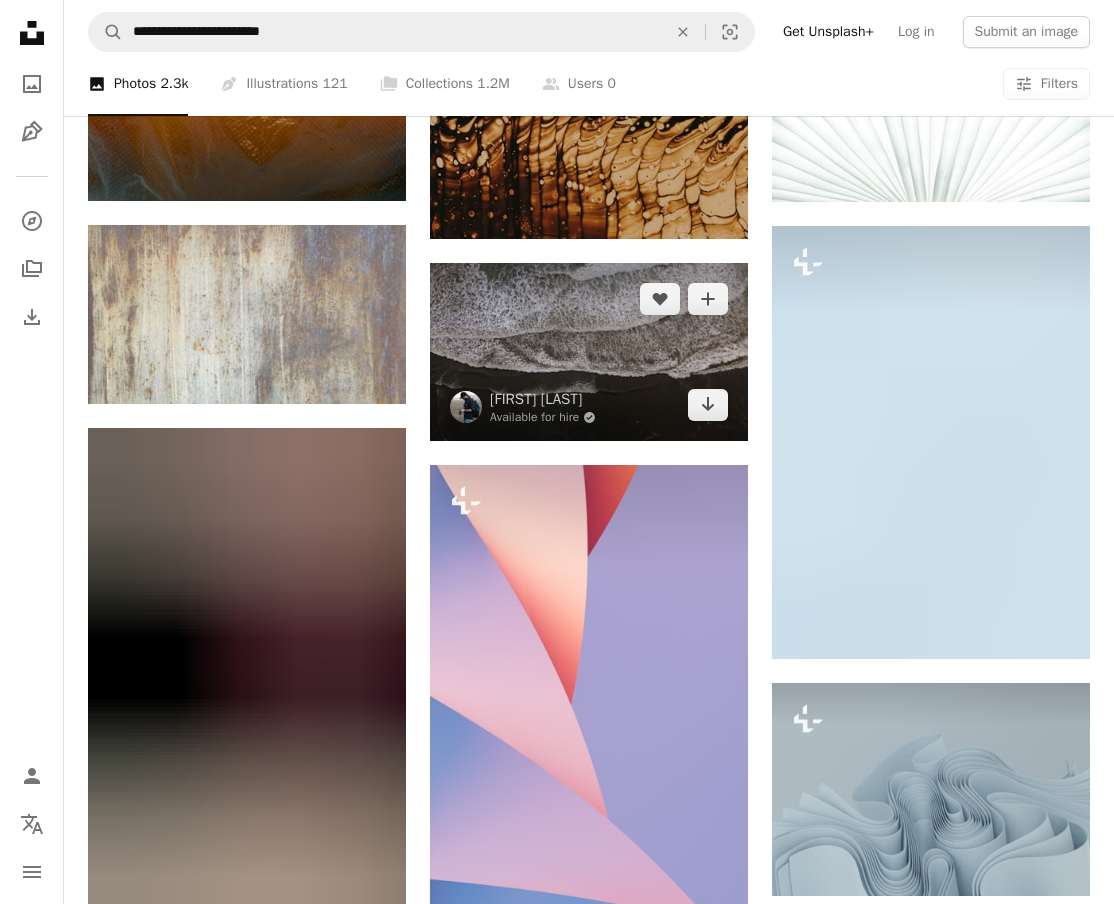 scroll, scrollTop: 7313, scrollLeft: 0, axis: vertical 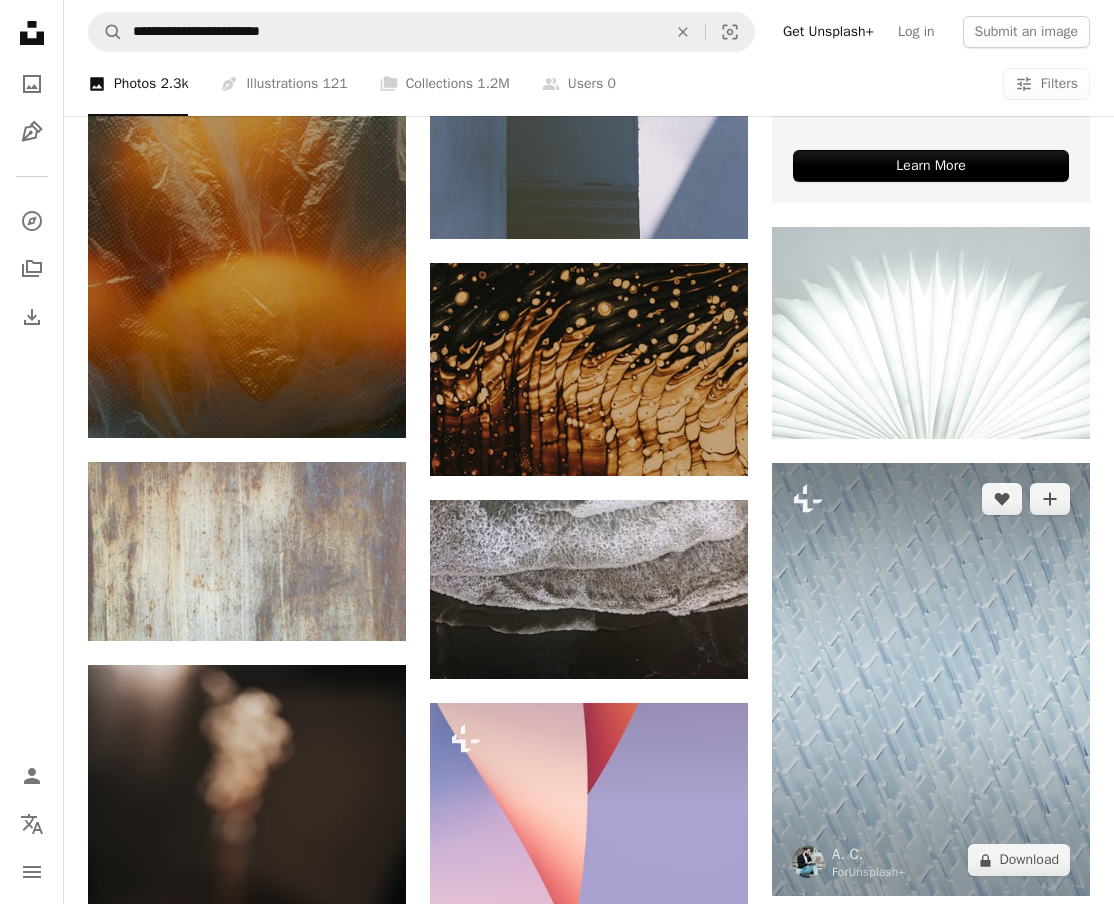 click at bounding box center (931, 679) 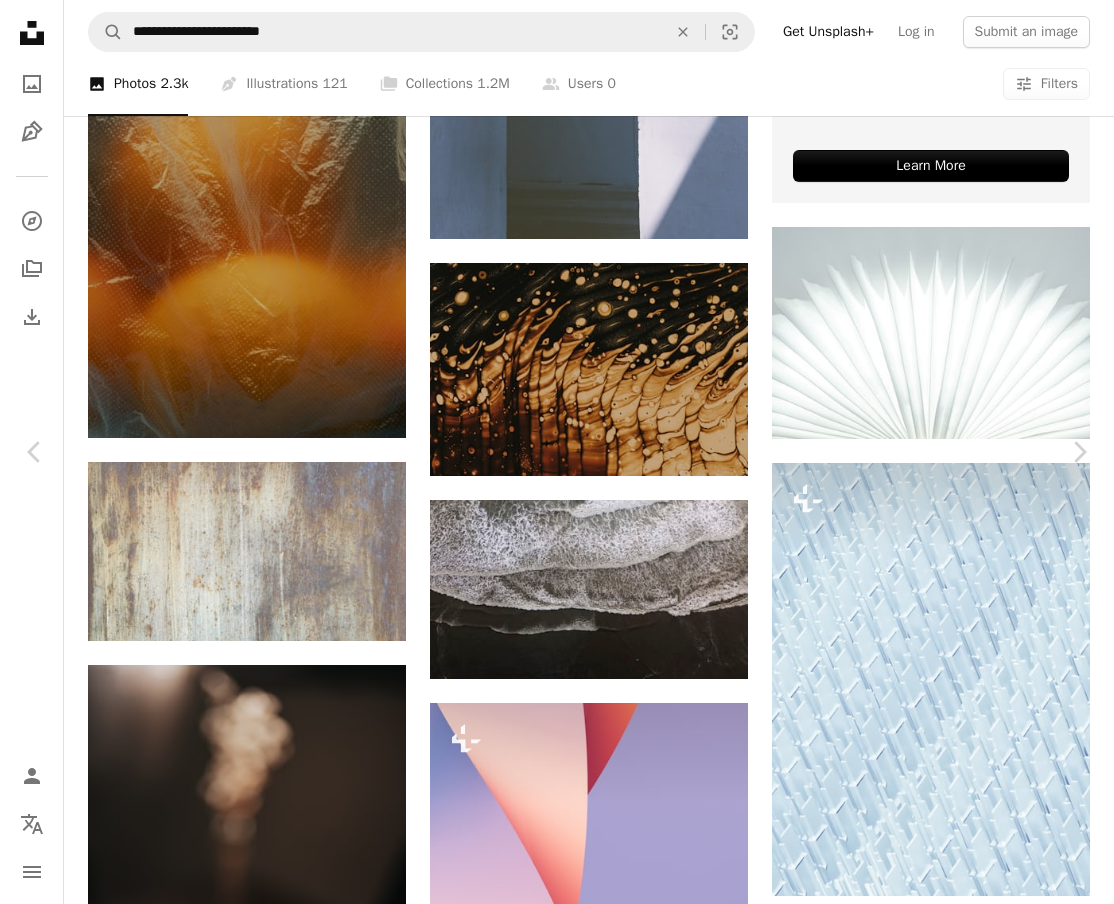 click on "An X shape Chevron left Chevron right [FIRST] [LAST] For Unsplash+ A heart A plus sign A lock Download Zoom in A forward-right arrow Share More Actions Calendar outlined Published on [MONTH] [DAY], [YEAR] Safety Licensed under the Unsplash+ License wallpaper background abstract texture pattern 3d render digital image render graphics HD Wallpapers From this series Chevron right Plus sign for Unsplash+ Plus sign for Unsplash+ Plus sign for Unsplash+ Plus sign for Unsplash+ Plus sign for Unsplash+ Plus sign for Unsplash+ Plus sign for Unsplash+ Plus sign for Unsplash+ Plus sign for Unsplash+ Plus sign for Unsplash+ Related images Plus sign for Unsplash+ A heart A plus sign [FIRST] [LAST] For Unsplash+ A lock Download Plus sign for Unsplash+ A heart A plus sign [FIRST] [LAST] For Unsplash+ A lock Download Plus sign for Unsplash+ A heart A plus sign [FIRST] [LAST] For Unsplash+ A lock Download Plus sign for Unsplash+ A heart A plus sign Getty Images For Unsplash+ A lock Download Plus sign for Unsplash+ A heart For" at bounding box center [557, 5316] 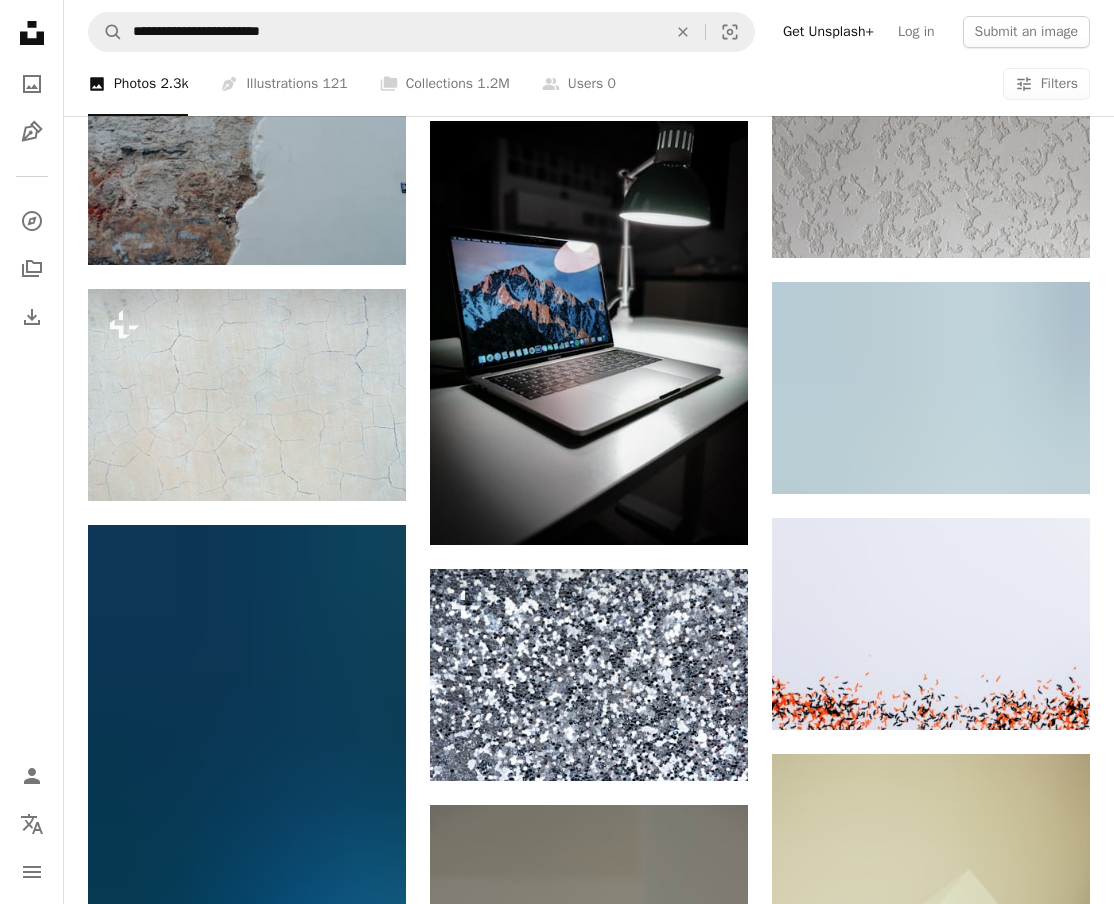 scroll, scrollTop: 8425, scrollLeft: 0, axis: vertical 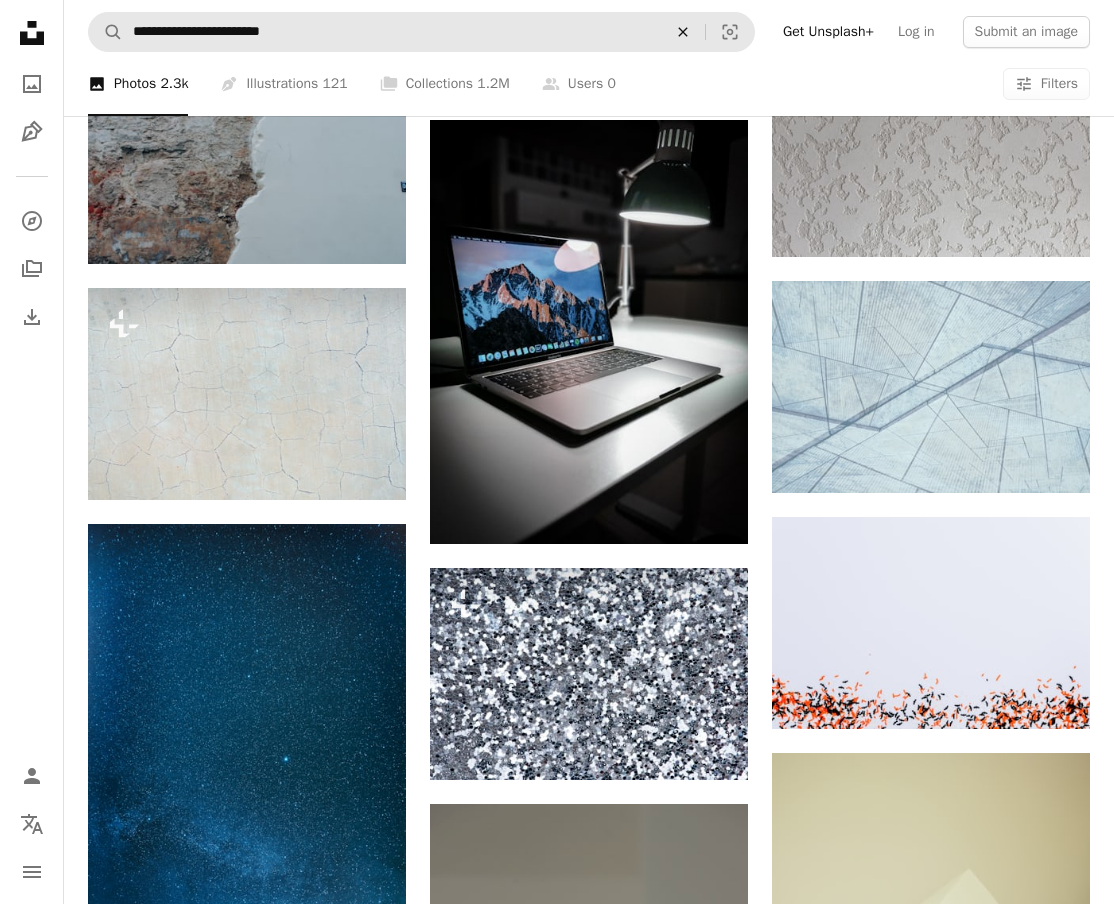 click on "An X shape" 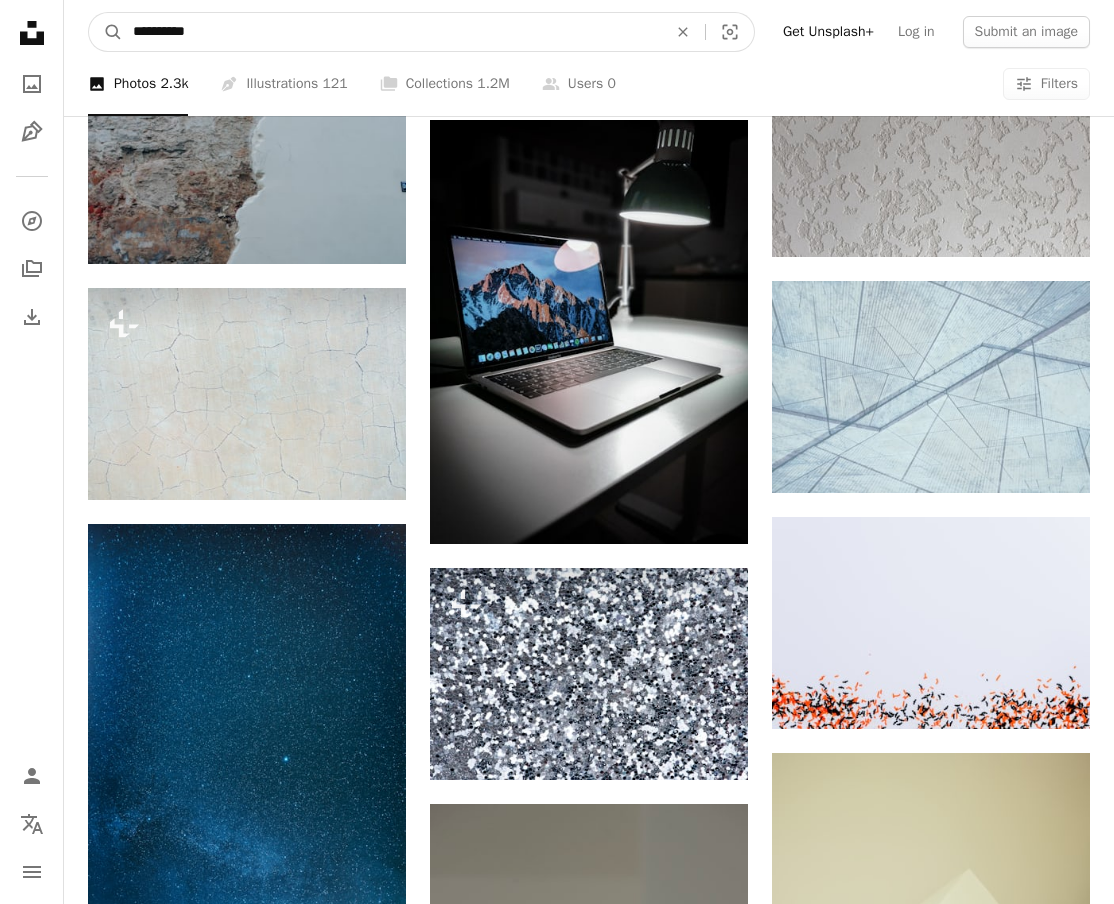 type on "**********" 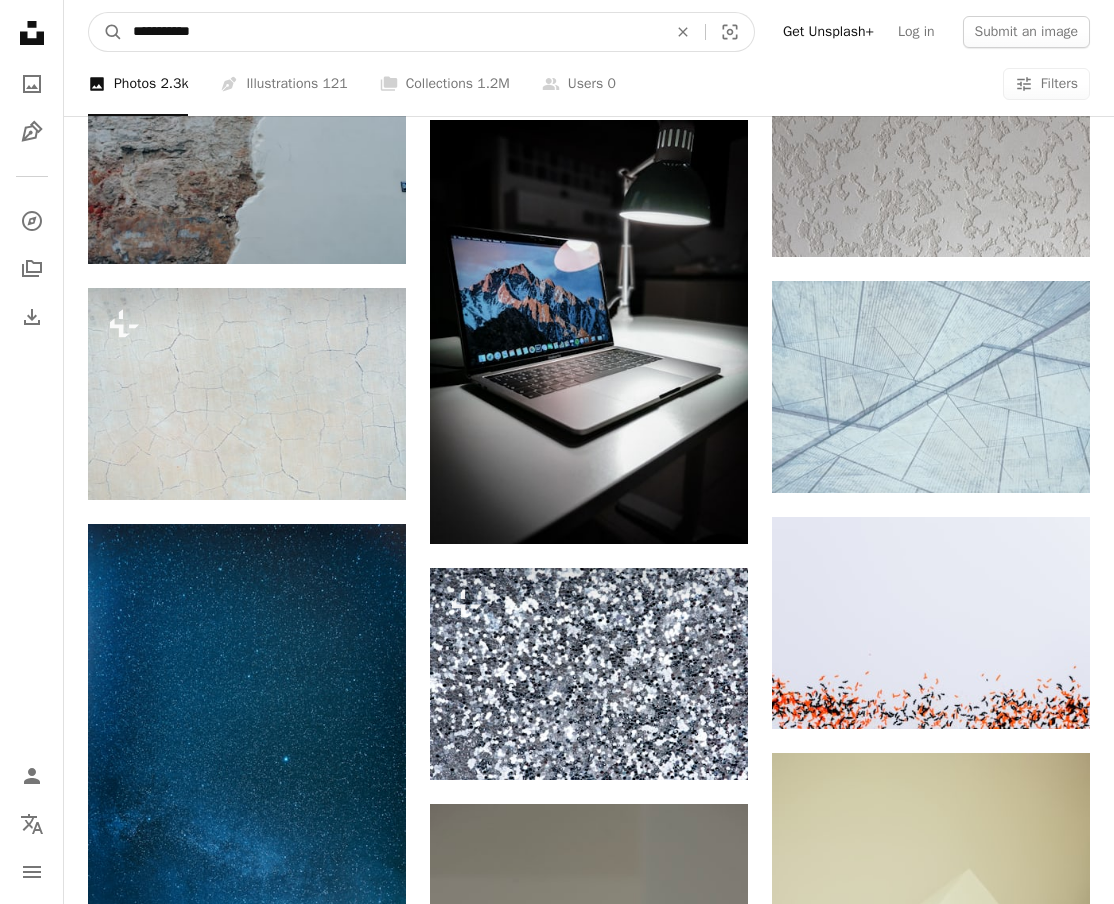 click on "A magnifying glass" at bounding box center [106, 32] 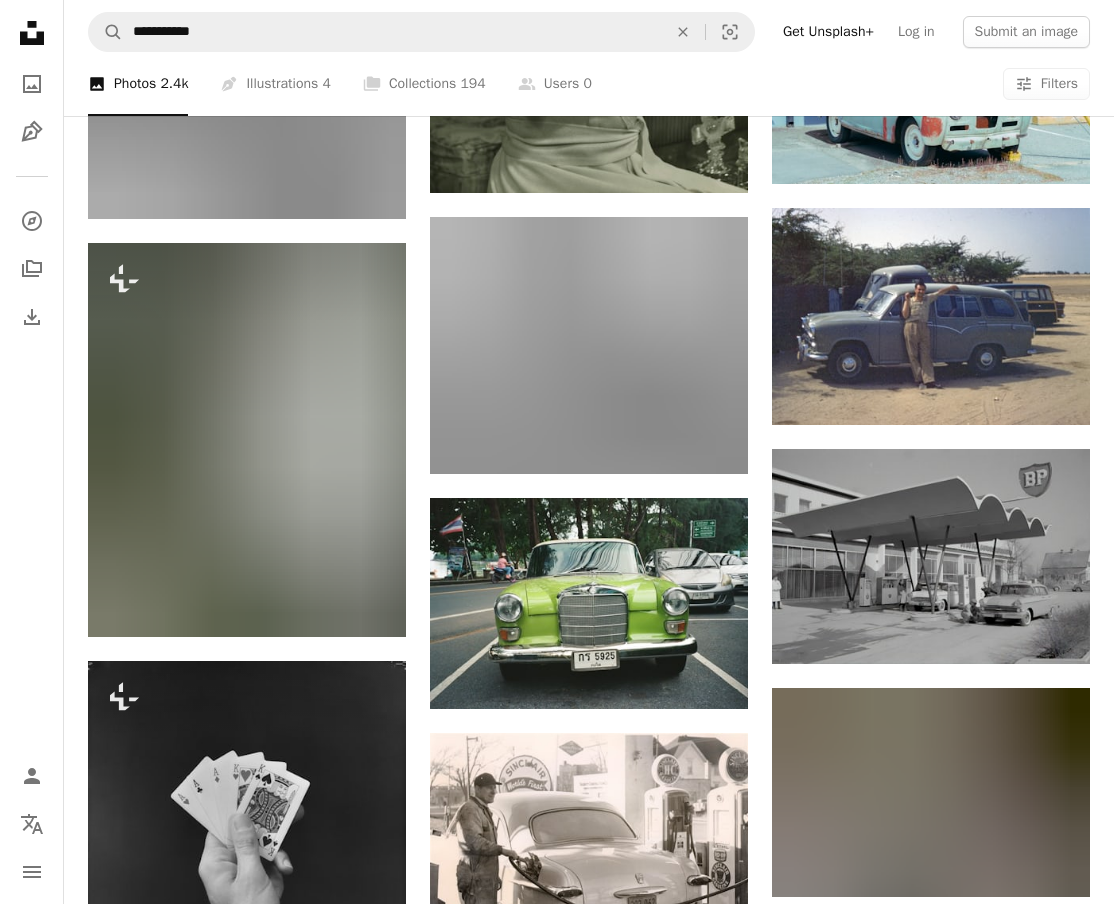 scroll, scrollTop: 1311, scrollLeft: 0, axis: vertical 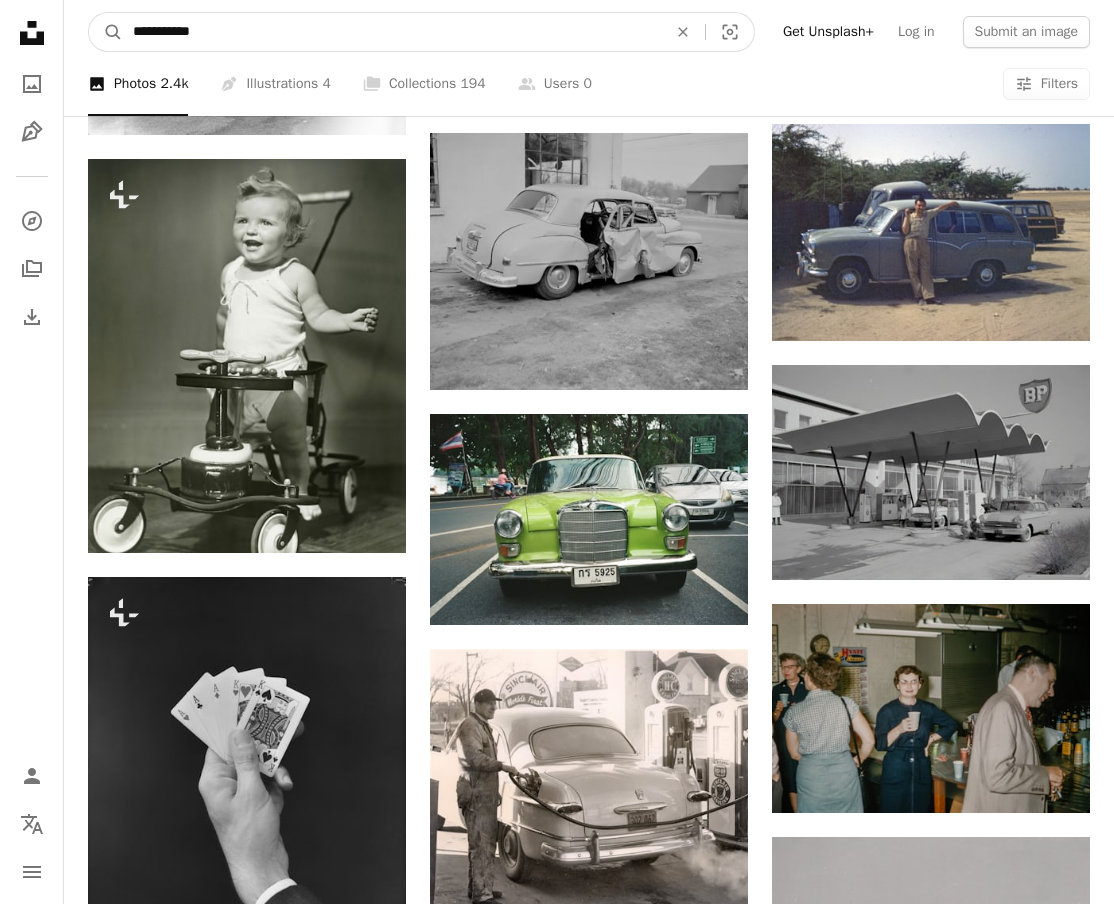 click on "**********" at bounding box center [392, 32] 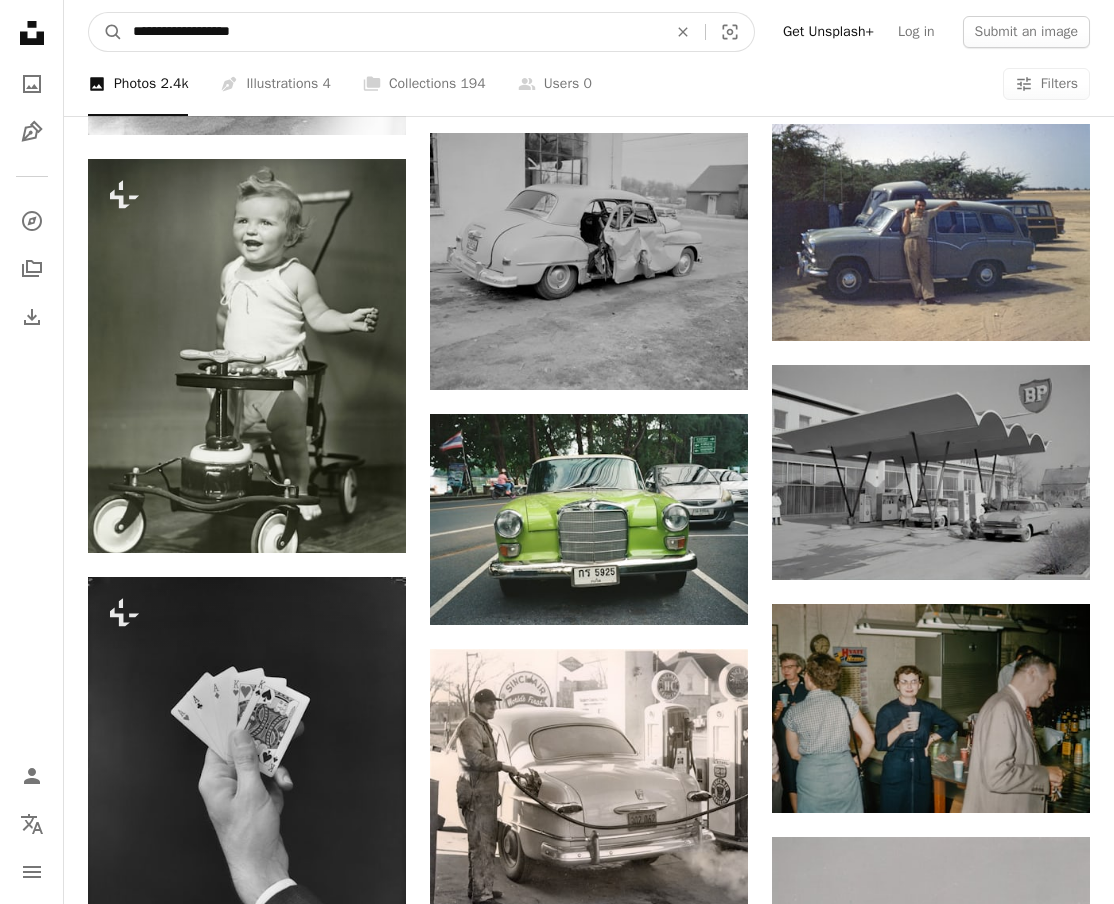 type on "**********" 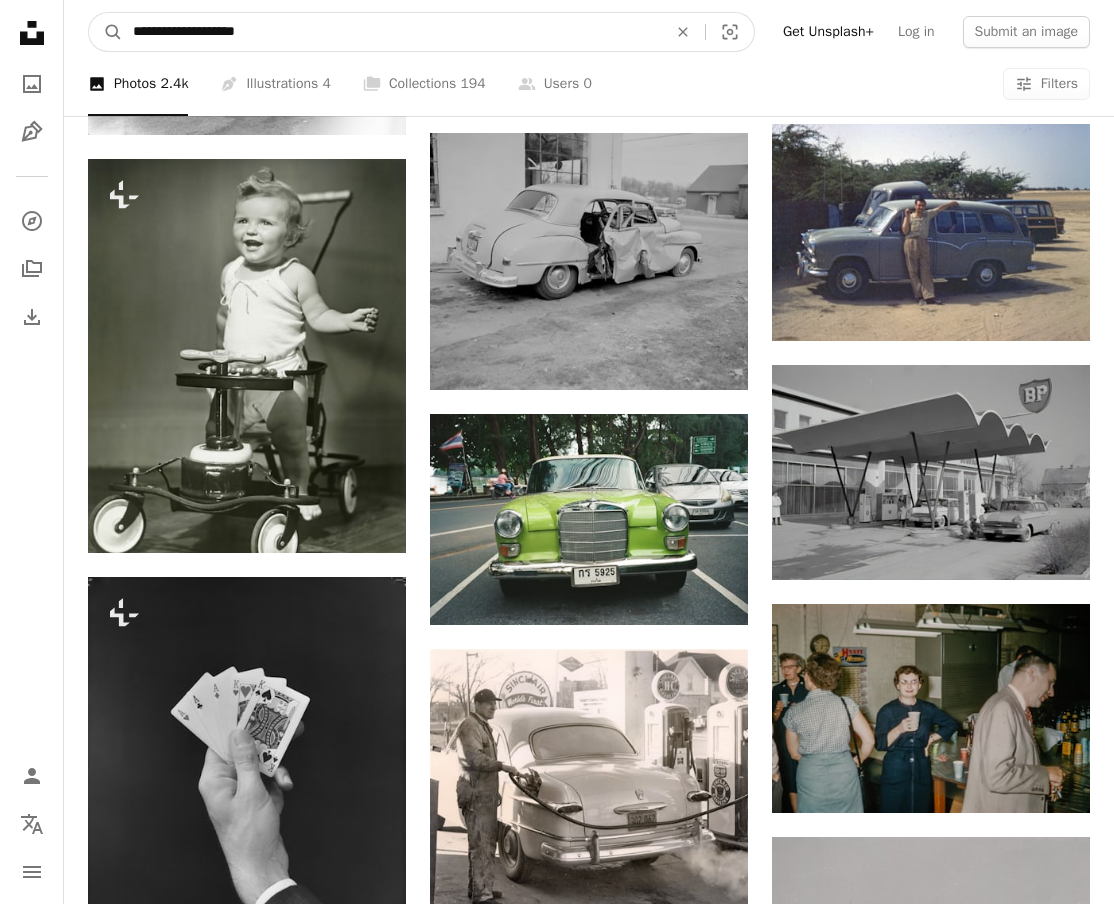 click on "A magnifying glass" at bounding box center (106, 32) 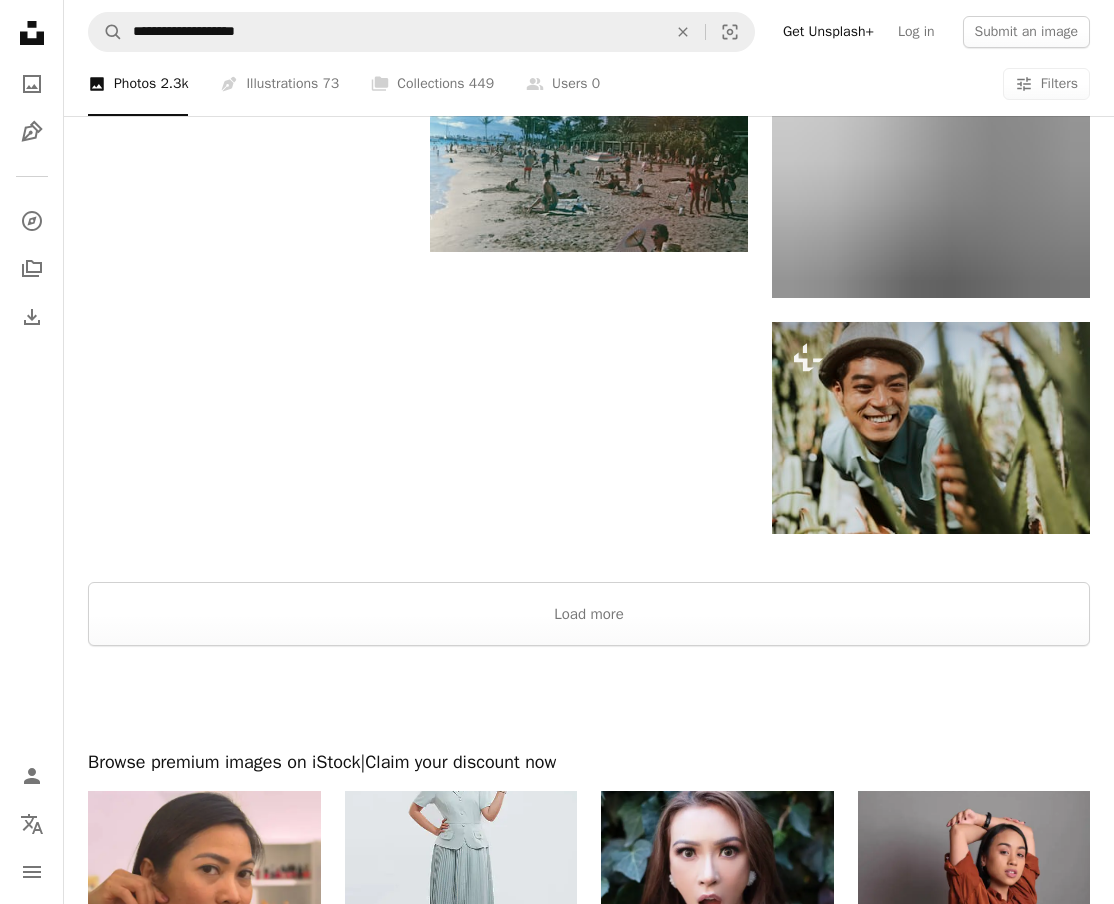 scroll, scrollTop: 2162, scrollLeft: 0, axis: vertical 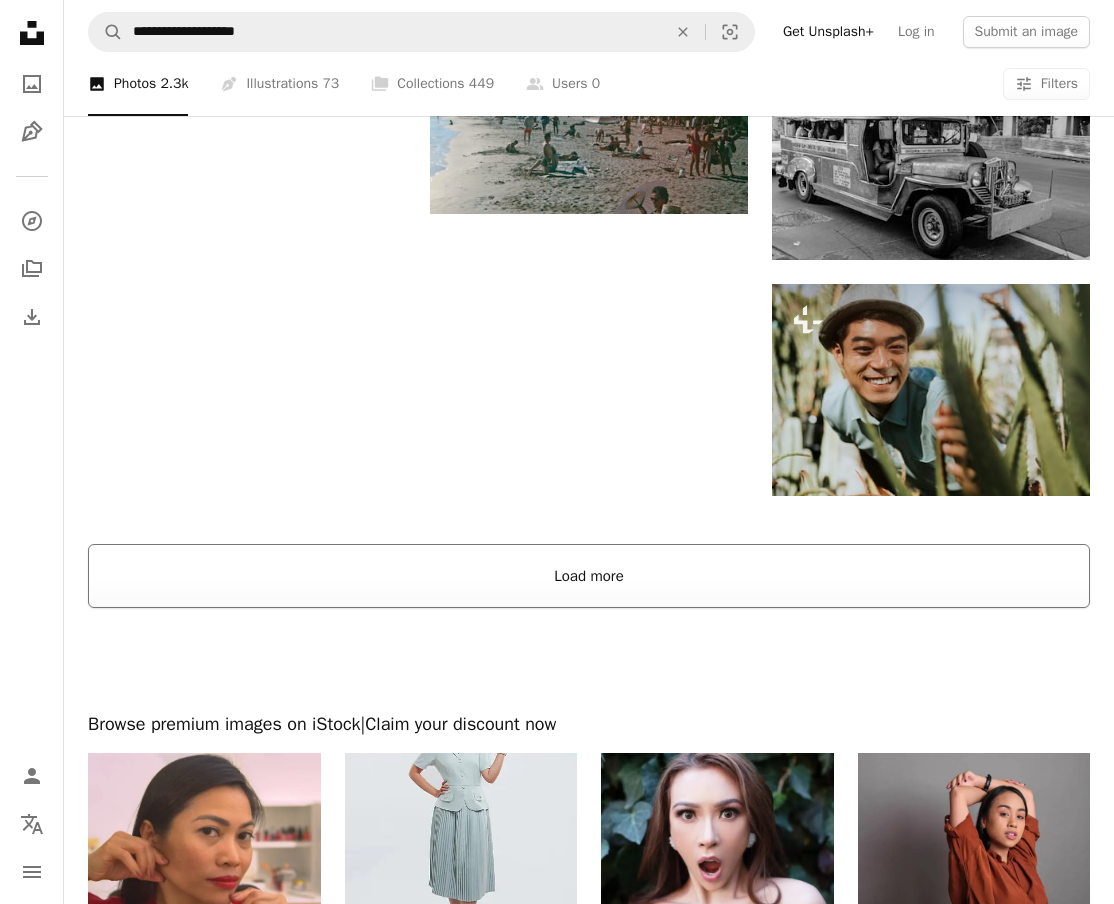 click on "Load more" at bounding box center (589, 576) 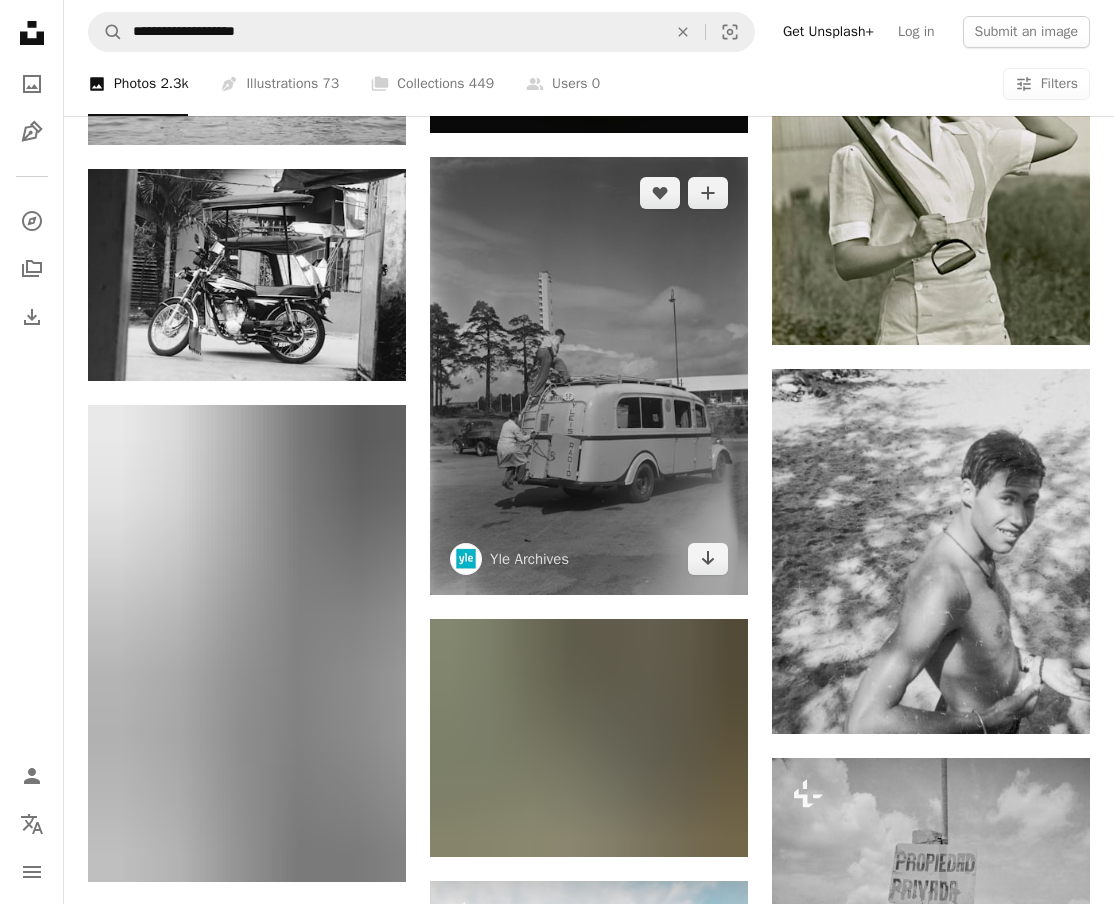 scroll, scrollTop: 2721, scrollLeft: 0, axis: vertical 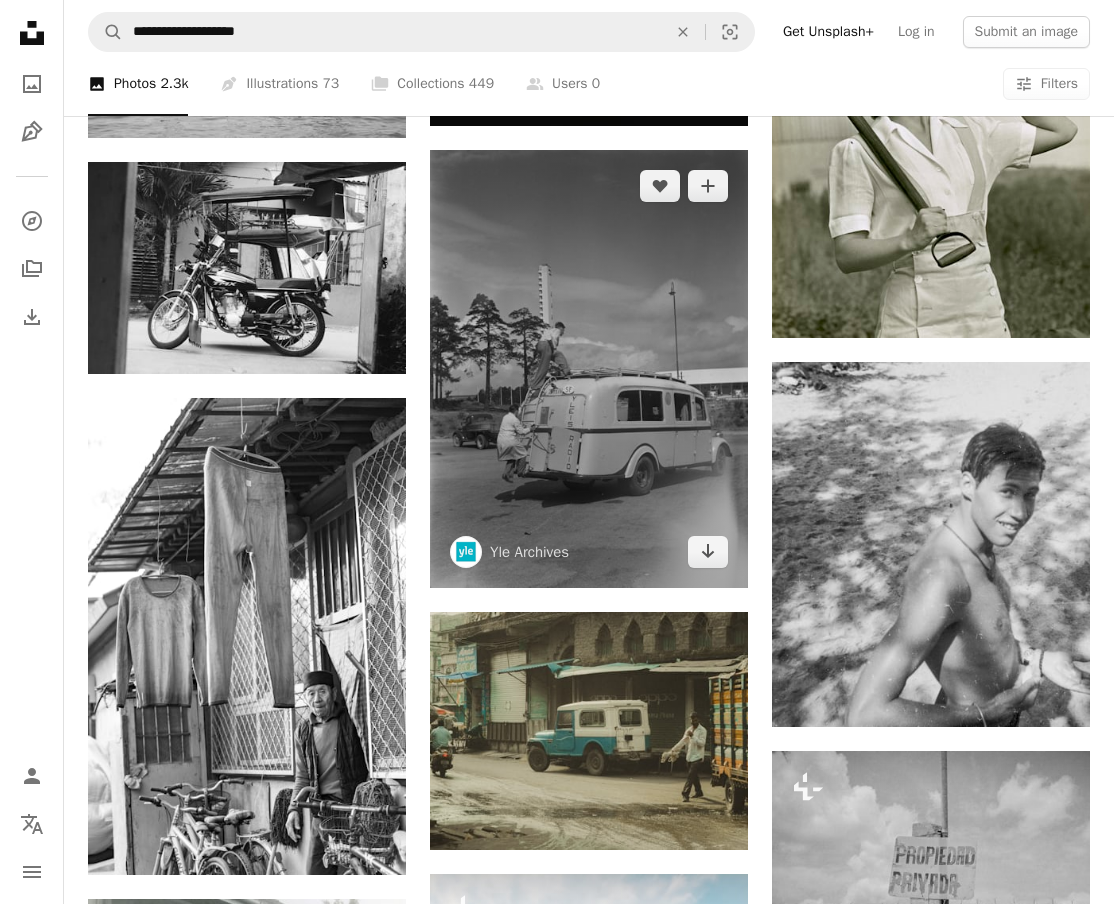 click at bounding box center [589, 369] 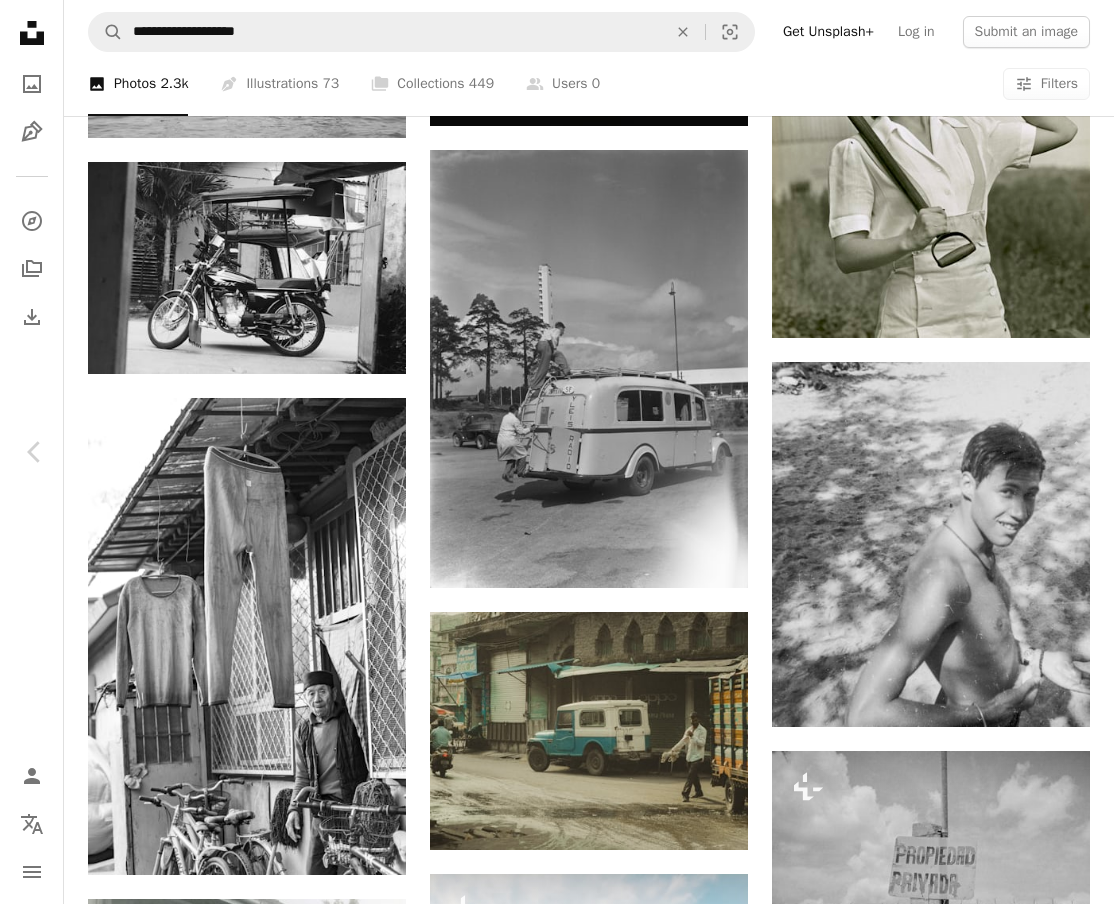 click on "An X shape Chevron left Chevron right [FIRST] [LAST] [FIRST] [LAST] A heart A plus sign Download free Chevron down Zoom in Views 26,529 Downloads 142 Featured in Archival A forward-right arrow Share Info icon Info More Actions Broadcast van outside the Olympic Stadium in Helsinki, ca. 1937. Ensimmäinen Yleisradion ääniauto vuodelta 1937 Helsingin Olympiastadionin ulkopuolella, työntekijät kiipeävät auton katolle, taustalla stadionin torni. Kuvausaika arvioitu vuoden tarkkuudella. https://www.flickr.com/photos/ylearkisto/14294205251/ Read more Calendar outlined Published on [MONTH] [DAY], [YEAR] Safety Free to use under the Unsplash License film photography analogue photography archival vintage photography vintage radio historical photography old photography 30s car man grey adult male vehicle shoe machine wheel van caravan shorts Backgrounds Browse premium related images on iStock | Save 20% with code UNSPLASH20 View more on iStock ↗ Related images A heart A plus sign [FIRST] [LAST] Available for hire A heart" at bounding box center [557, 5010] 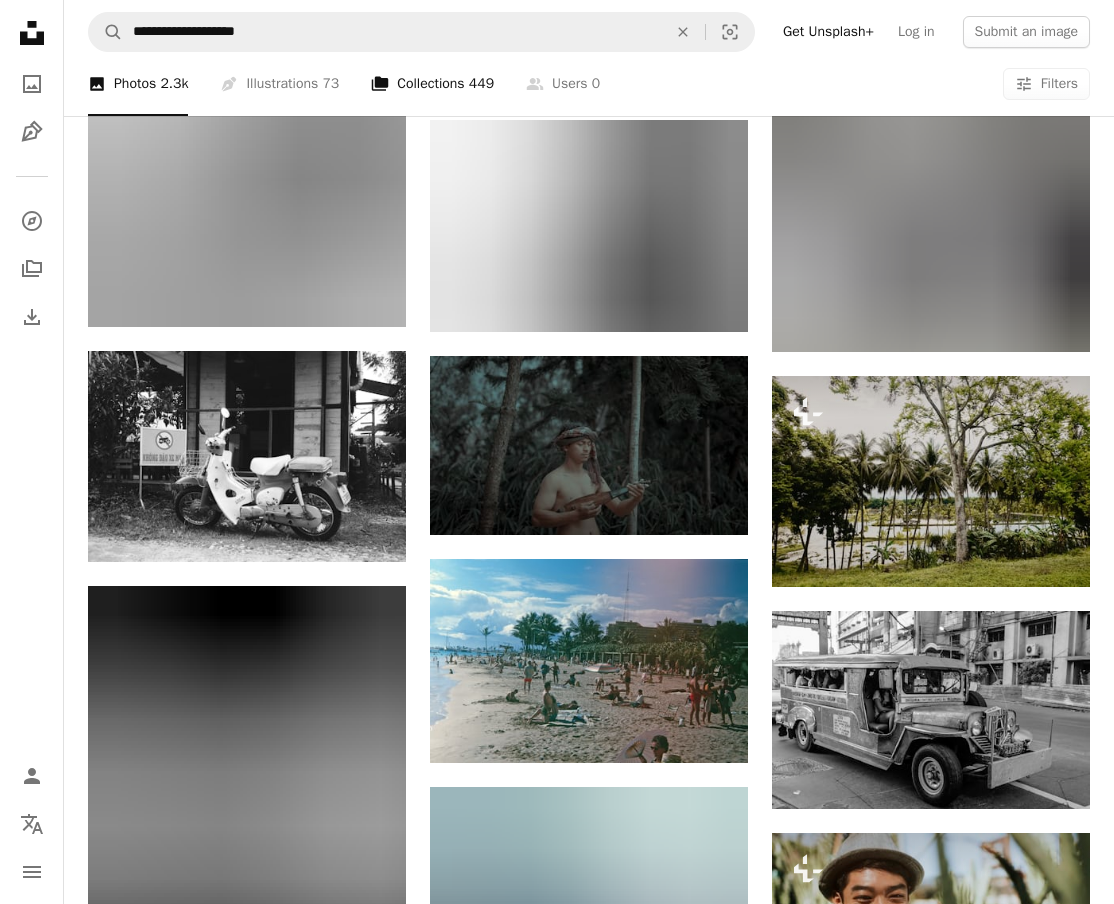 scroll, scrollTop: 1517, scrollLeft: 0, axis: vertical 